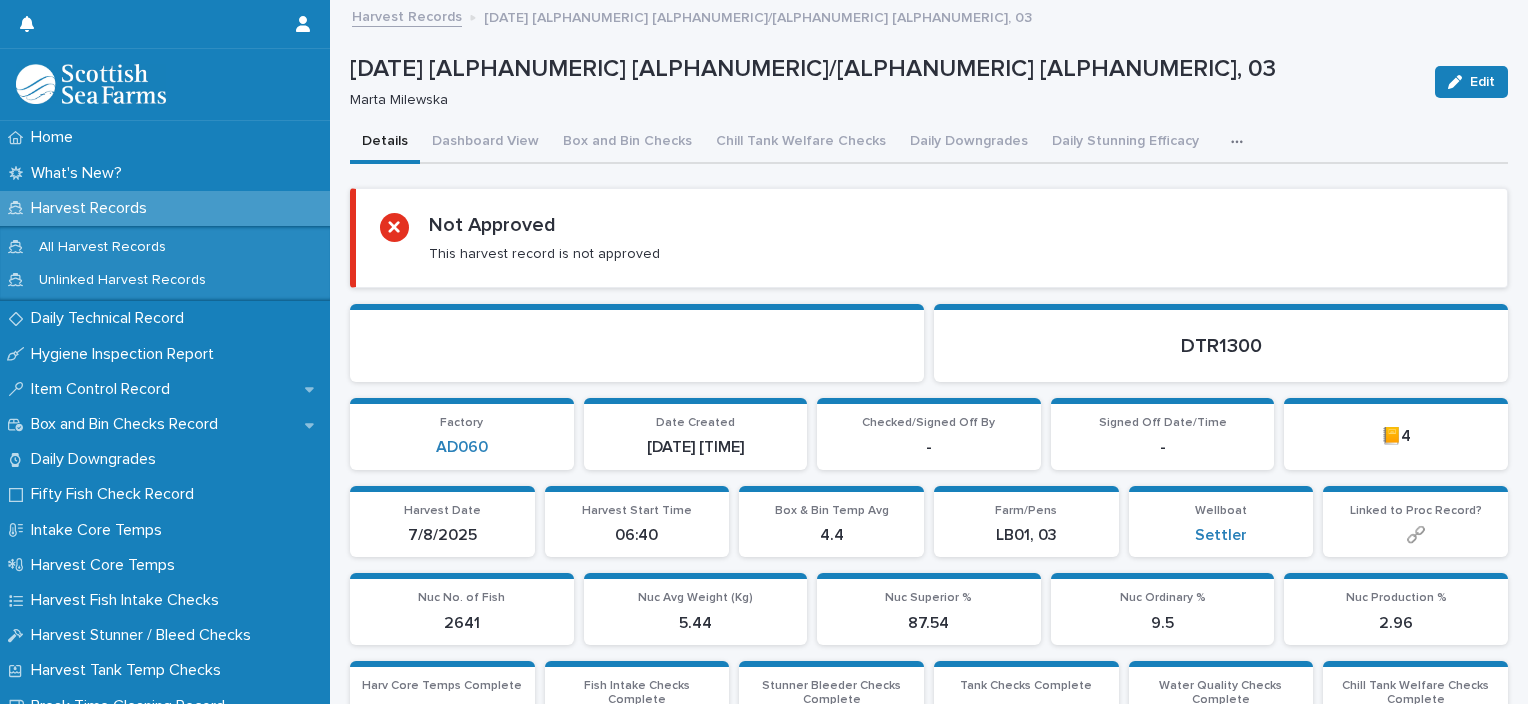 scroll, scrollTop: 0, scrollLeft: 0, axis: both 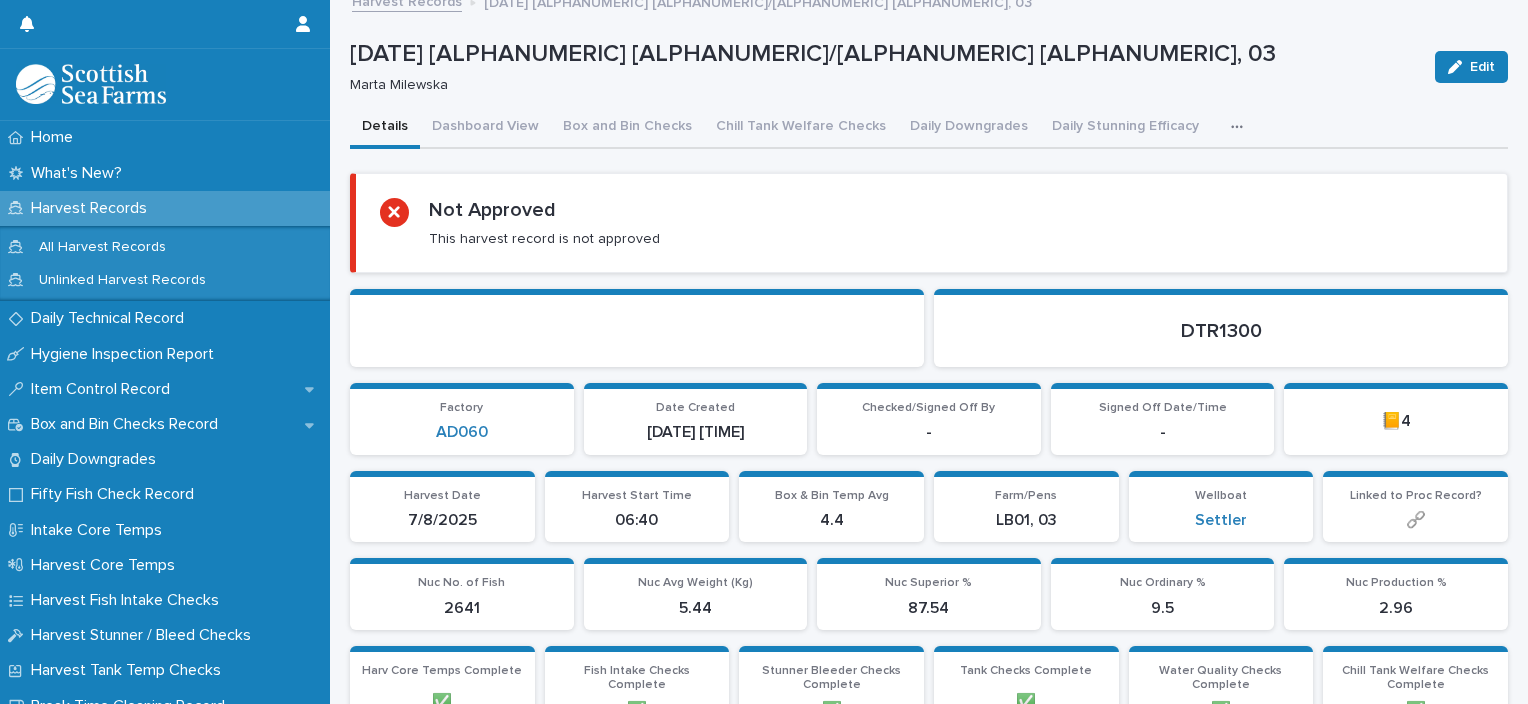 click at bounding box center [1241, 127] 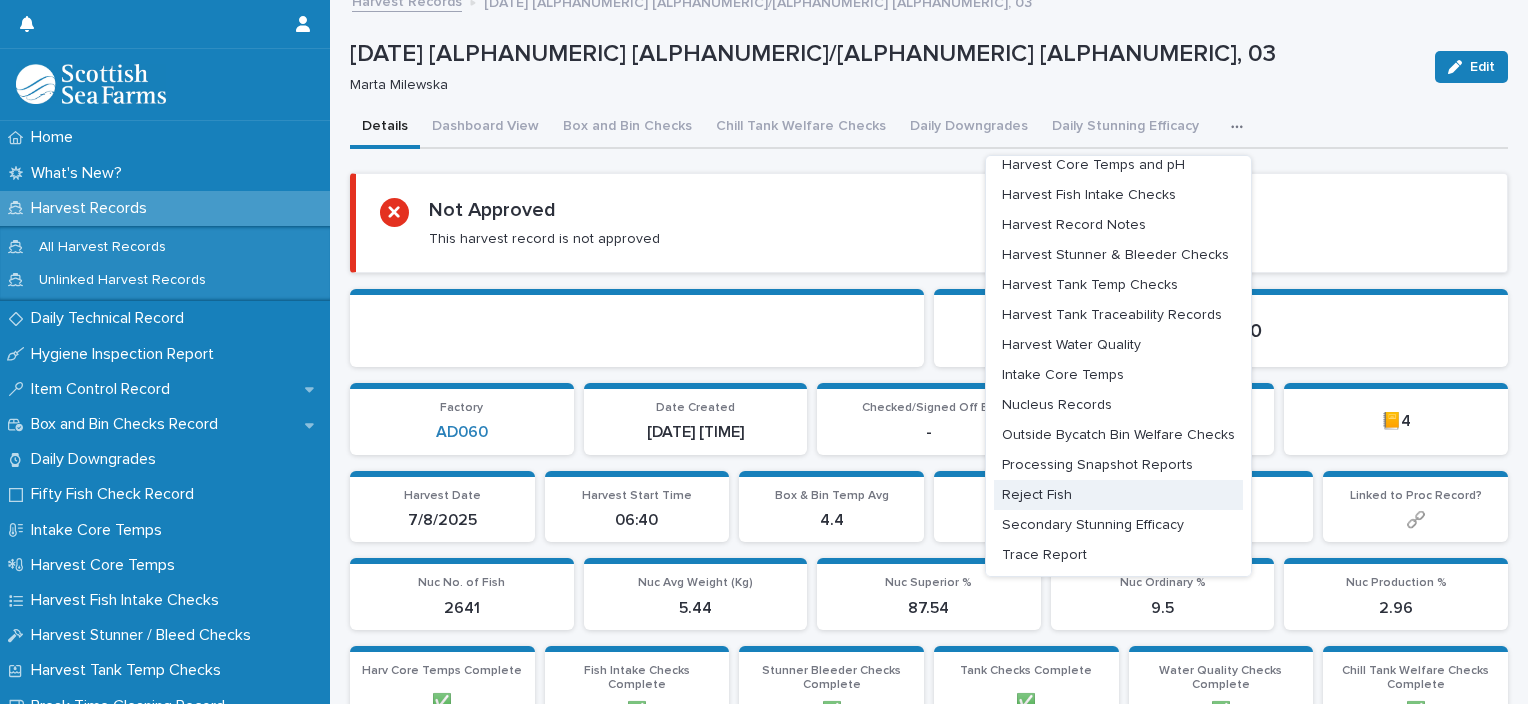 scroll, scrollTop: 105, scrollLeft: 0, axis: vertical 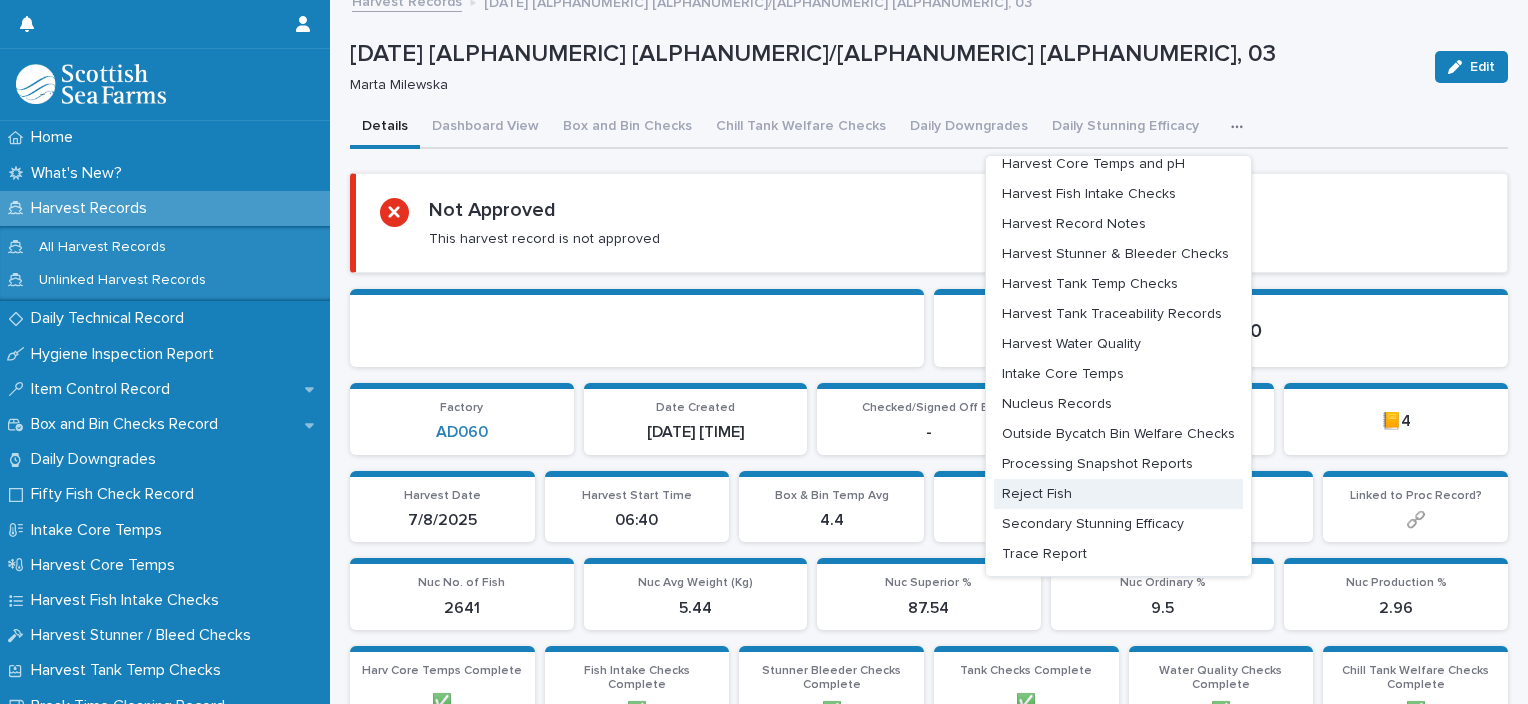 click on "Reject Fish" at bounding box center [1118, 494] 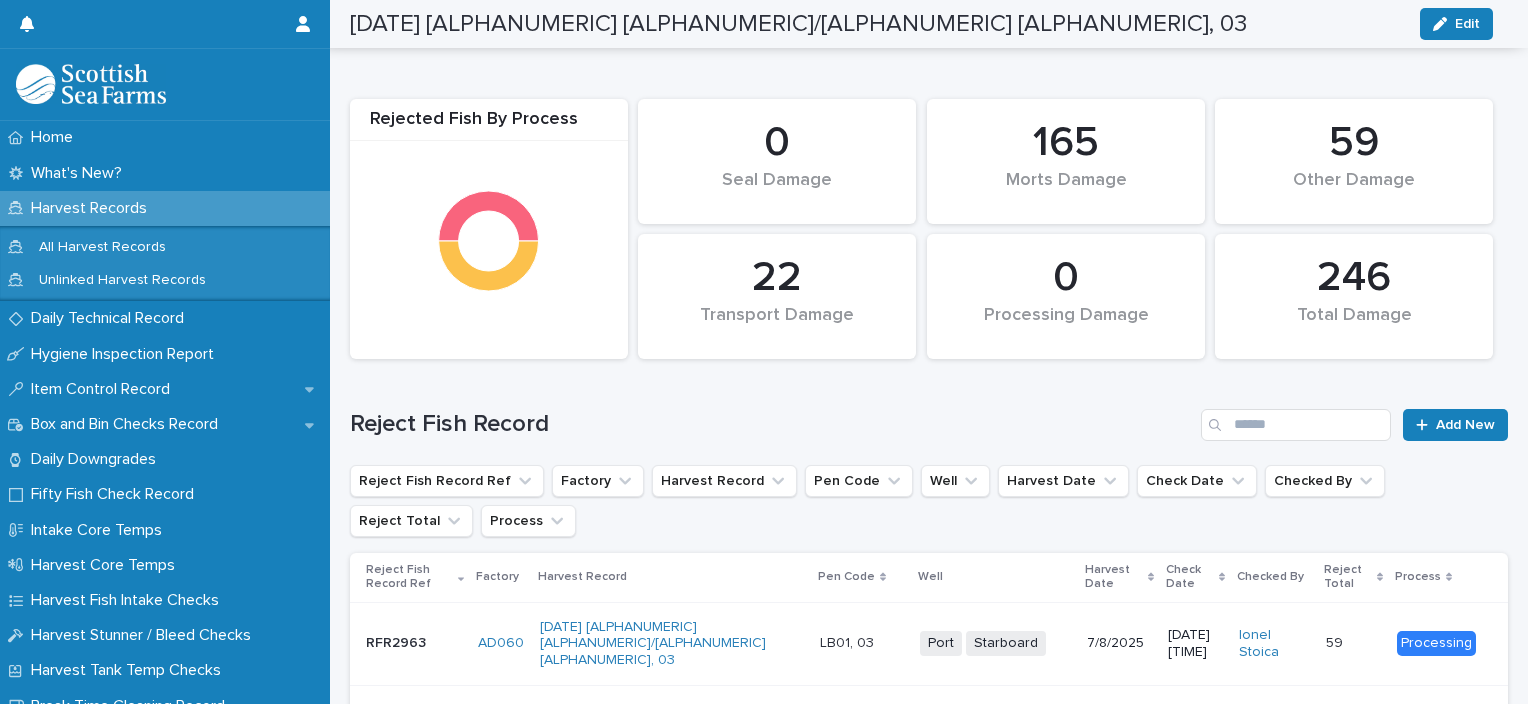 scroll, scrollTop: 0, scrollLeft: 0, axis: both 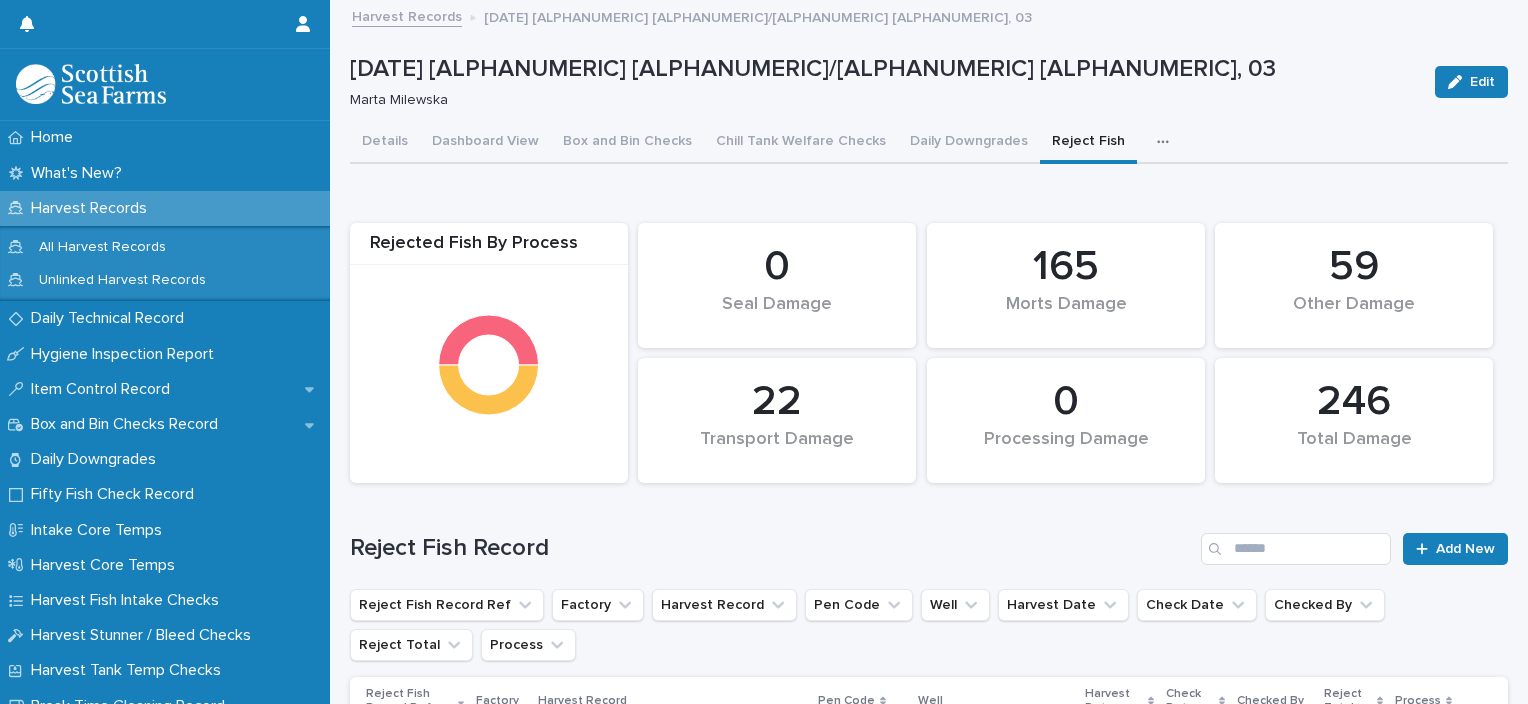 click on "Harvest Records" at bounding box center (165, 208) 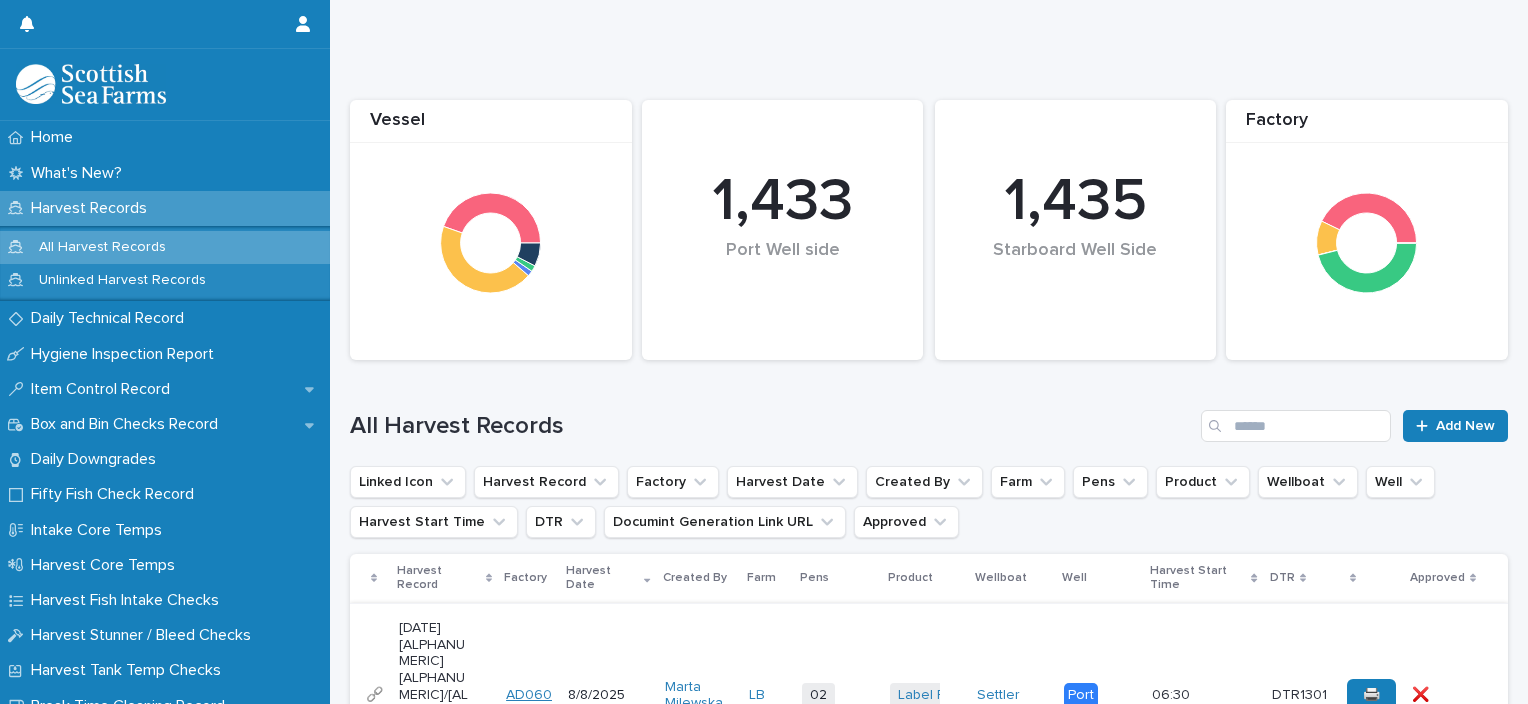 scroll, scrollTop: 500, scrollLeft: 0, axis: vertical 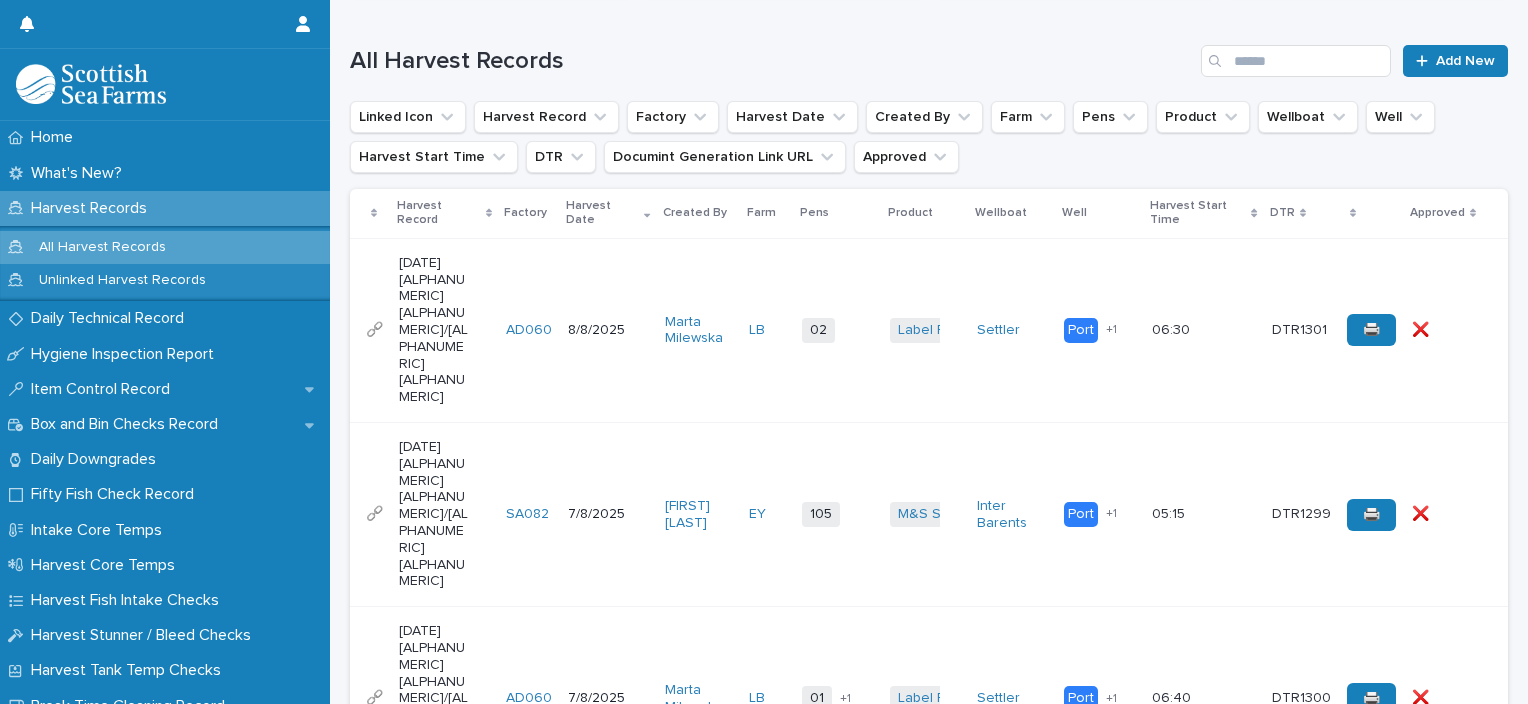 click on "02 + 0" at bounding box center (837, 330) 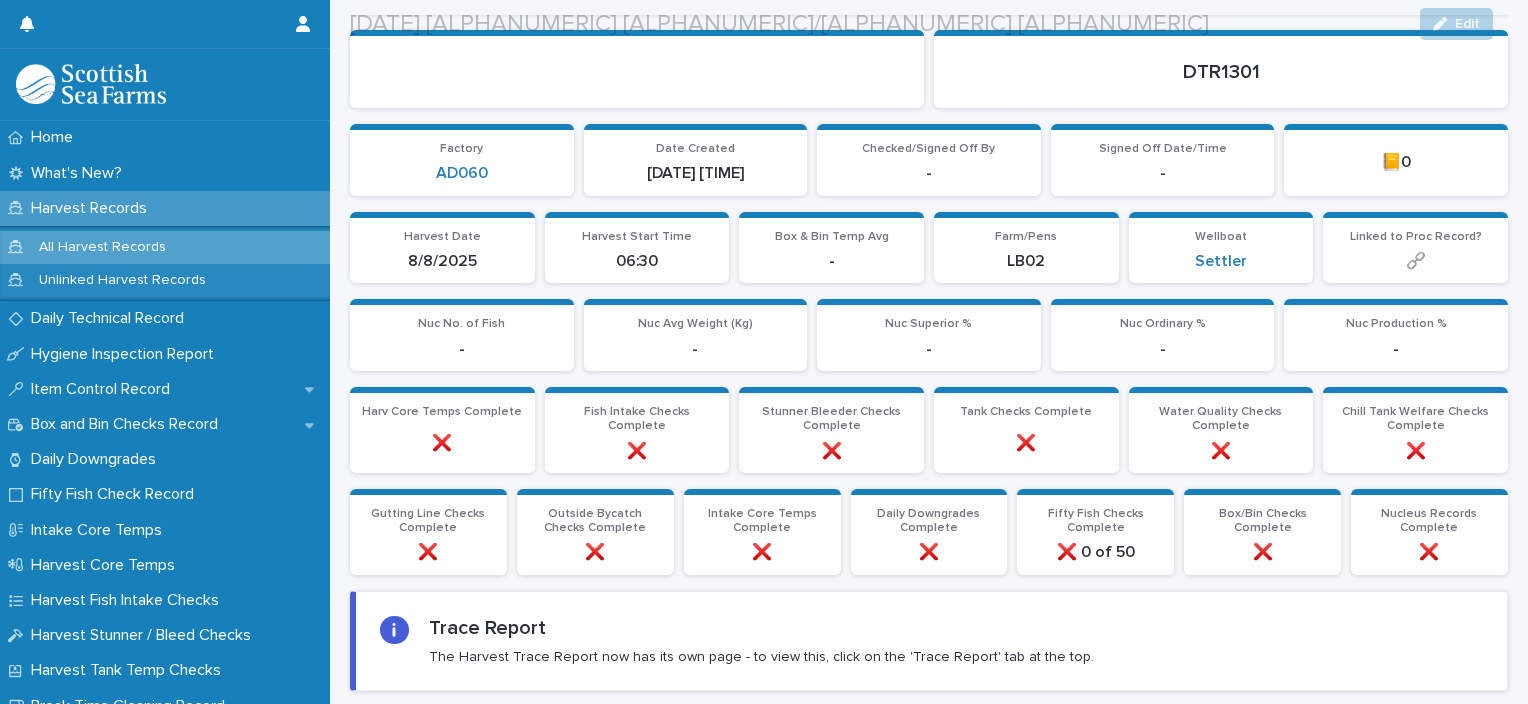 scroll, scrollTop: 300, scrollLeft: 0, axis: vertical 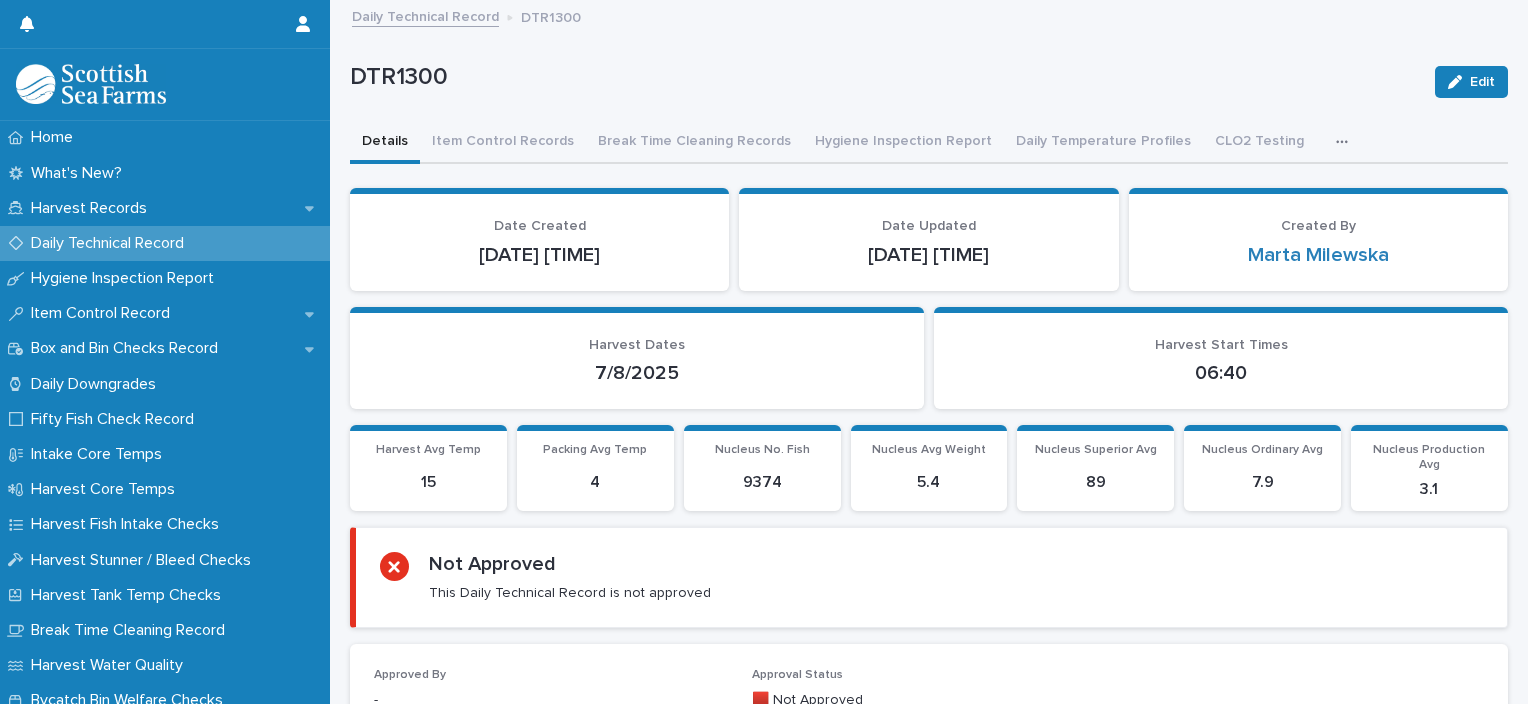 click on "Daily Technical Record" at bounding box center [165, 243] 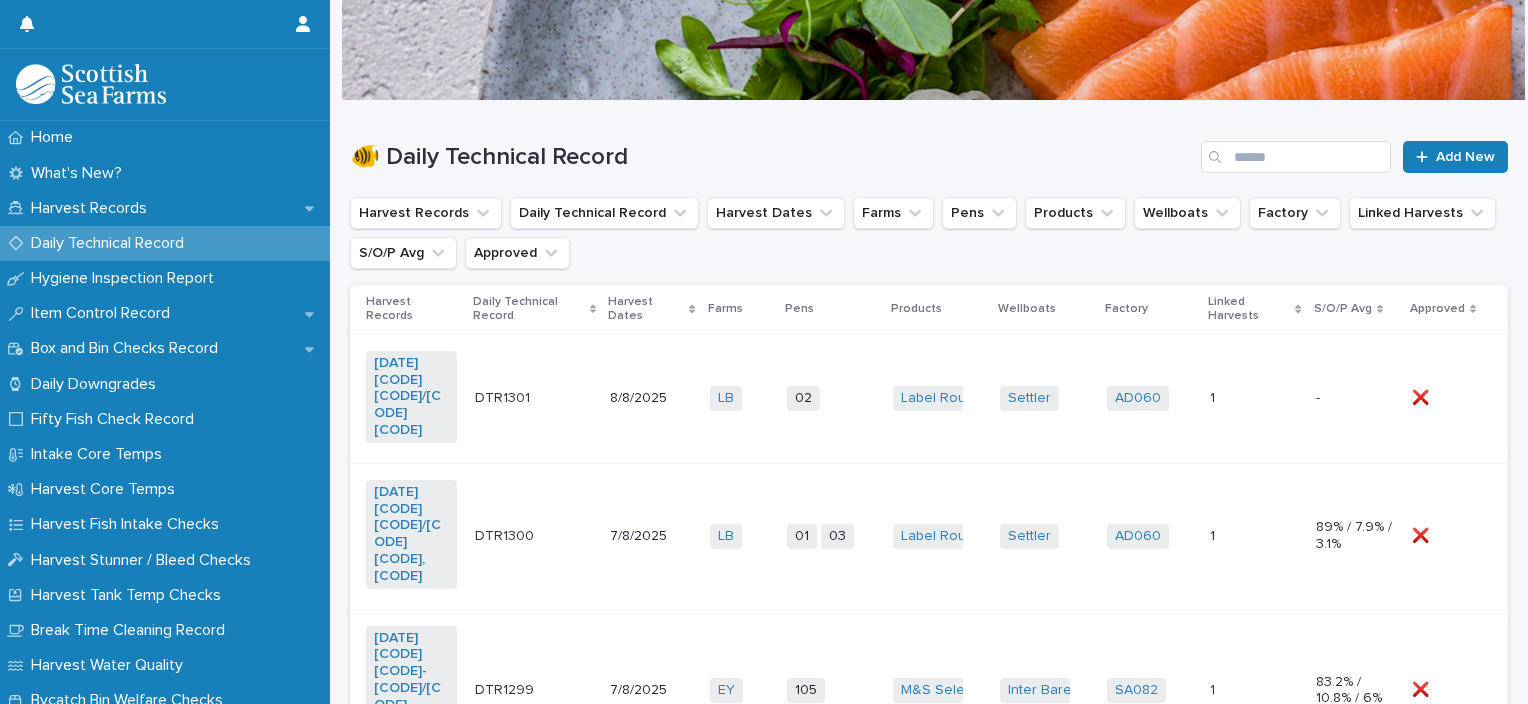 scroll, scrollTop: 100, scrollLeft: 0, axis: vertical 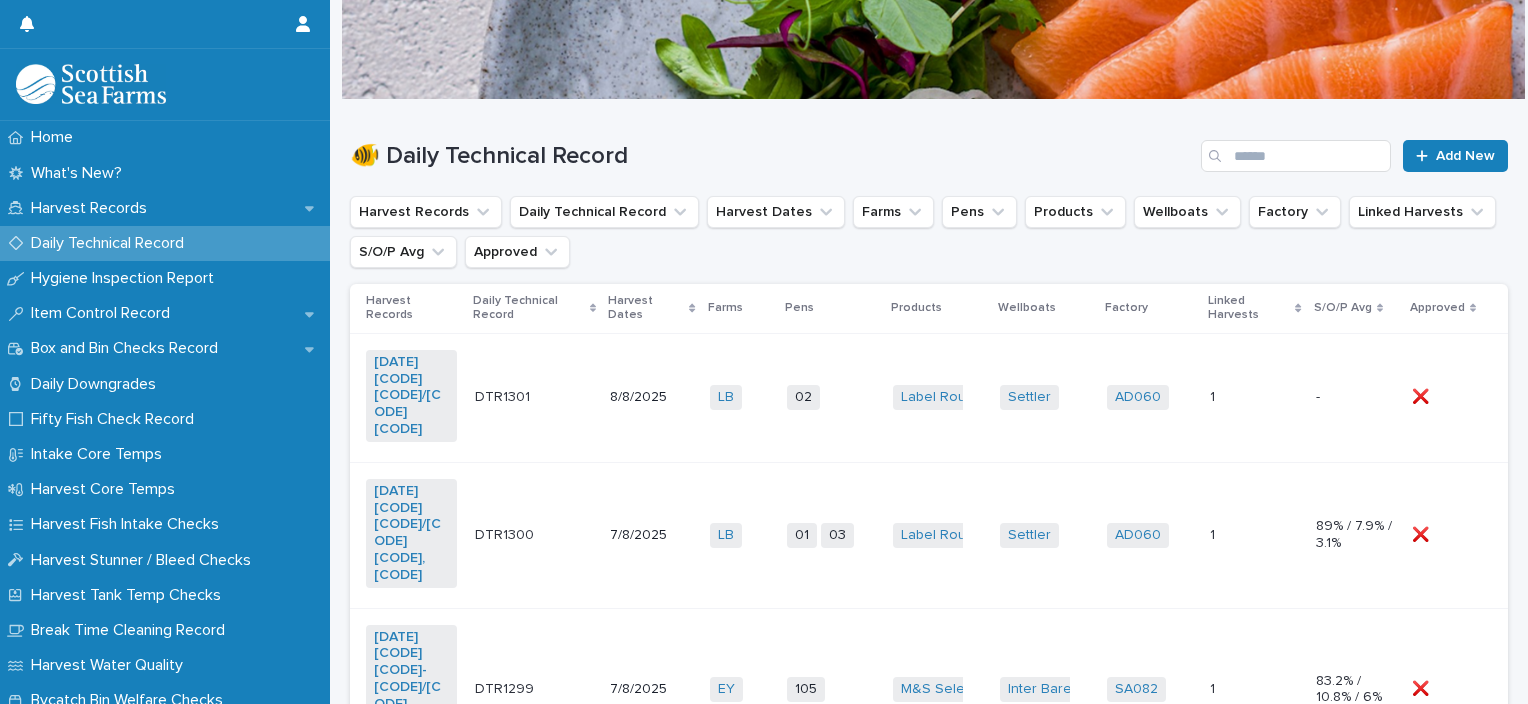 click on "02 + 0" at bounding box center [832, 397] 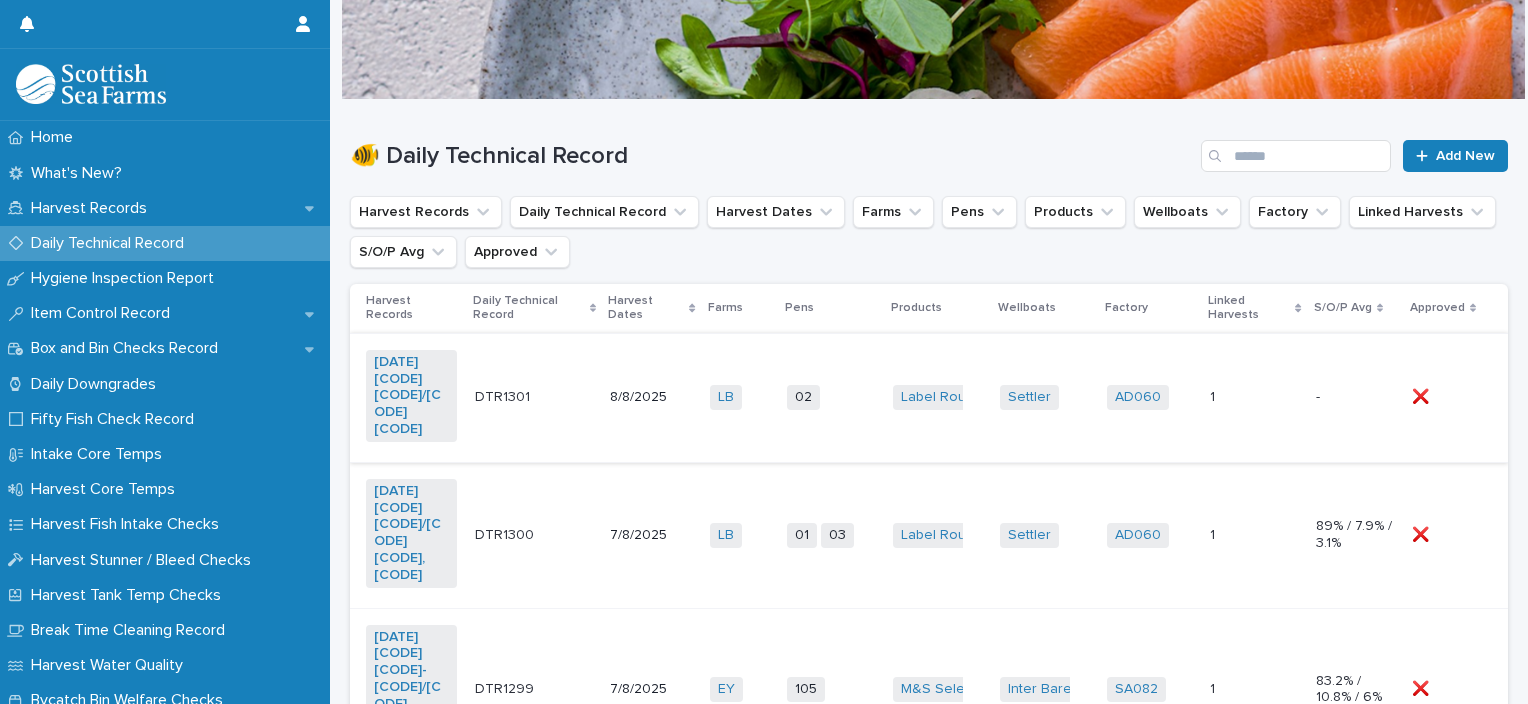 scroll, scrollTop: 0, scrollLeft: 0, axis: both 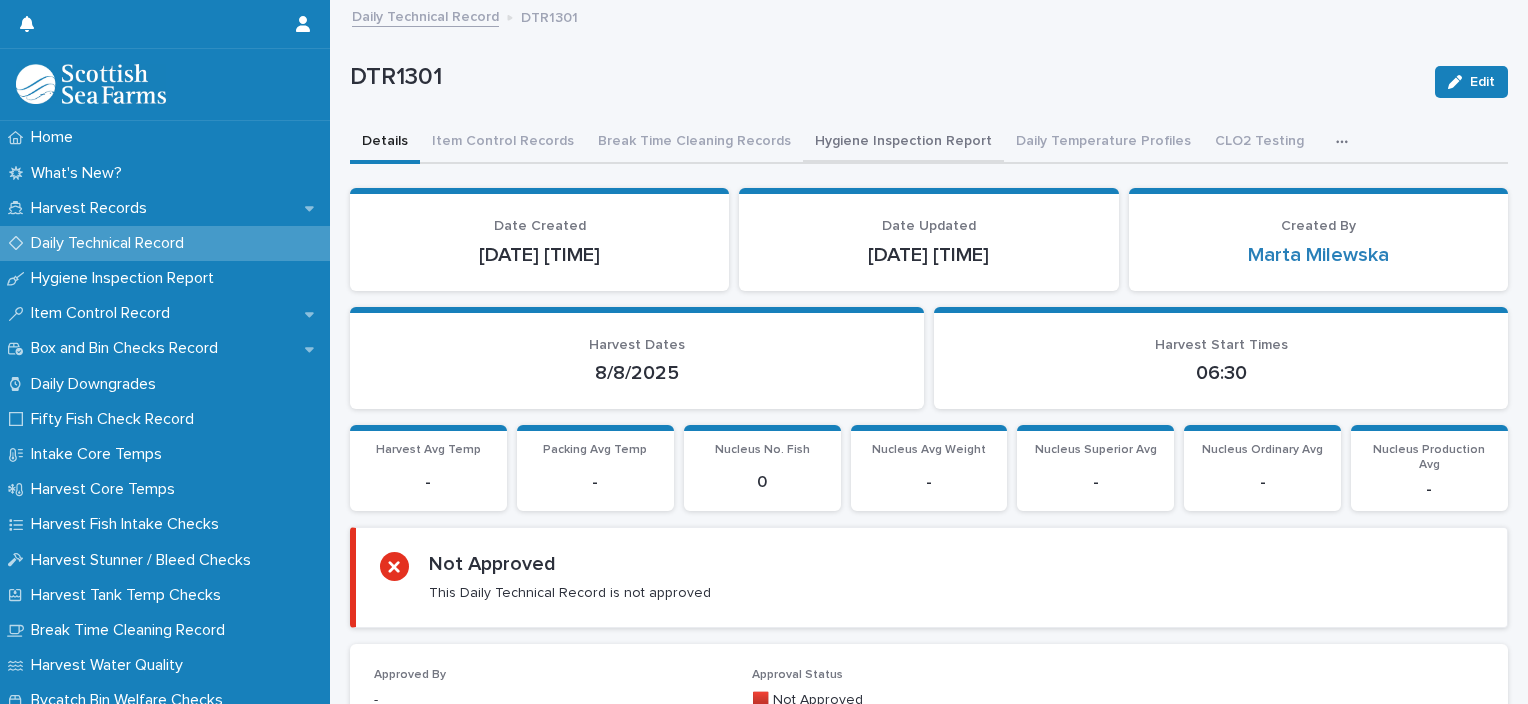 click on "Hygiene Inspection Report" at bounding box center [903, 143] 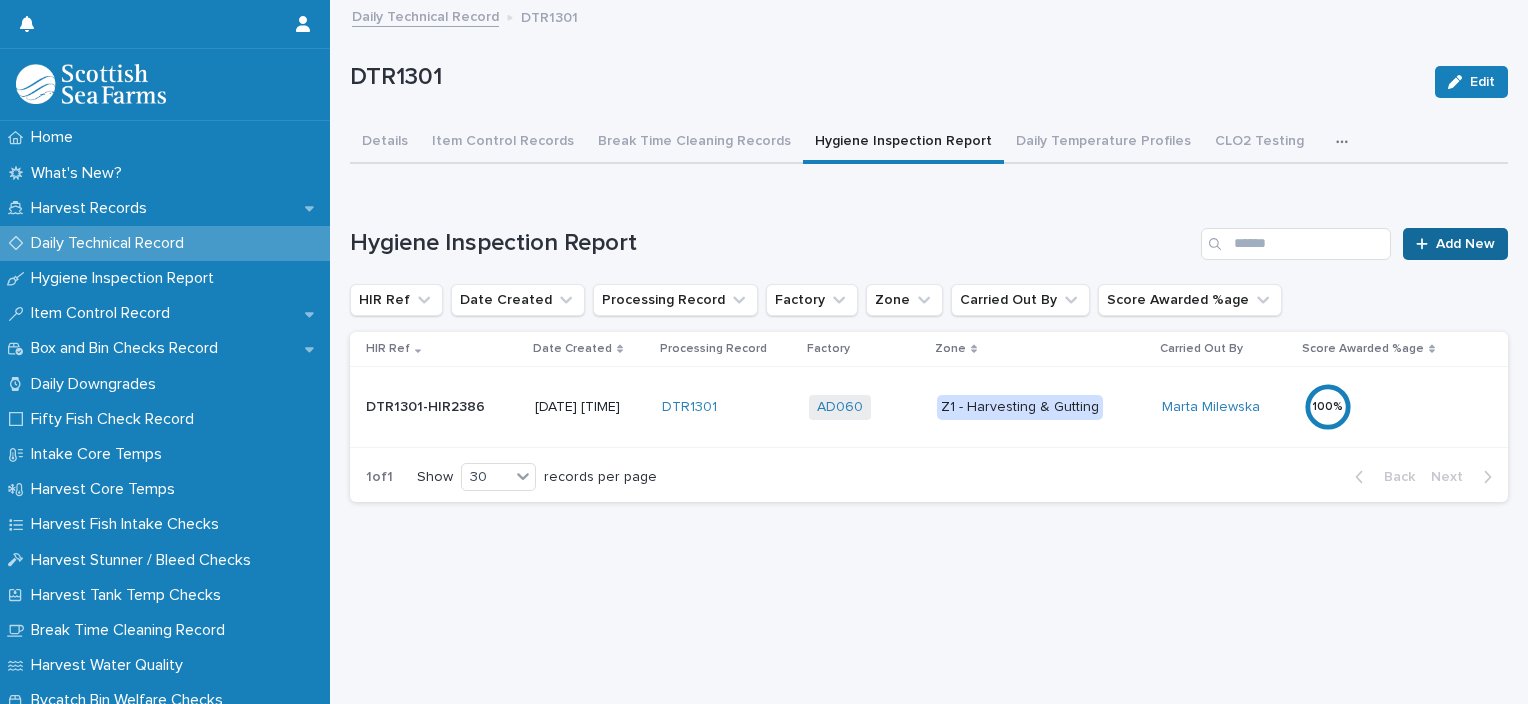 click on "Add New" at bounding box center [1465, 244] 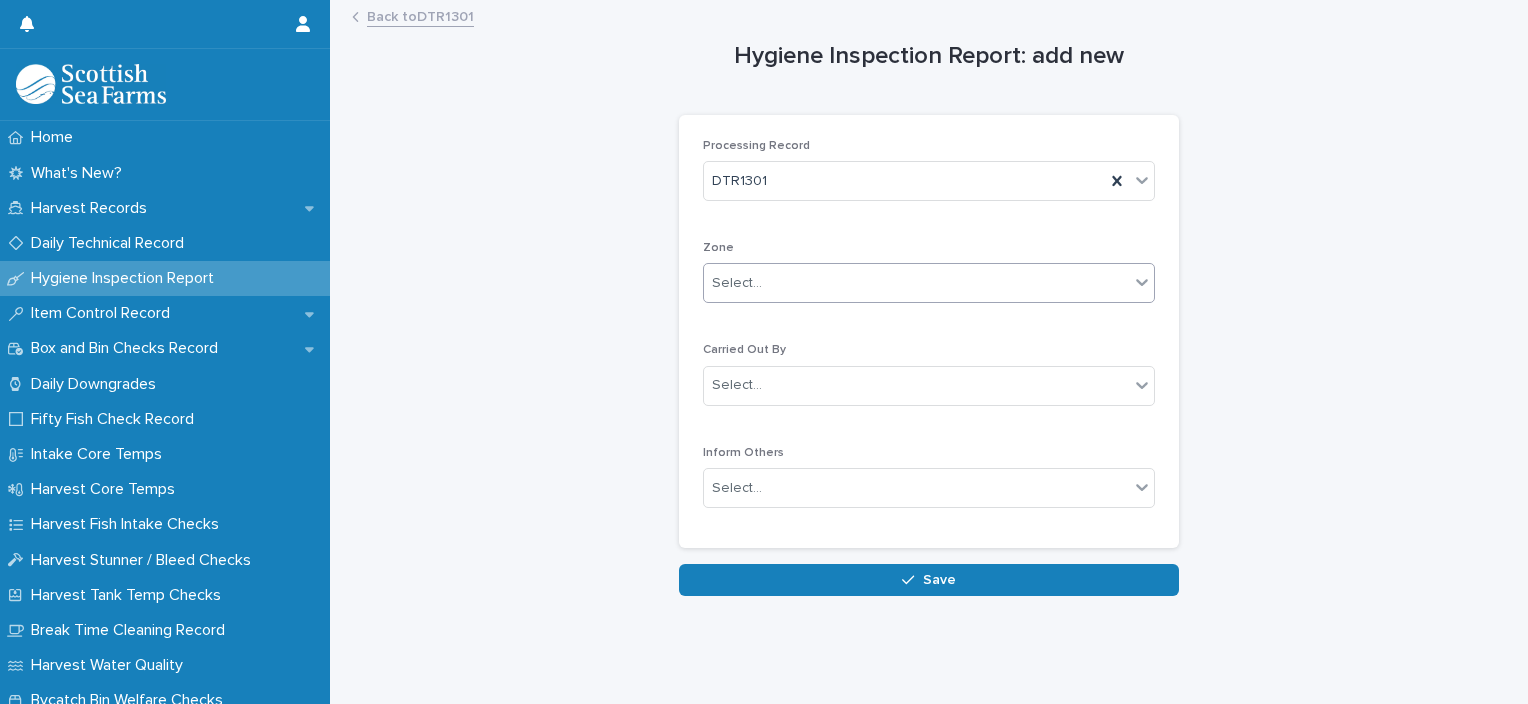 click on "Select..." at bounding box center (916, 283) 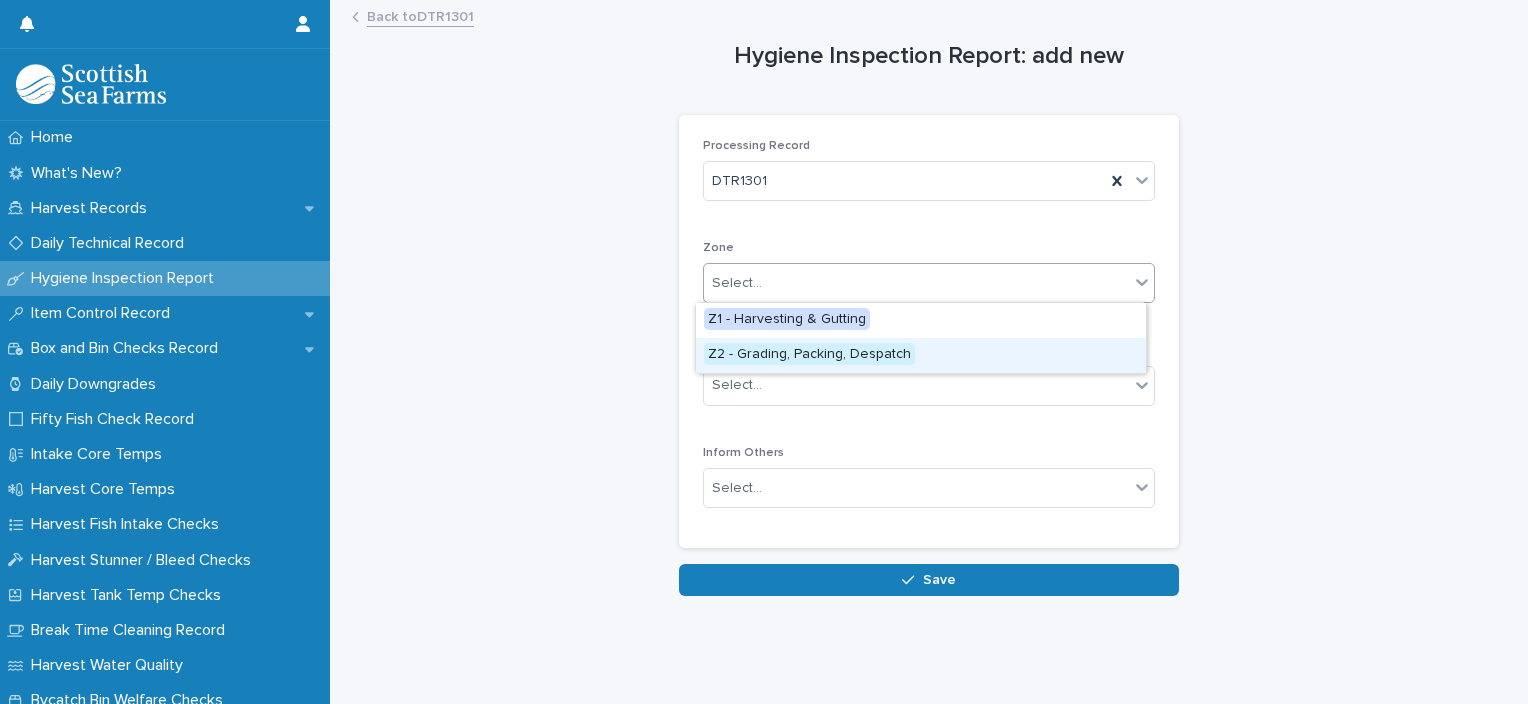 click on "Z2 - Grading, Packing, Despatch" at bounding box center [921, 355] 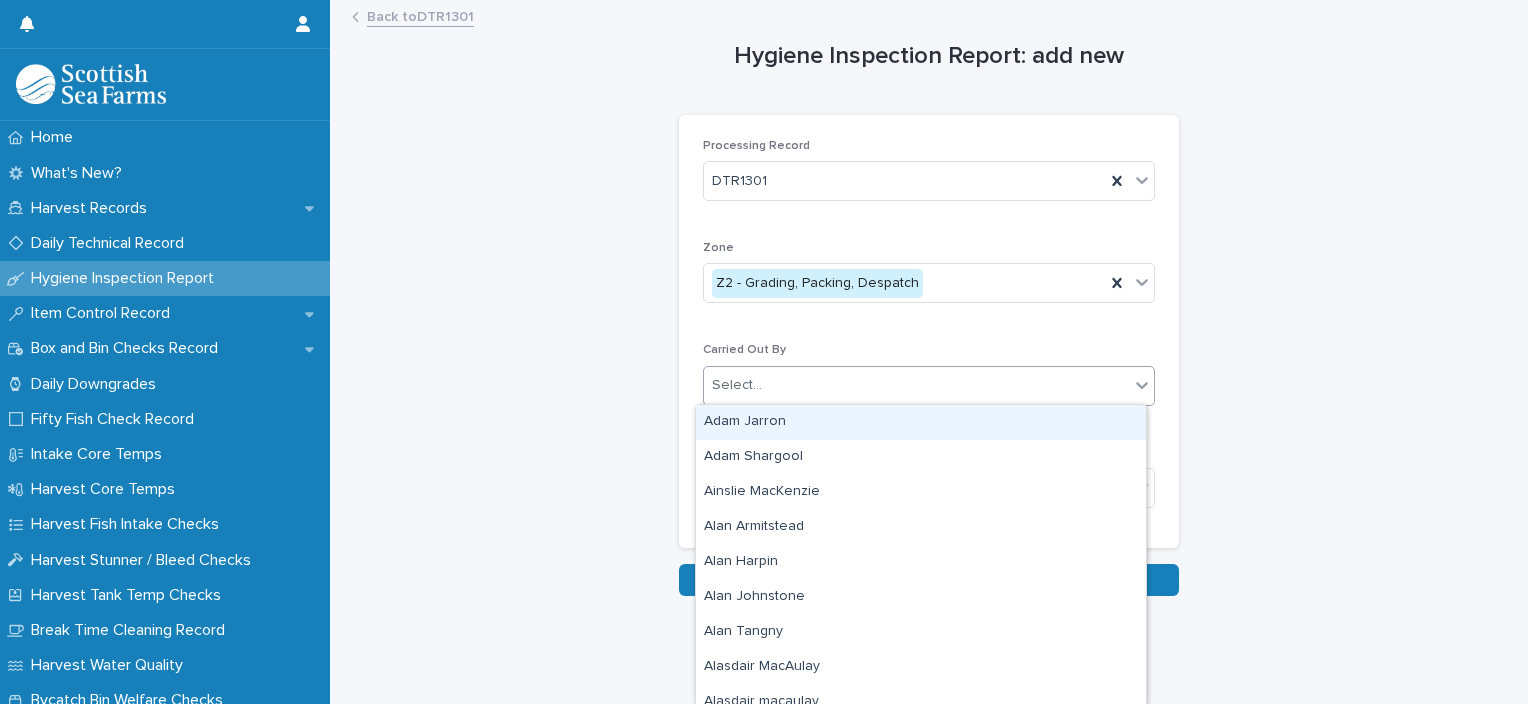 click on "Select..." at bounding box center [916, 385] 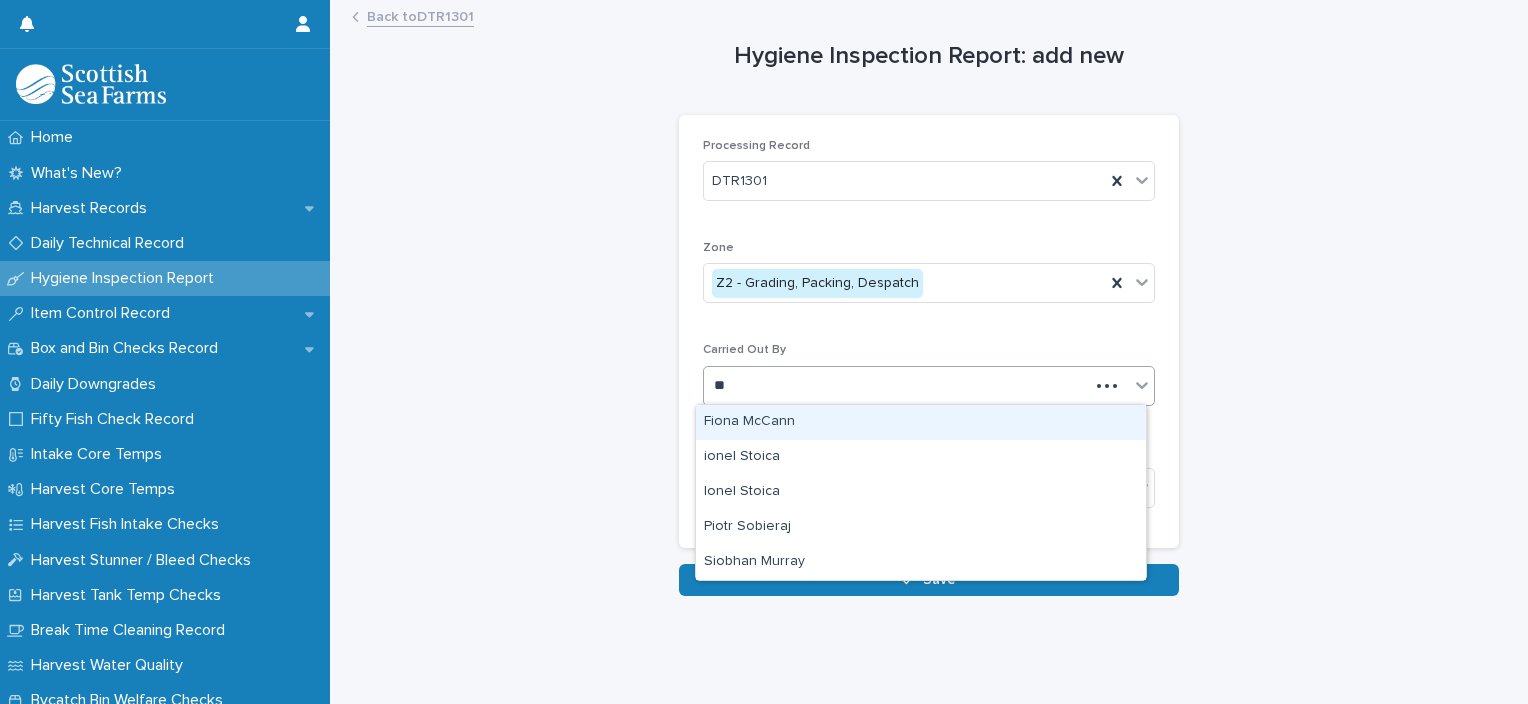 type on "***" 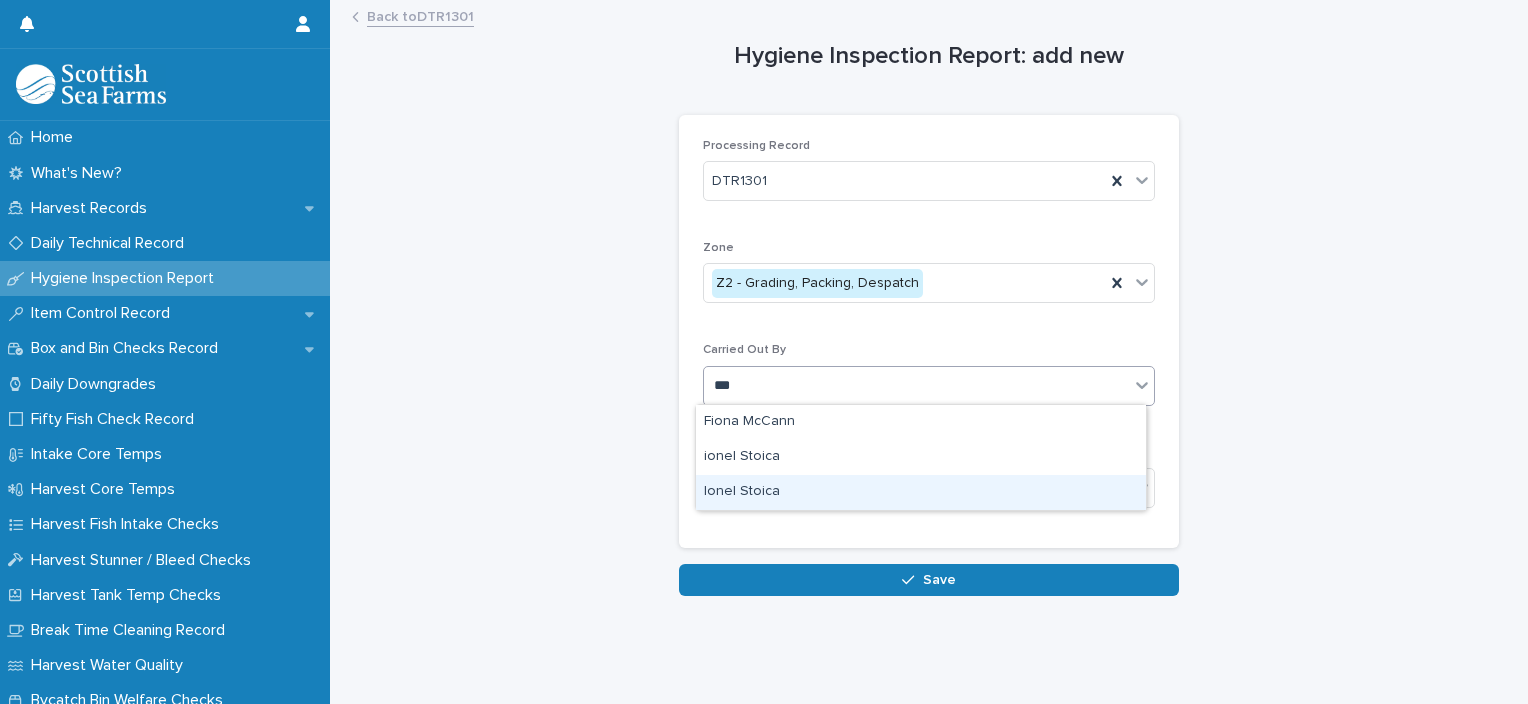 click on "Ionel Stoica" at bounding box center (921, 492) 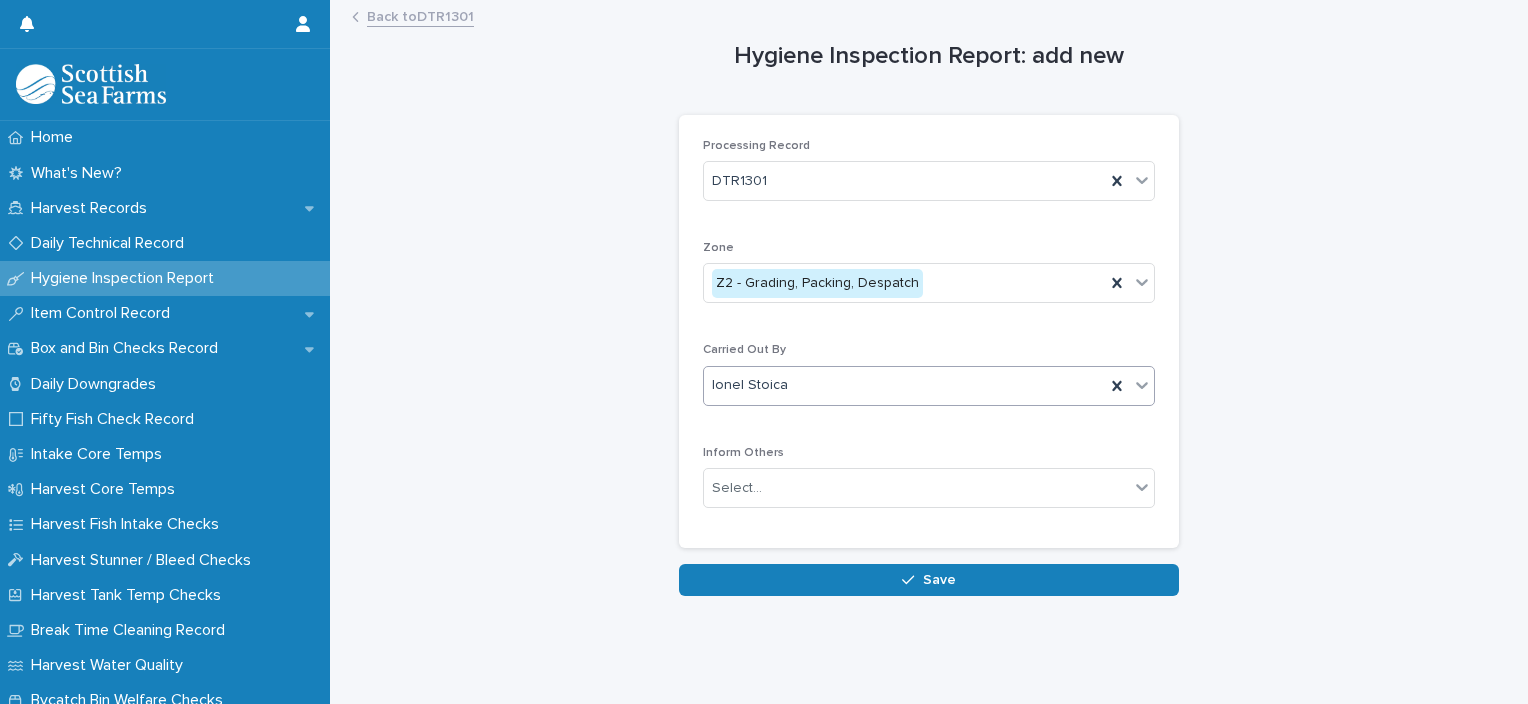 click on "Select..." at bounding box center (916, 488) 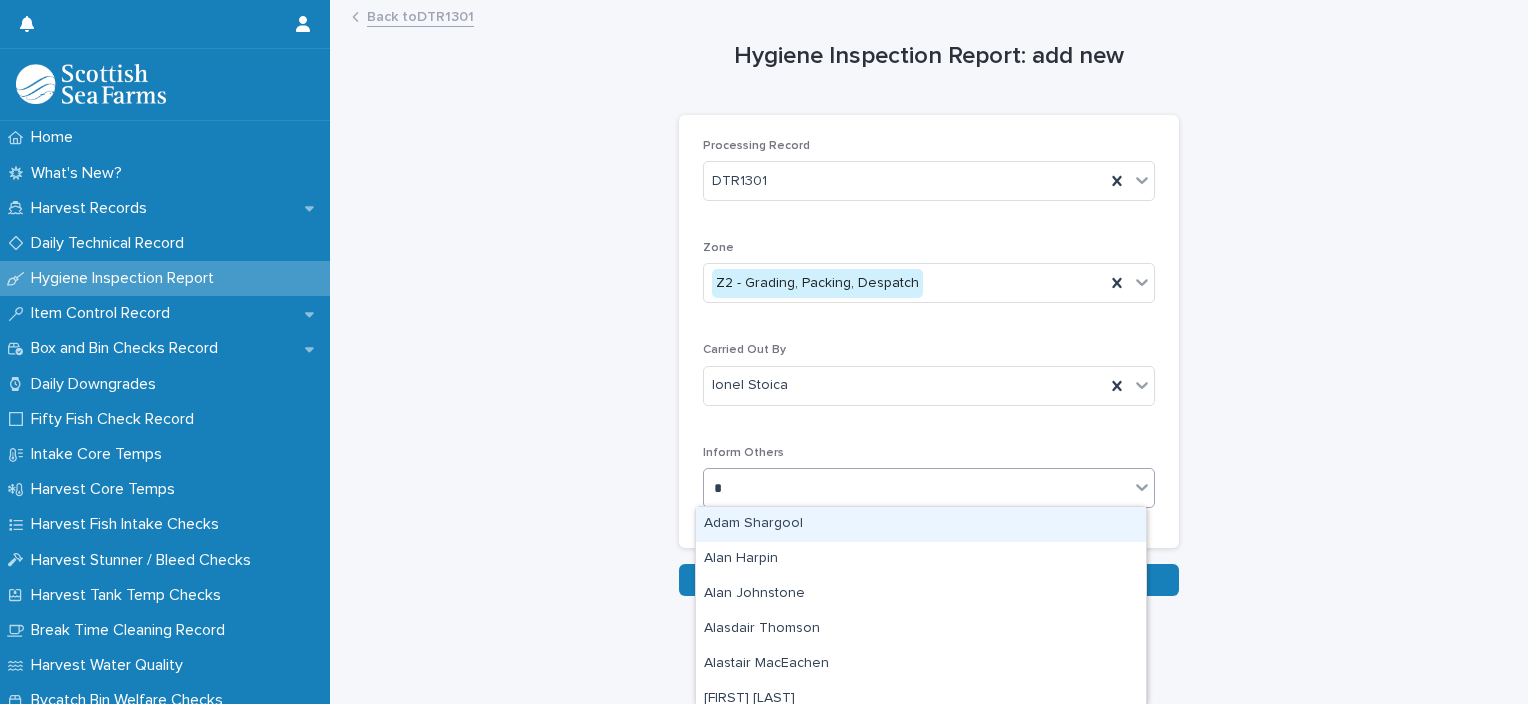 type on "**" 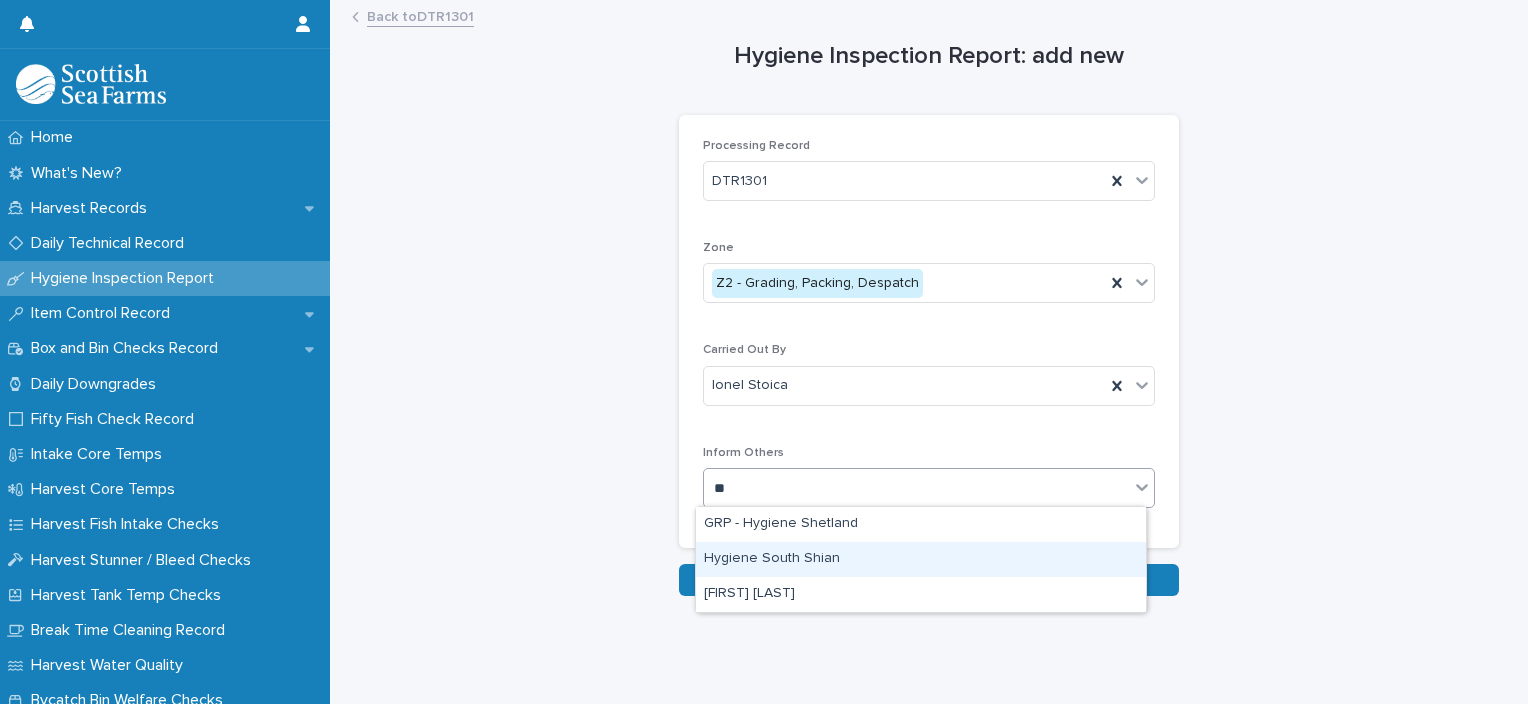 click on "Hygiene South Shian" at bounding box center (921, 559) 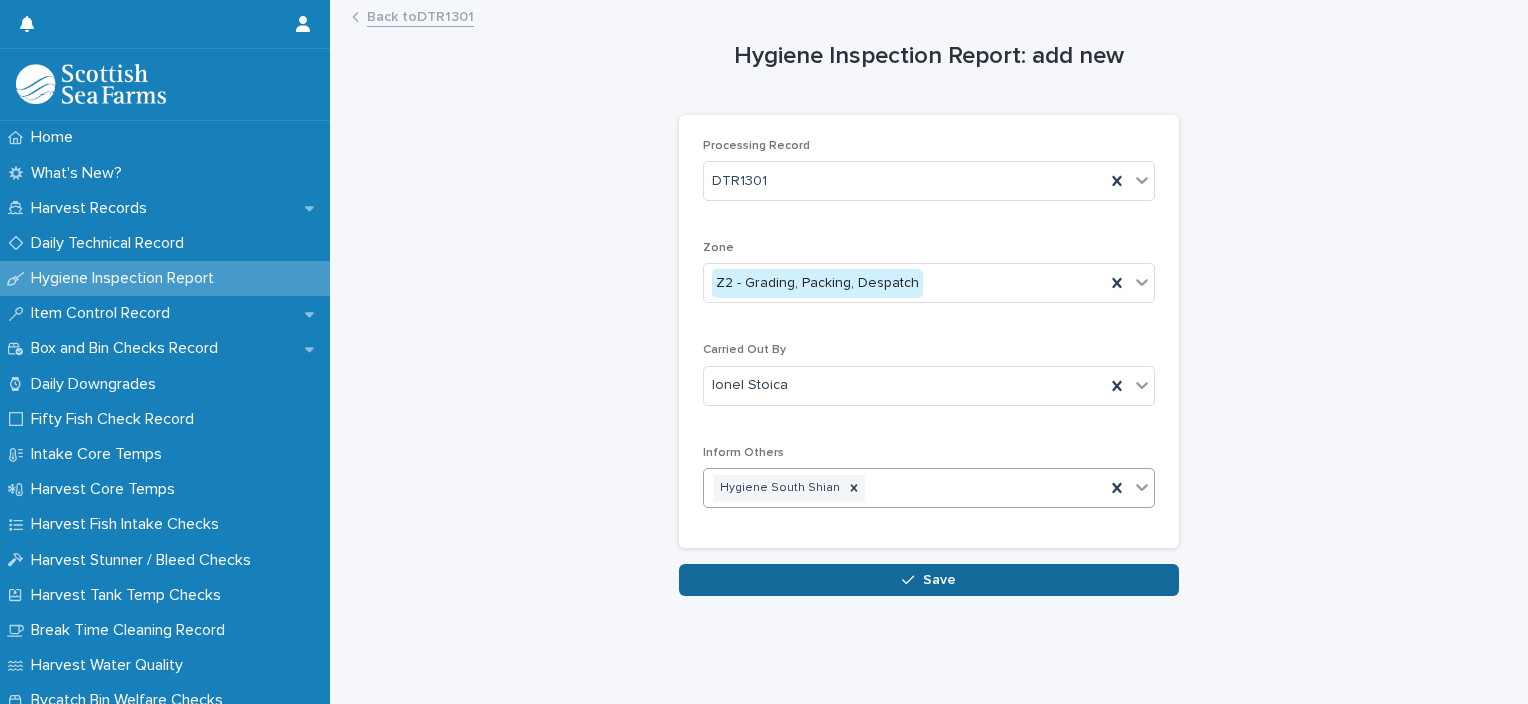 click on "Save" at bounding box center [929, 580] 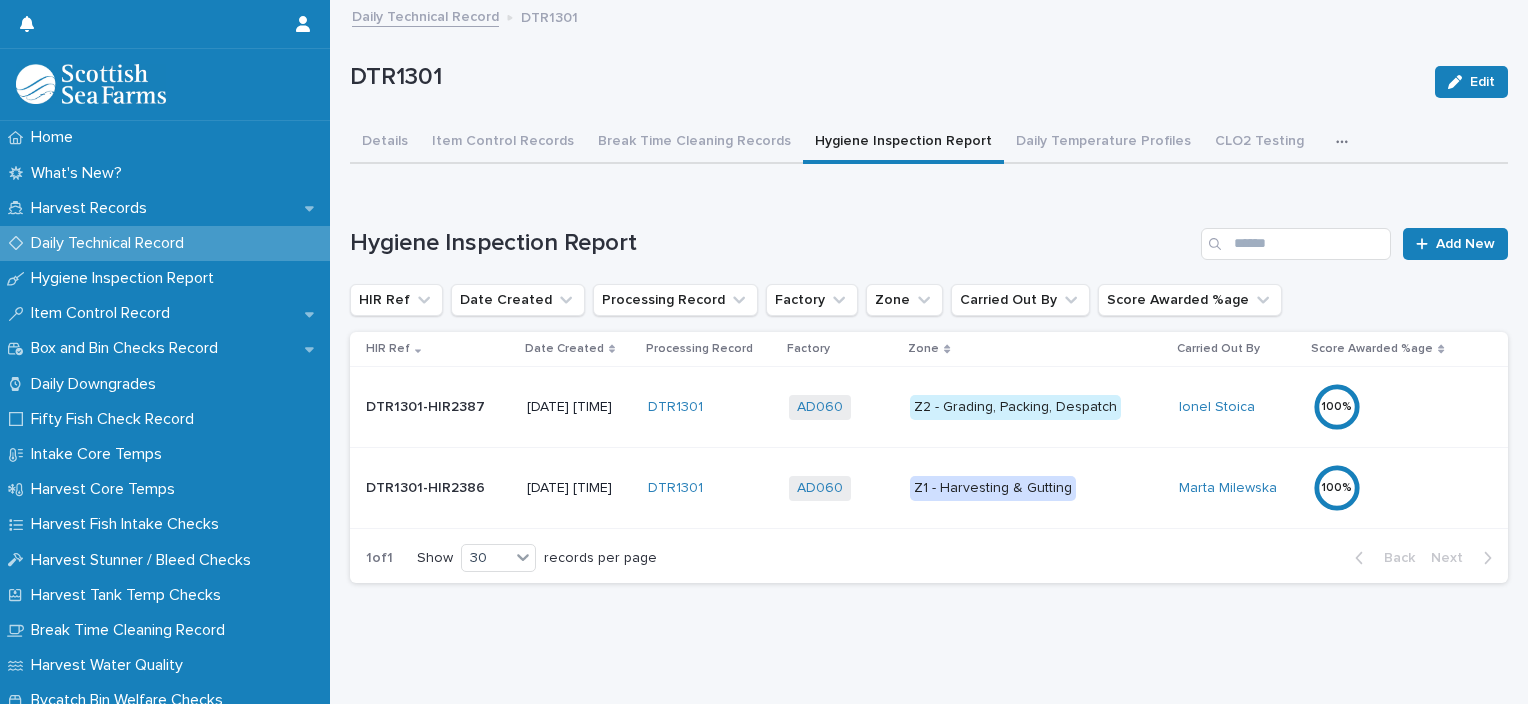 click on "DTR1301" at bounding box center [710, 407] 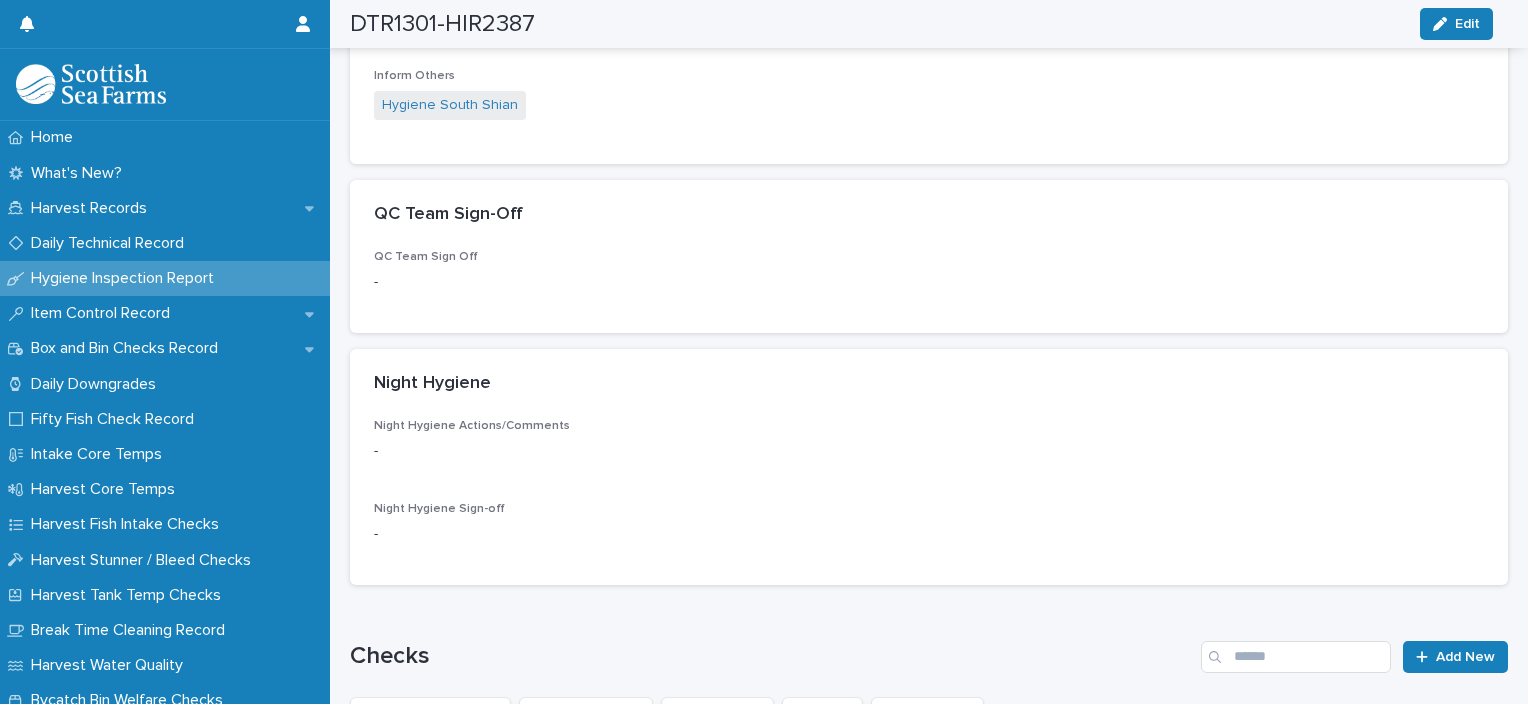 scroll, scrollTop: 934, scrollLeft: 0, axis: vertical 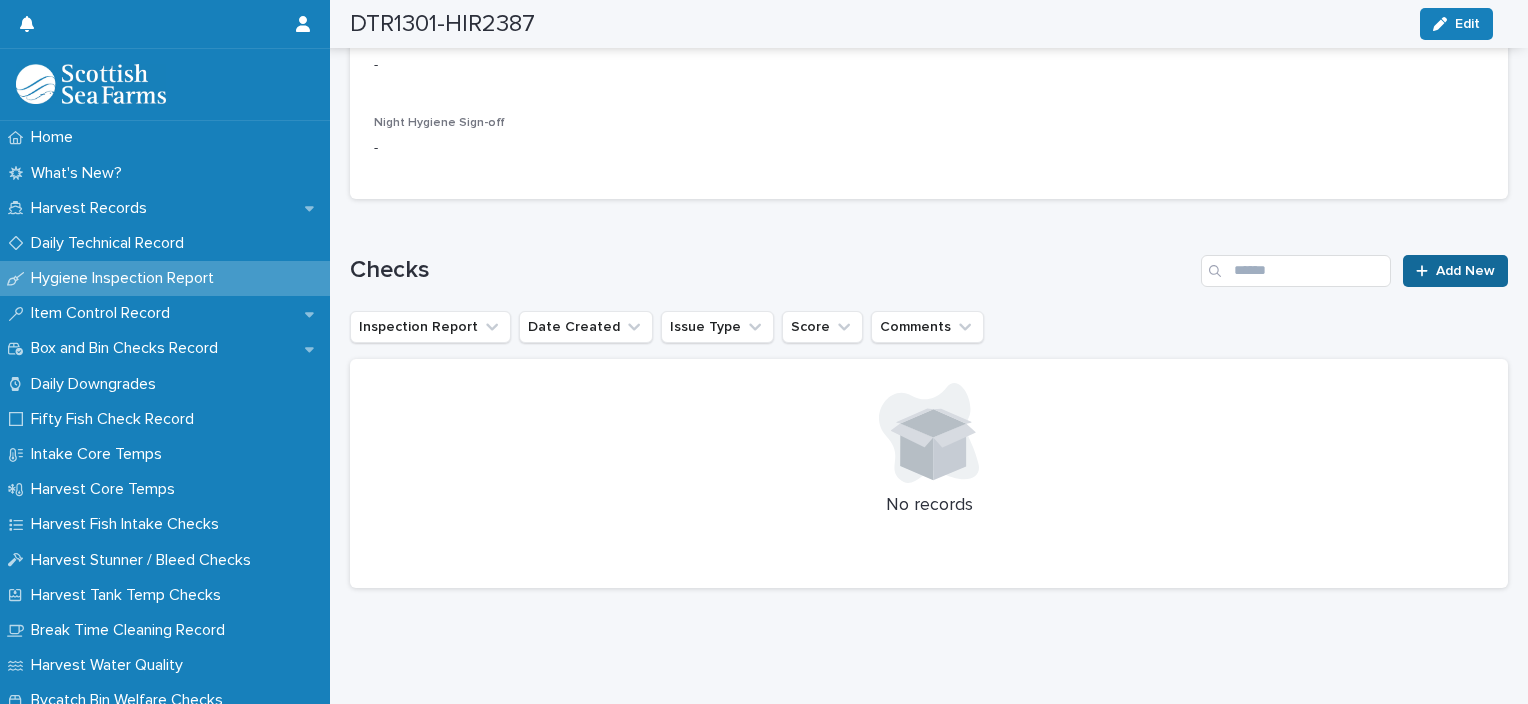 click on "Add New" at bounding box center (1455, 271) 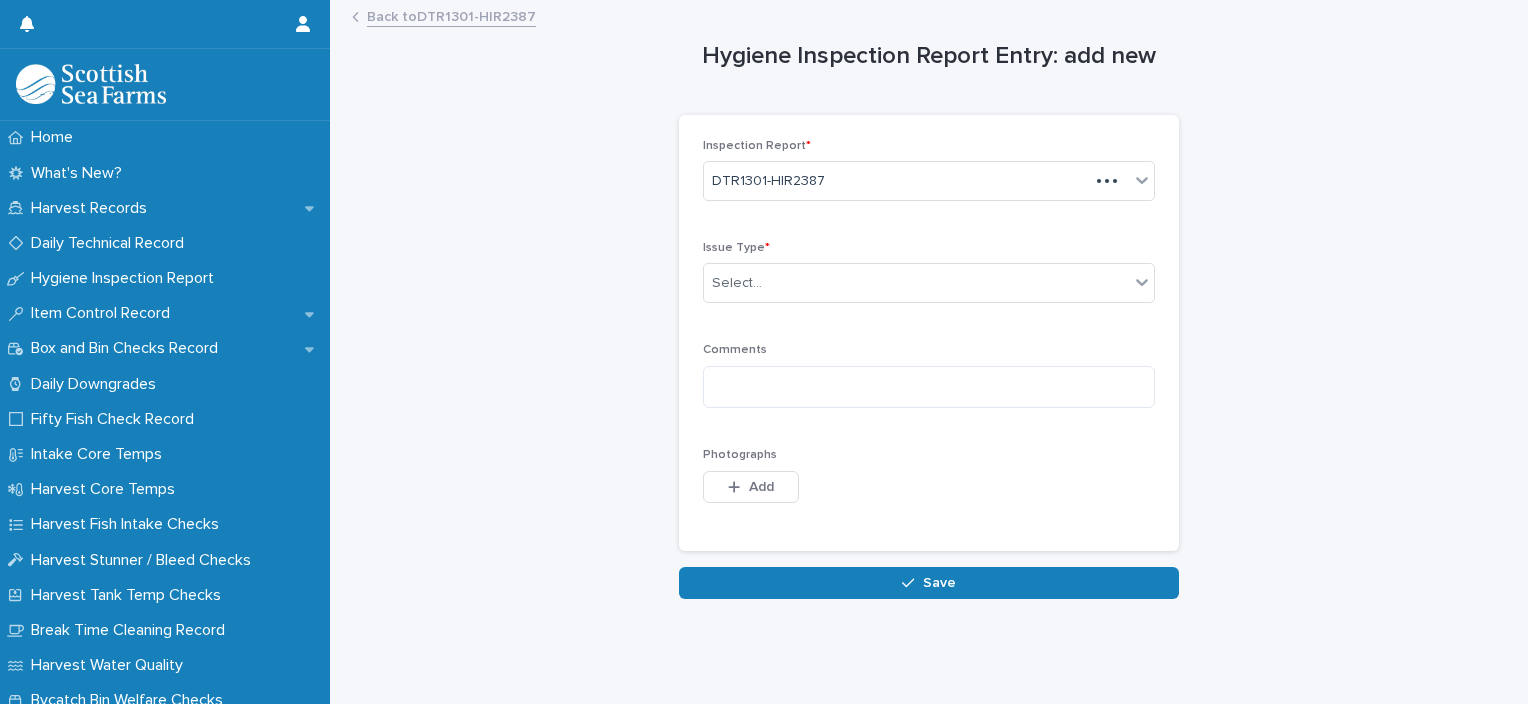 scroll, scrollTop: 0, scrollLeft: 0, axis: both 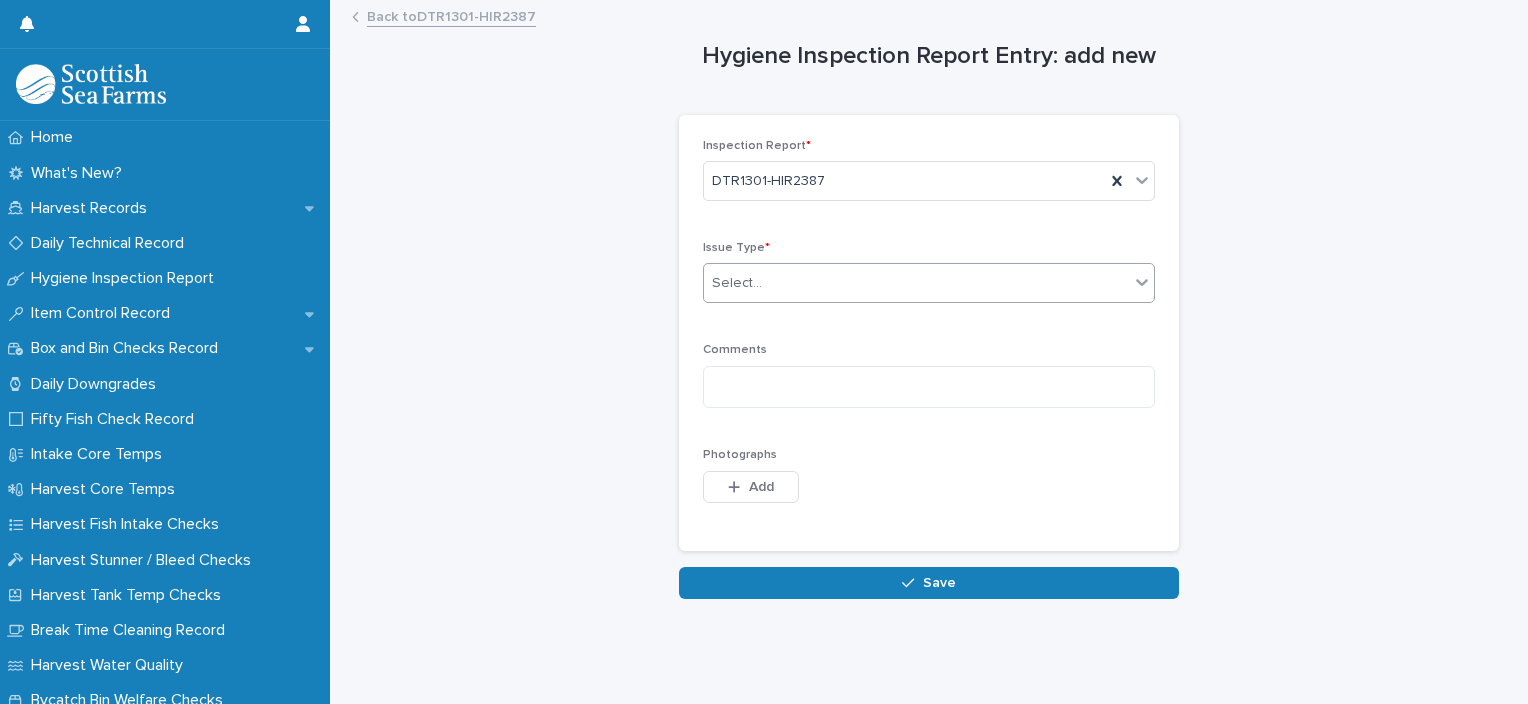 click on "Select..." at bounding box center (916, 283) 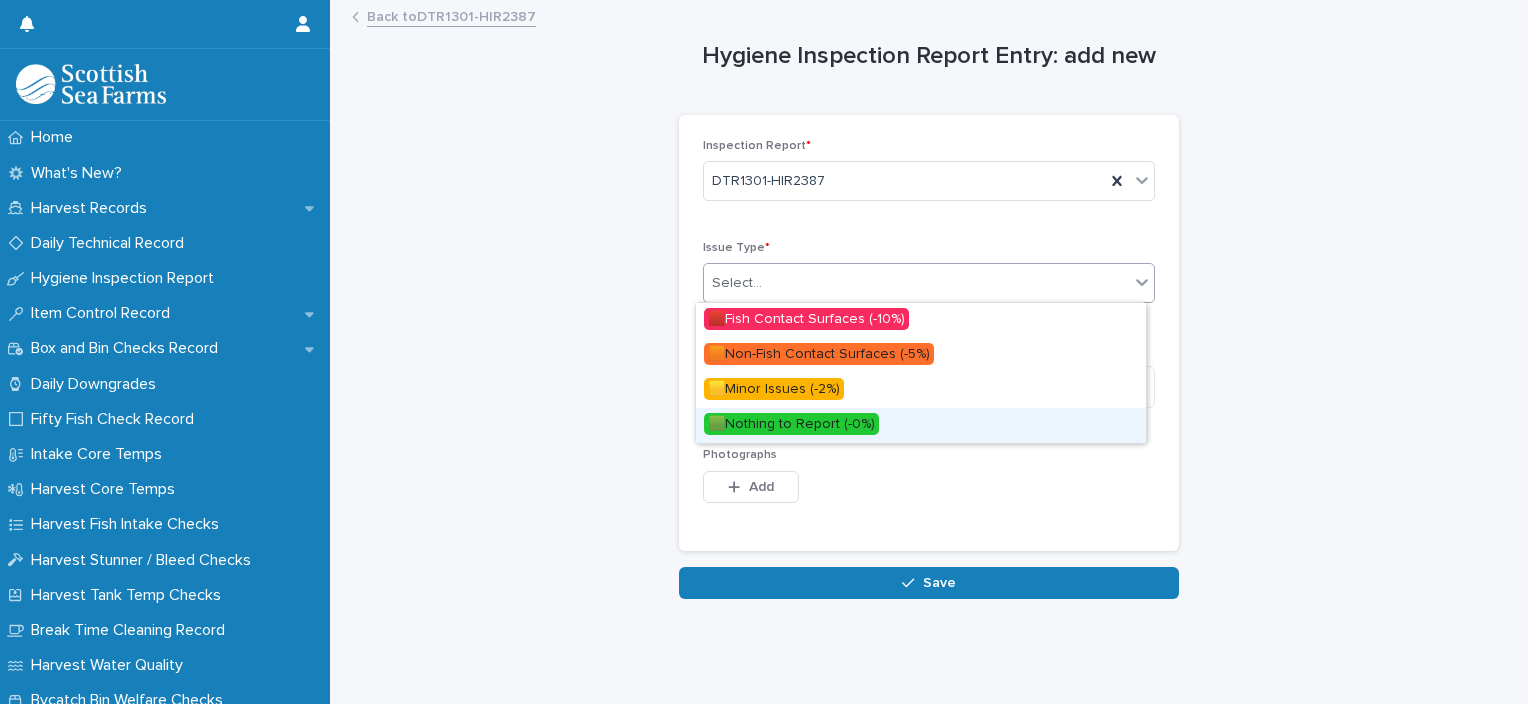 click on "🟩Nothing to Report (-0%)" at bounding box center (791, 424) 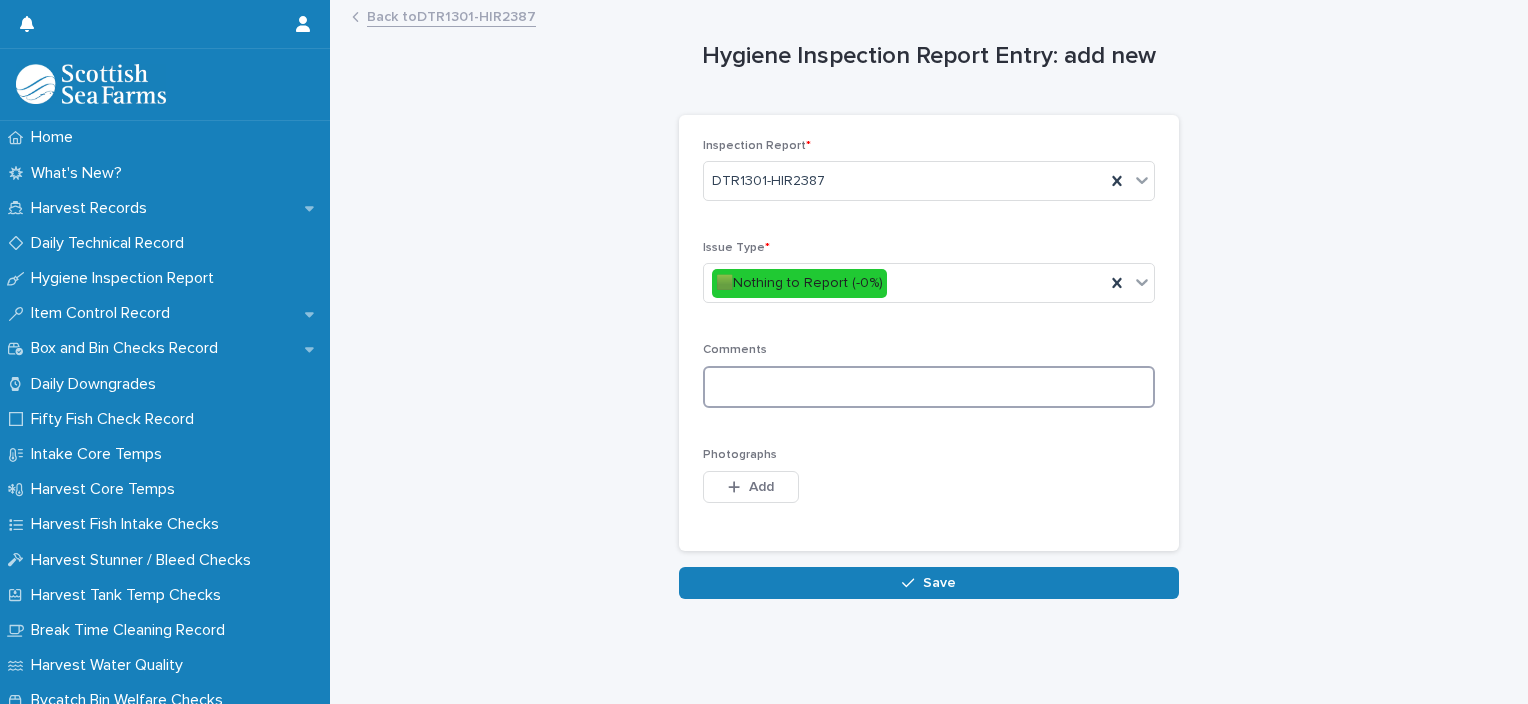 click at bounding box center (929, 387) 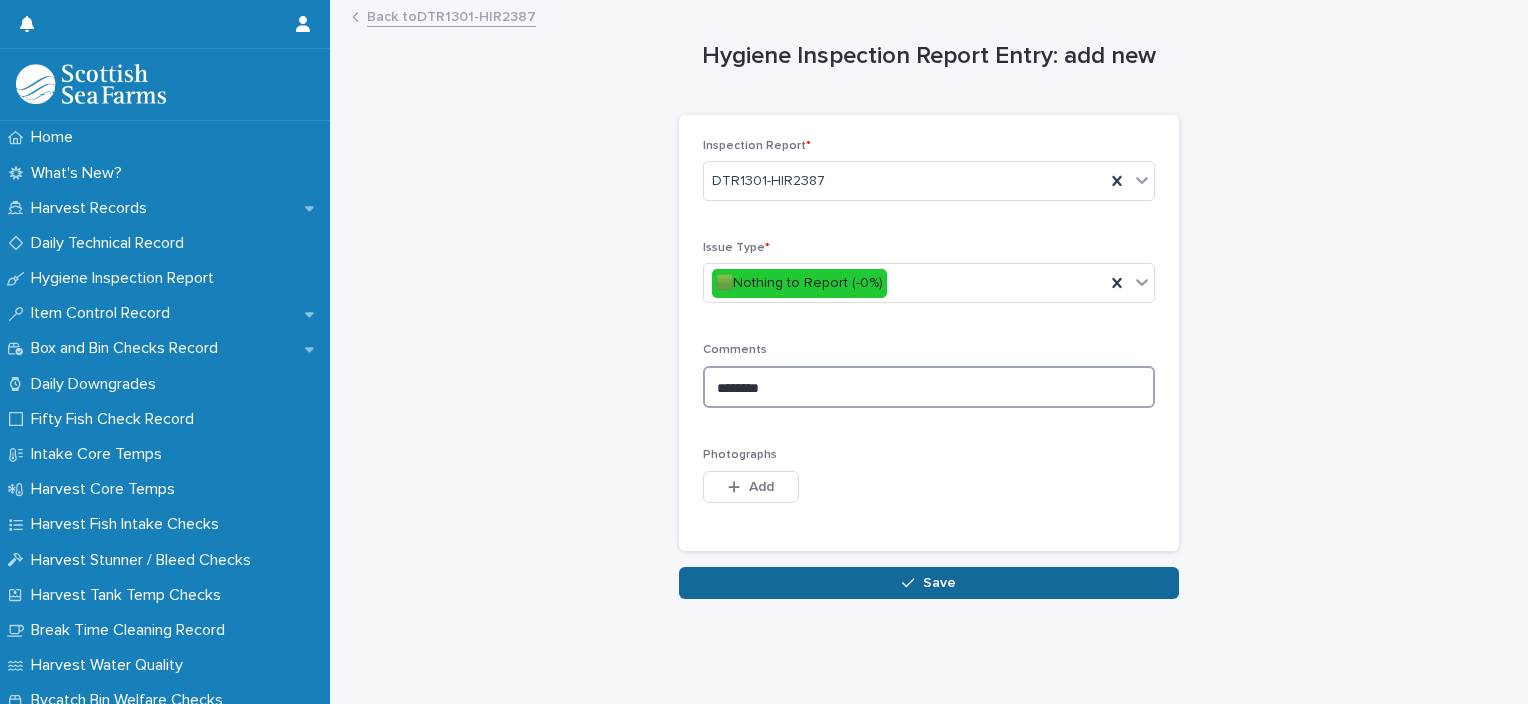 type on "********" 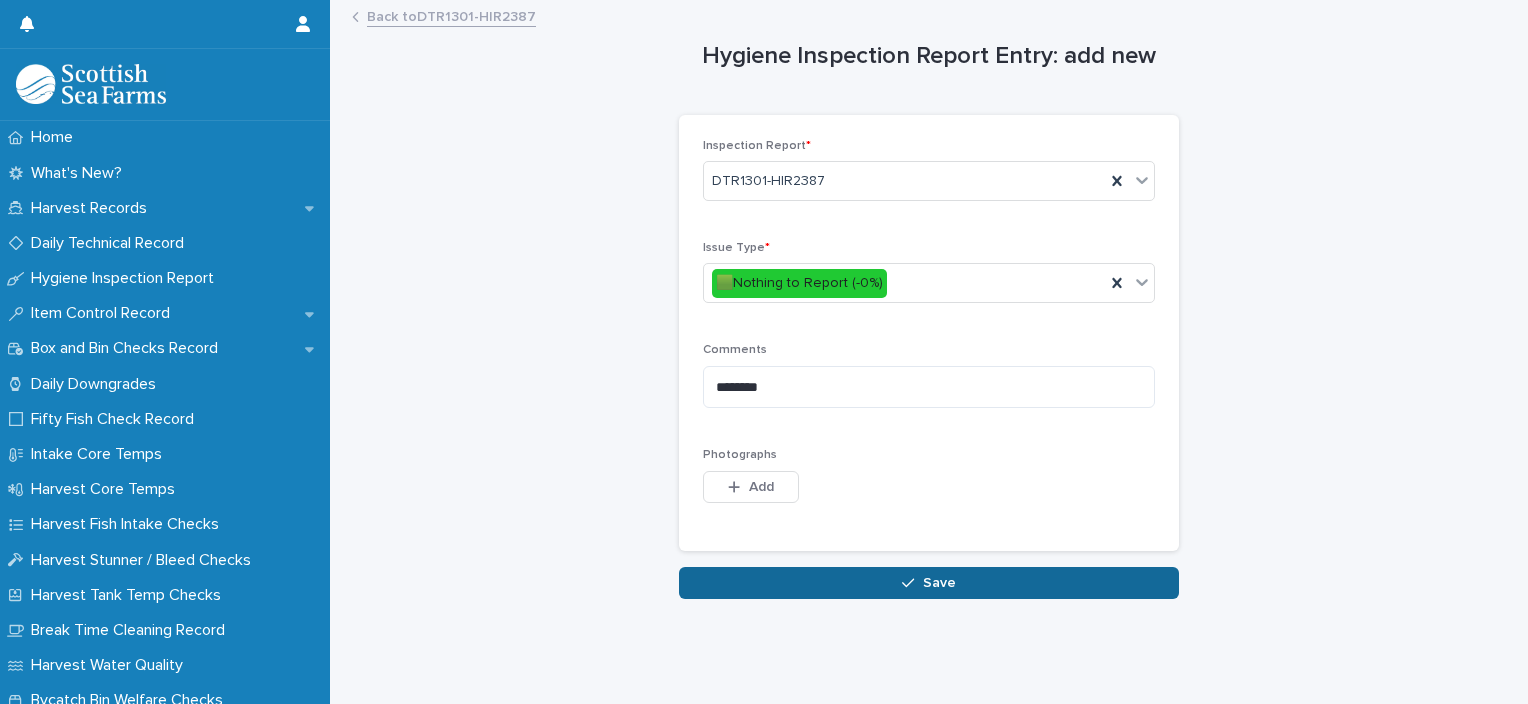 click on "Save" at bounding box center [929, 583] 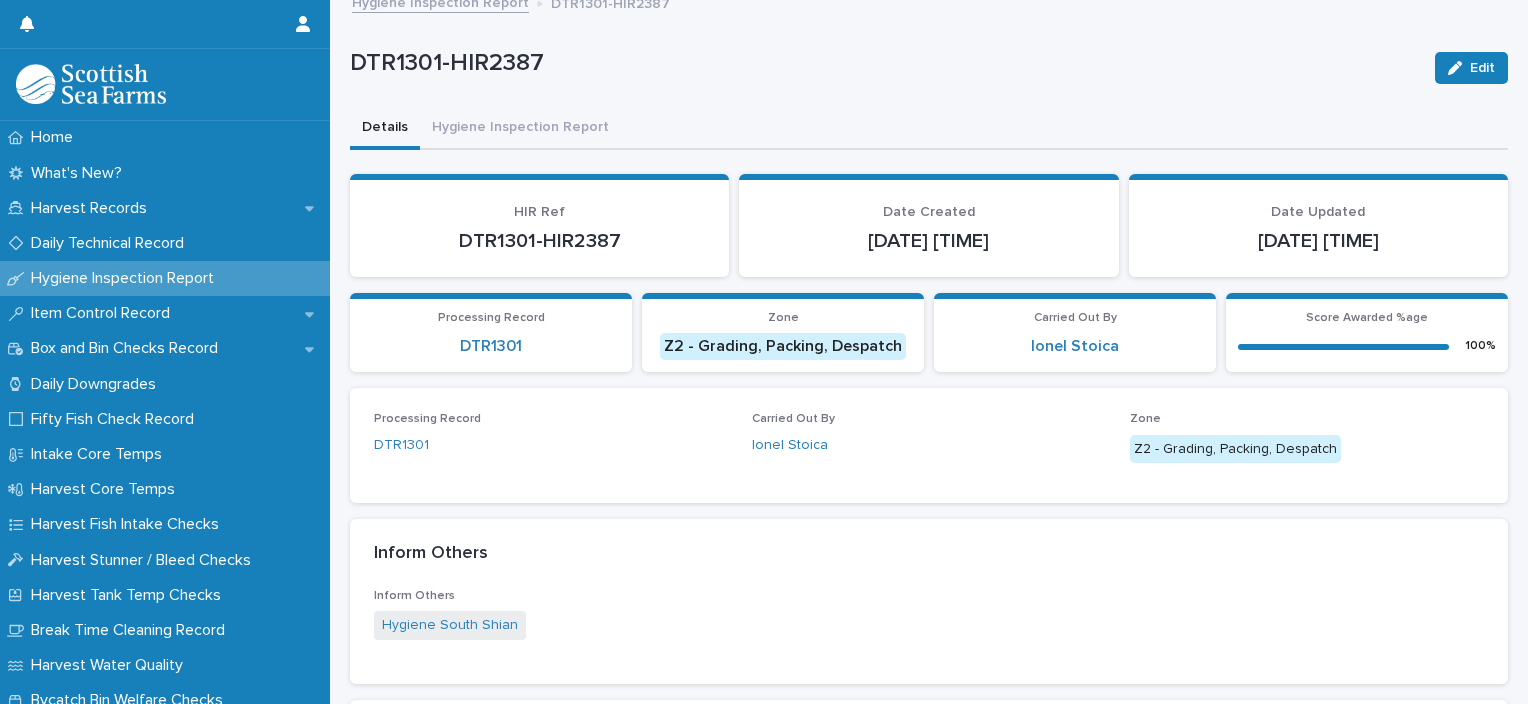 scroll, scrollTop: 0, scrollLeft: 0, axis: both 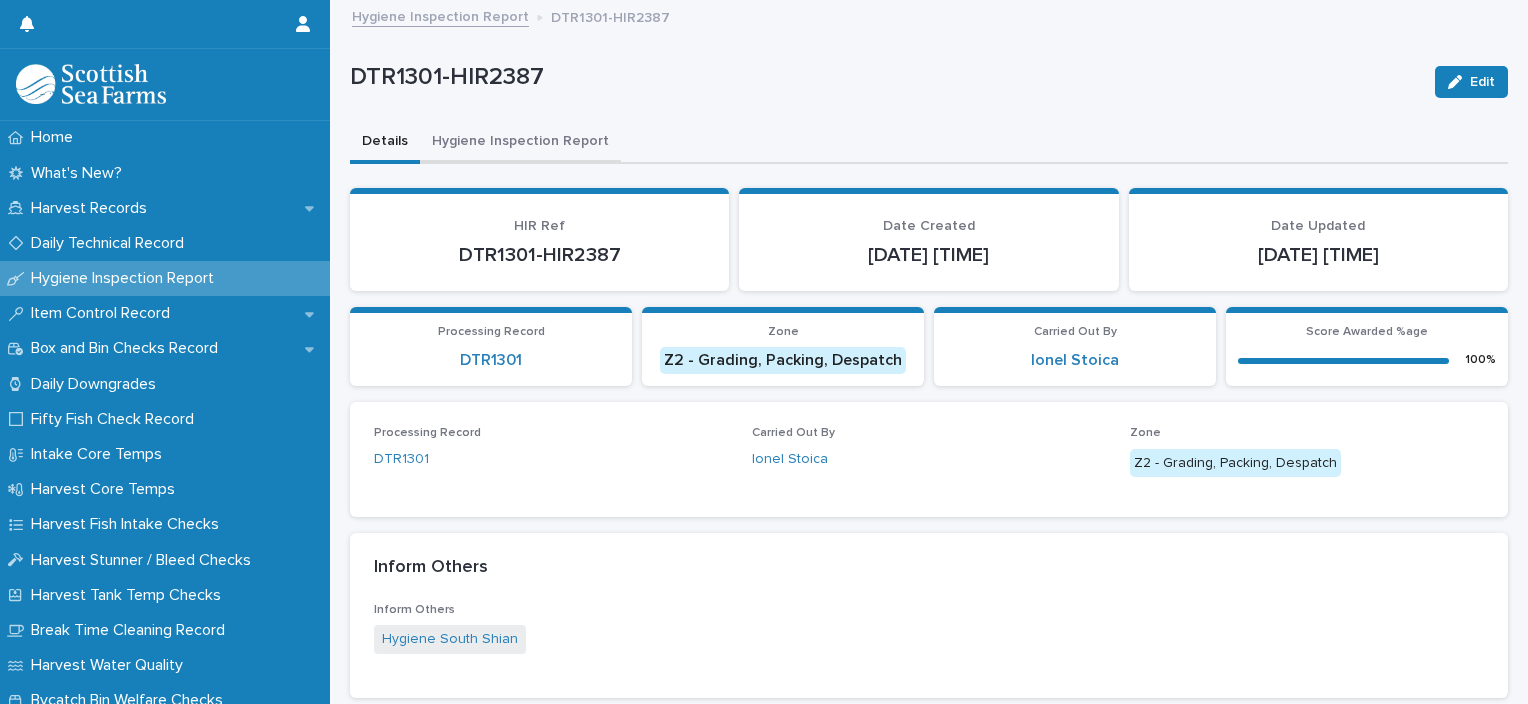 click on "Hygiene Inspection Report" at bounding box center (520, 143) 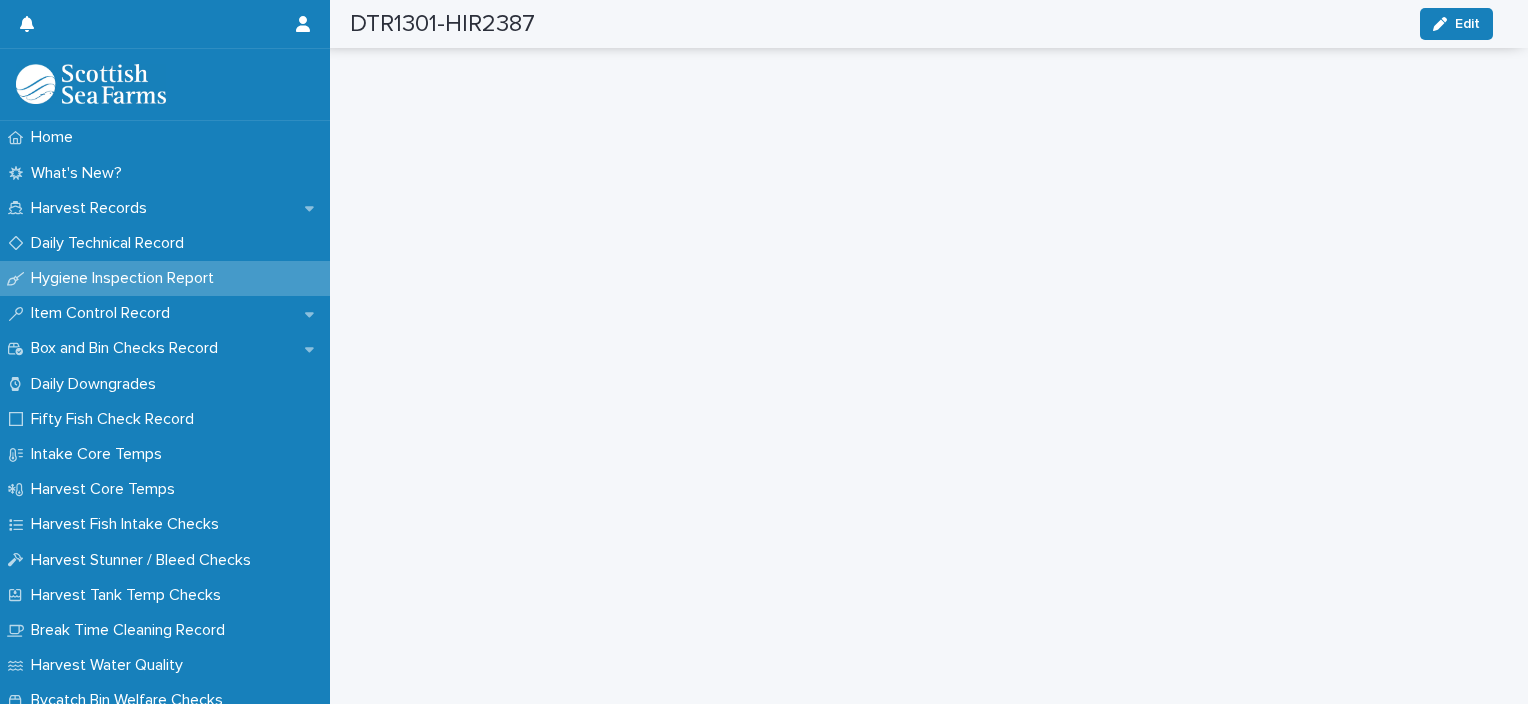scroll, scrollTop: 0, scrollLeft: 0, axis: both 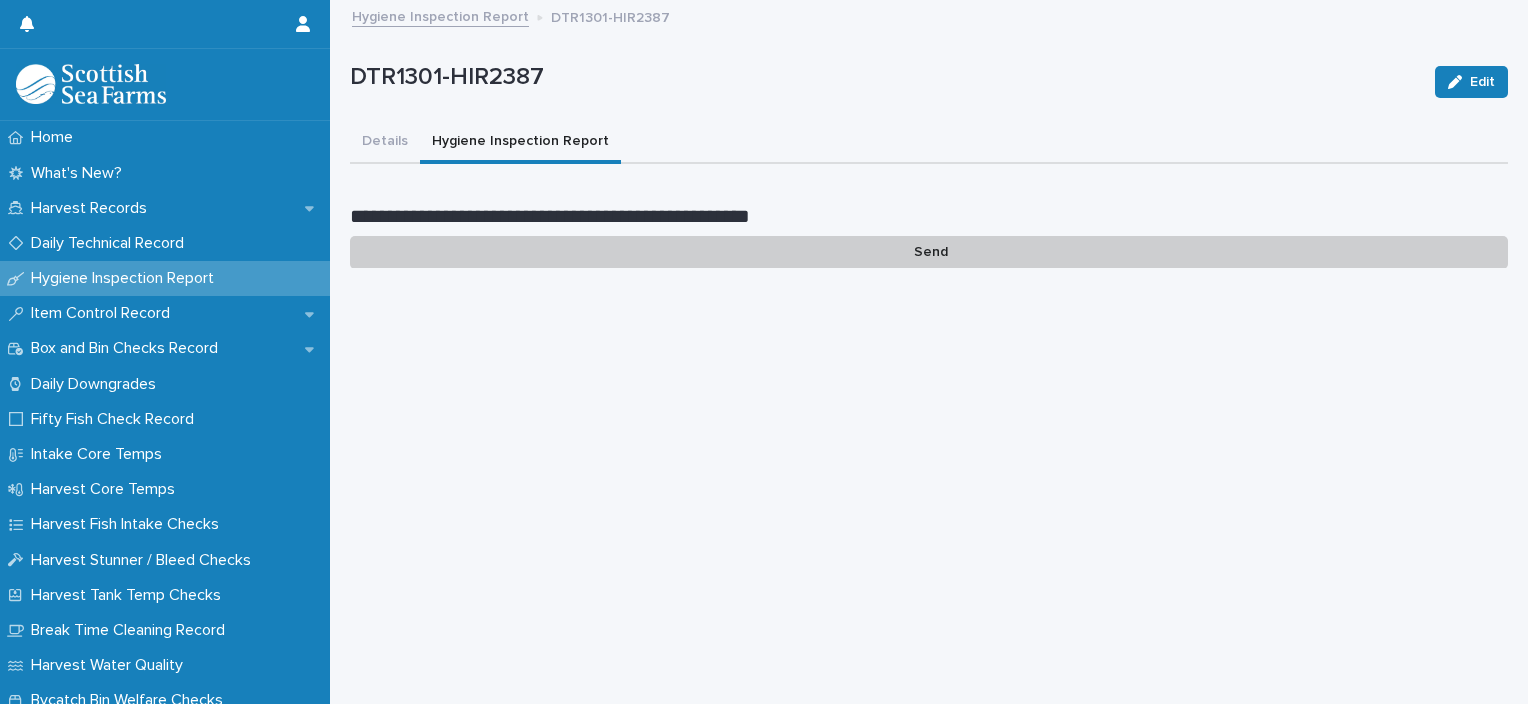 click on "Send" at bounding box center (929, 252) 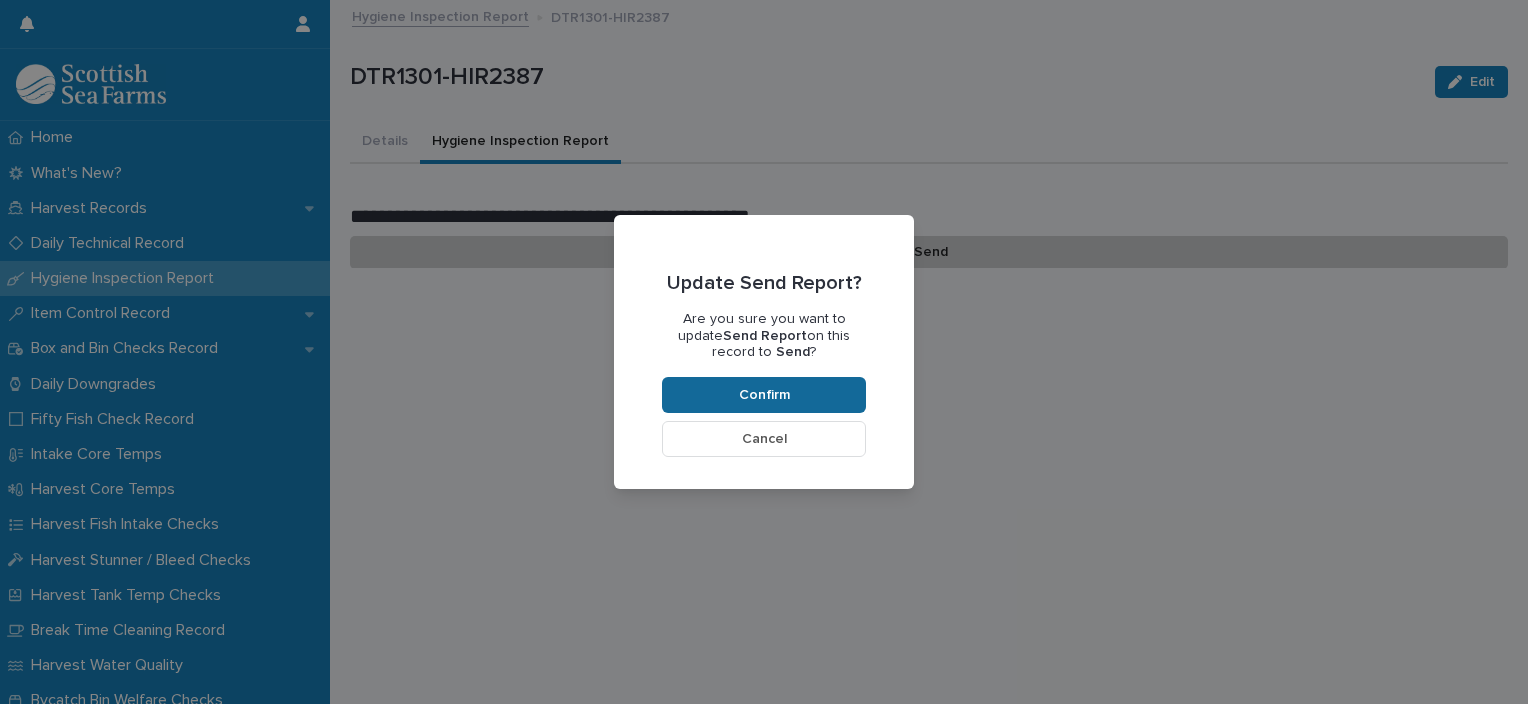click on "Confirm" at bounding box center (764, 395) 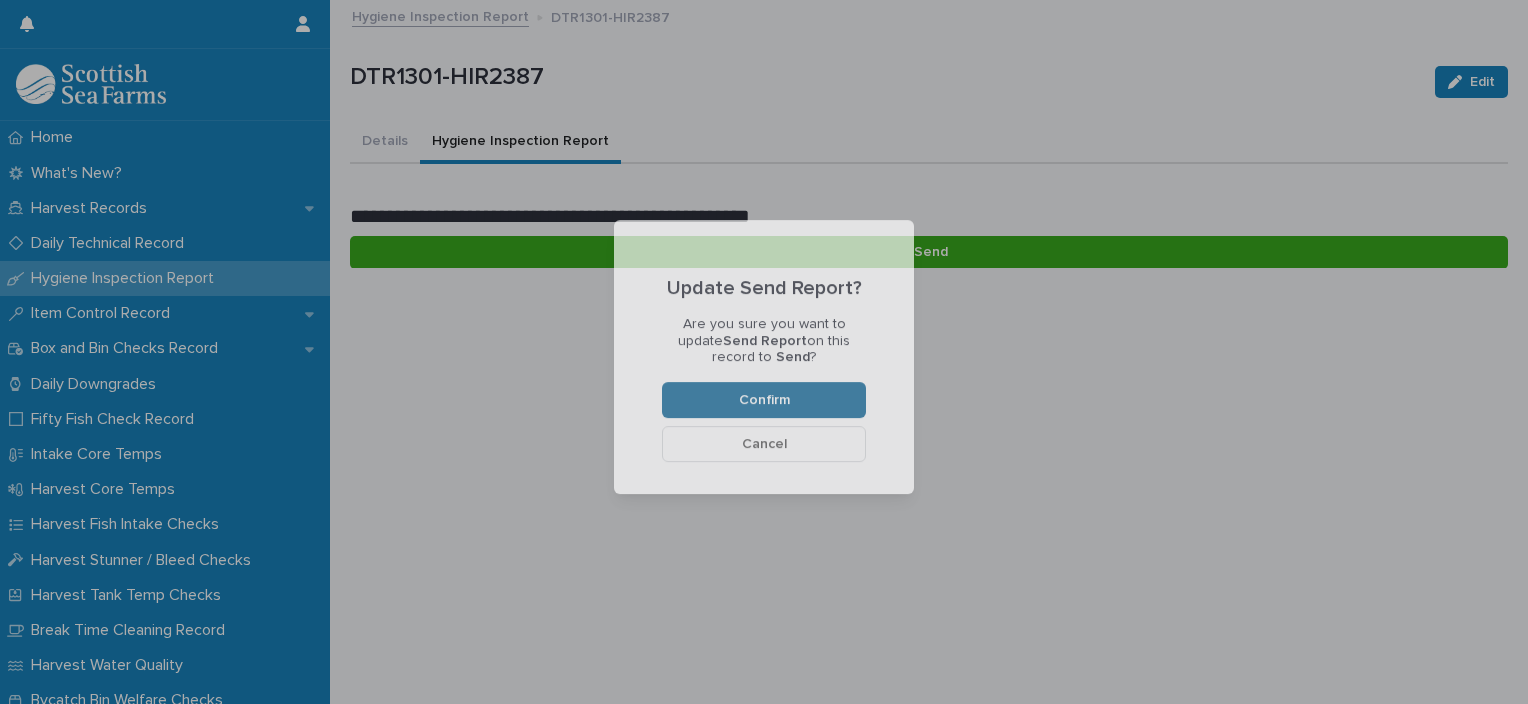 scroll, scrollTop: 167, scrollLeft: 0, axis: vertical 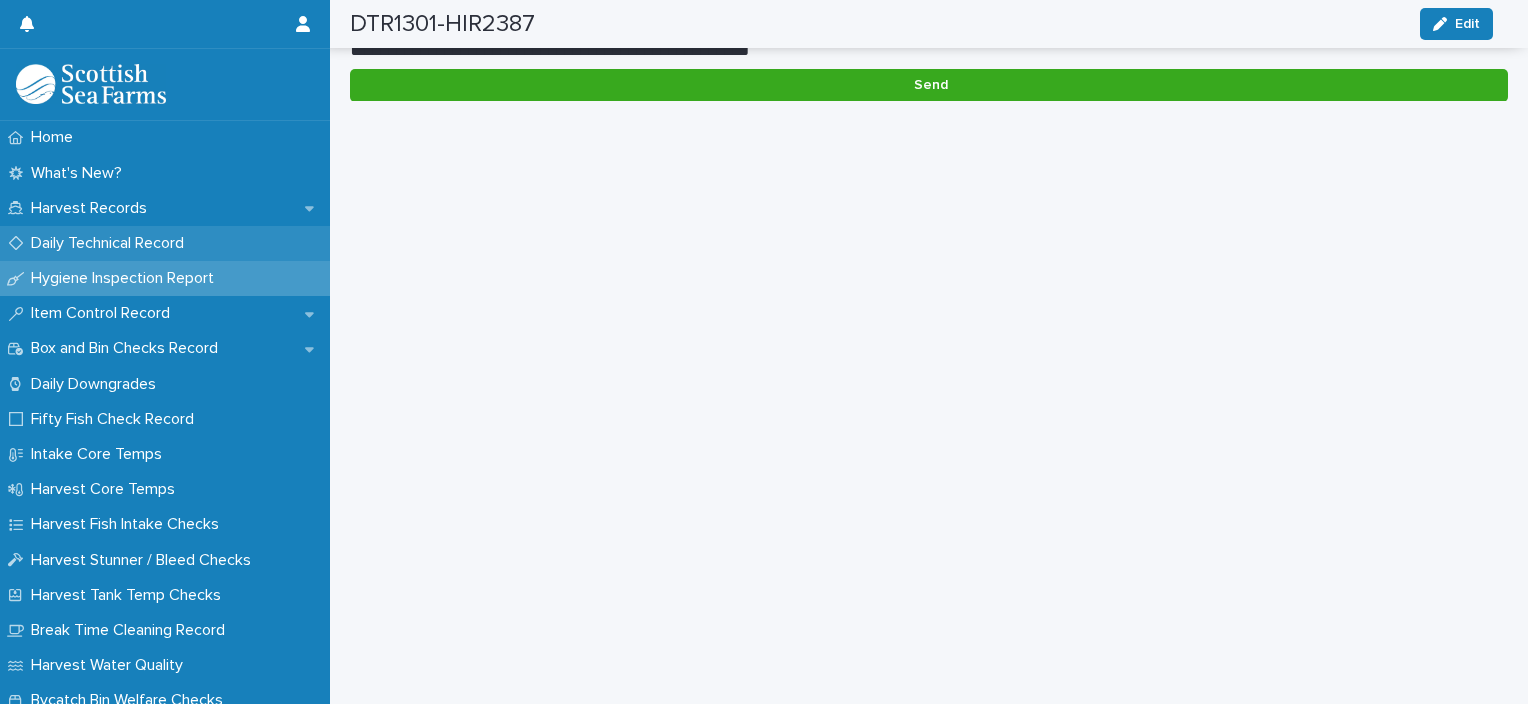 click on "Daily Technical Record" at bounding box center (111, 243) 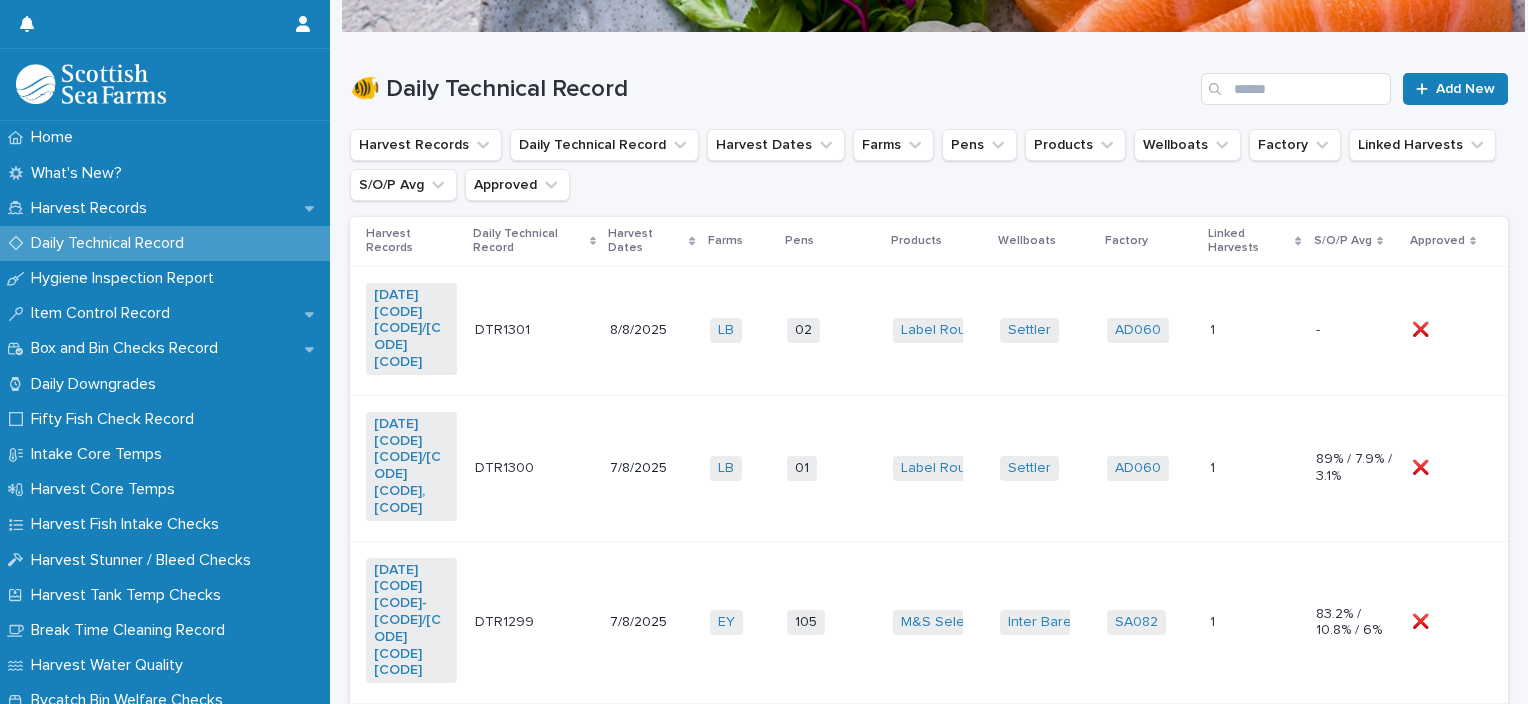 scroll, scrollTop: 0, scrollLeft: 0, axis: both 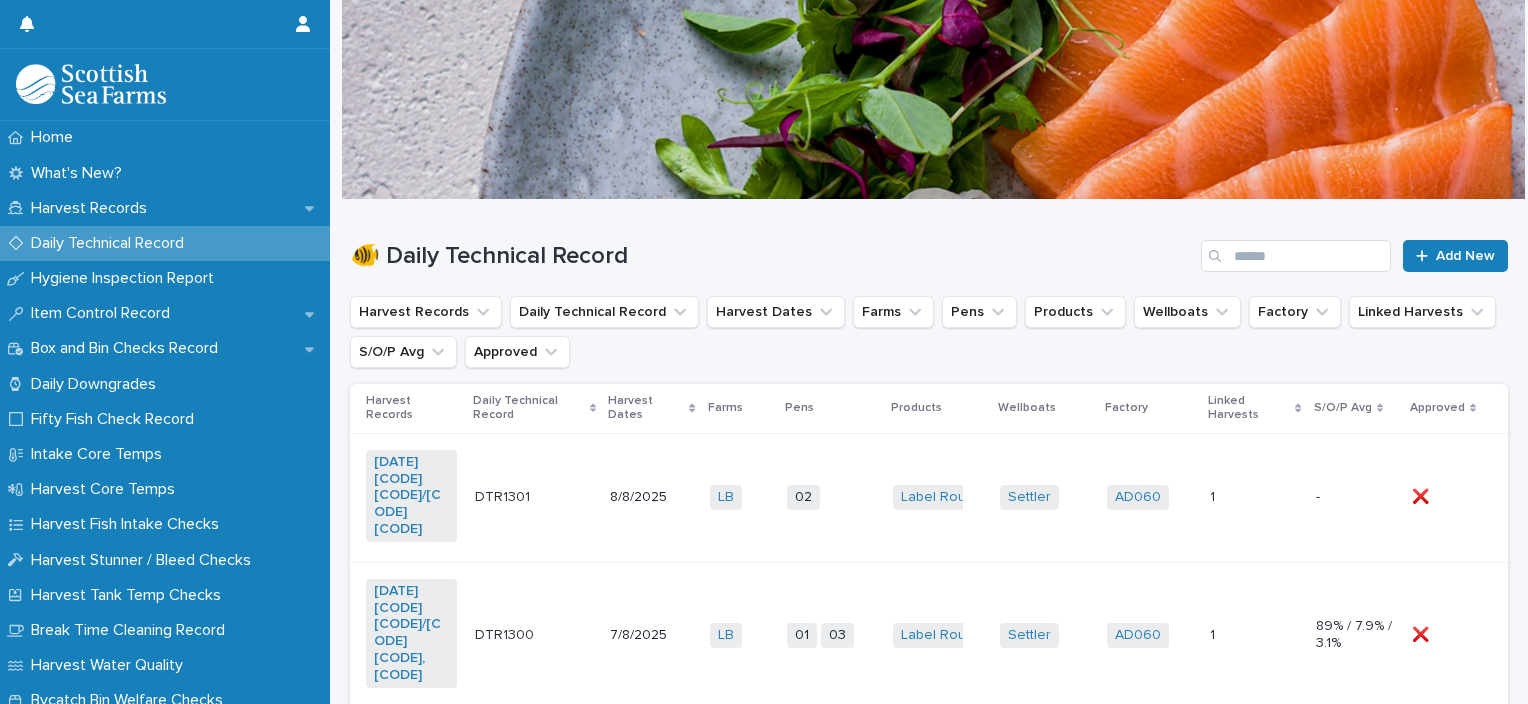 click on "02 + 0" at bounding box center (832, 497) 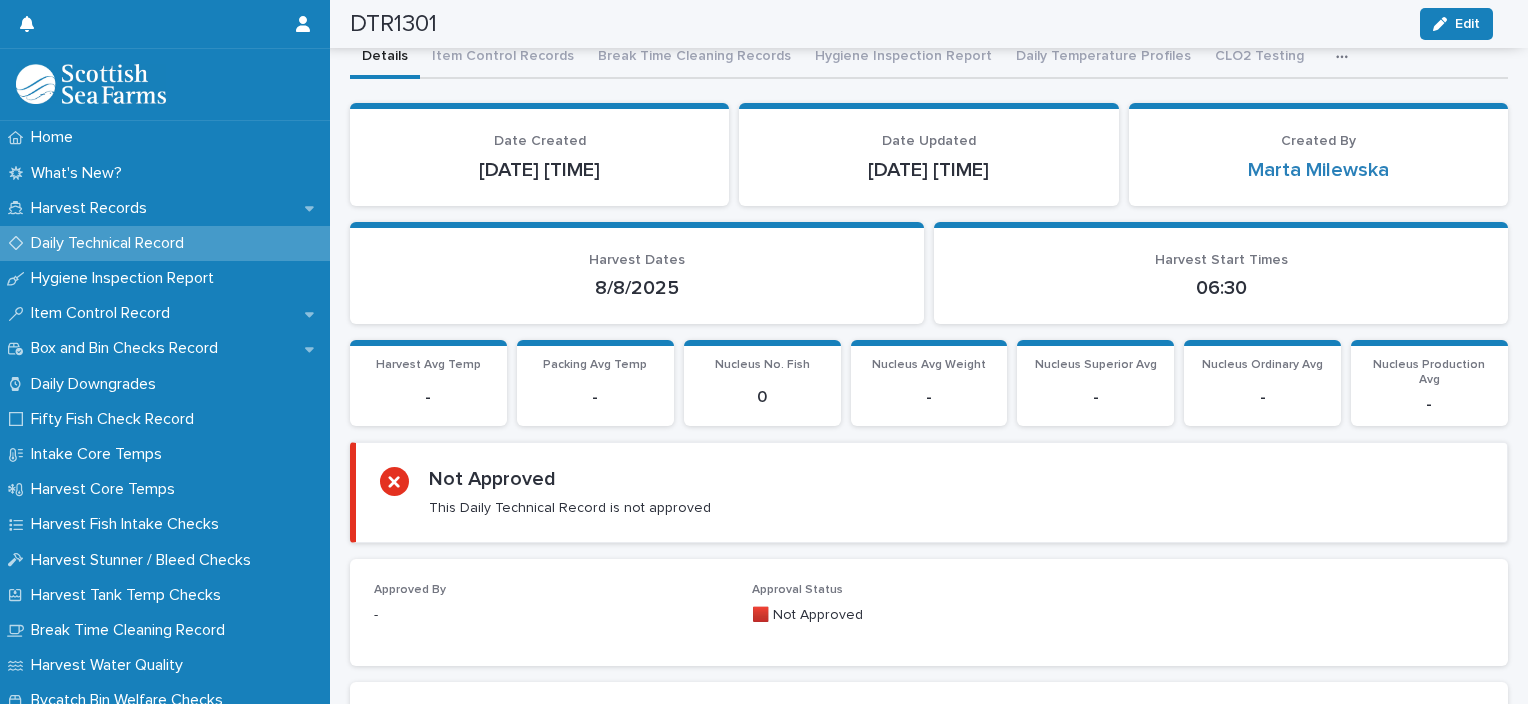 scroll, scrollTop: 0, scrollLeft: 0, axis: both 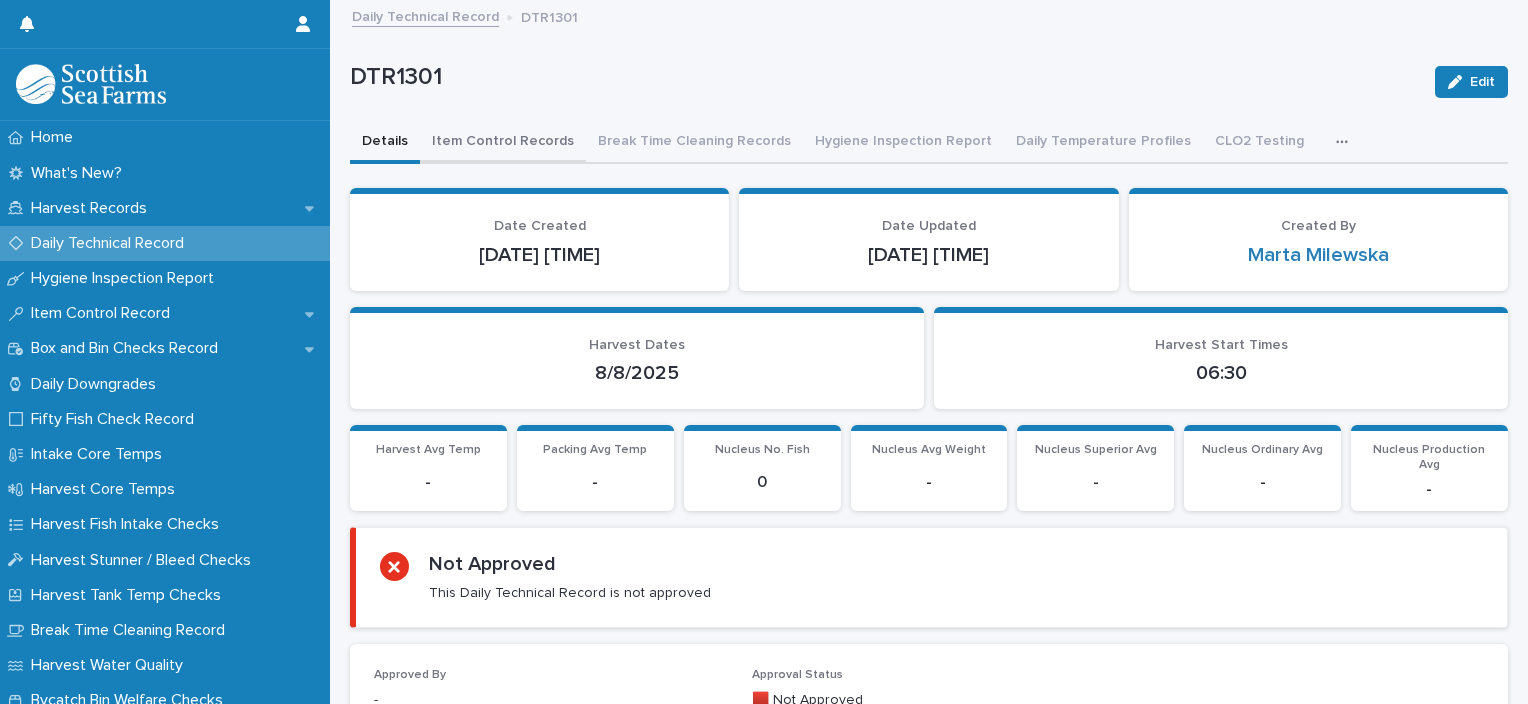 click on "Item Control Records" at bounding box center (503, 143) 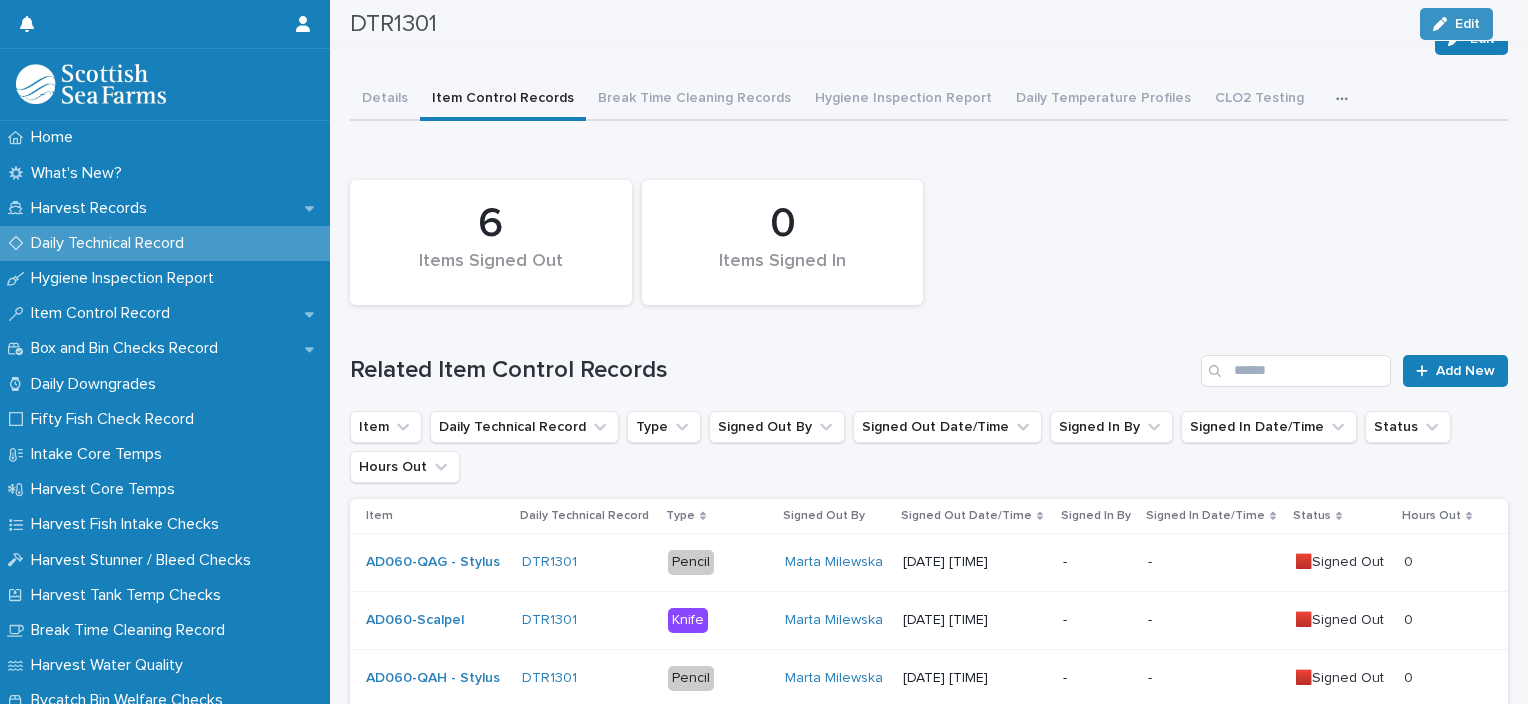 scroll, scrollTop: 0, scrollLeft: 0, axis: both 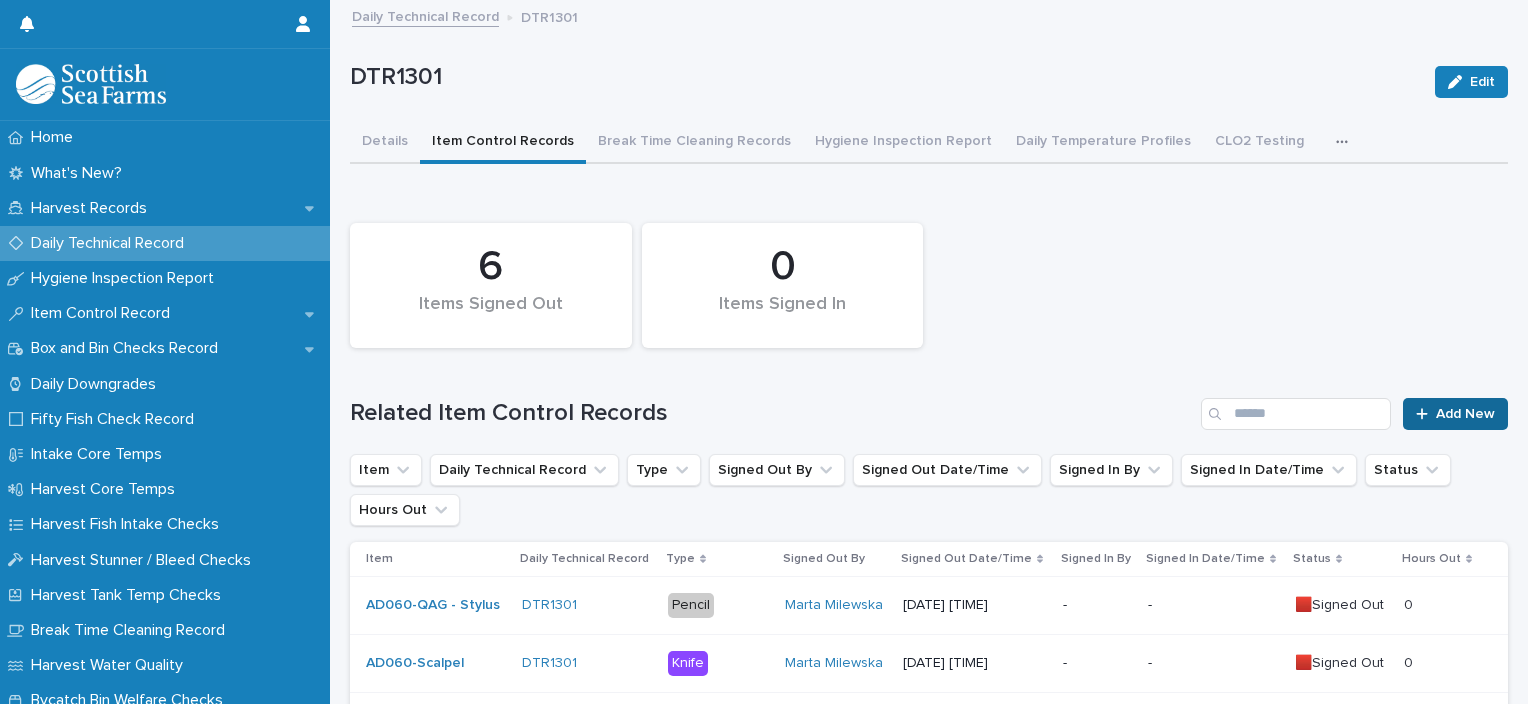 click on "Add New" at bounding box center [1455, 414] 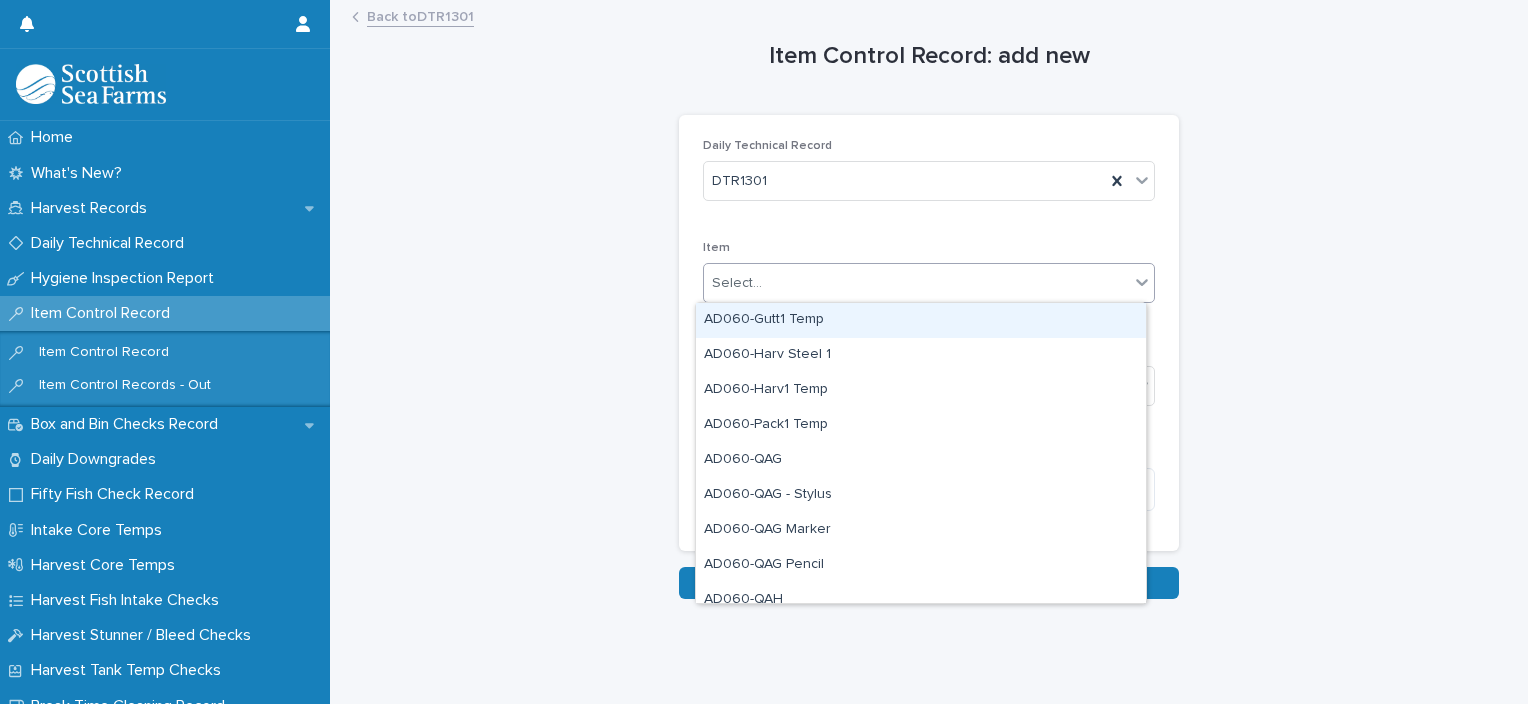 click on "Select..." at bounding box center [916, 283] 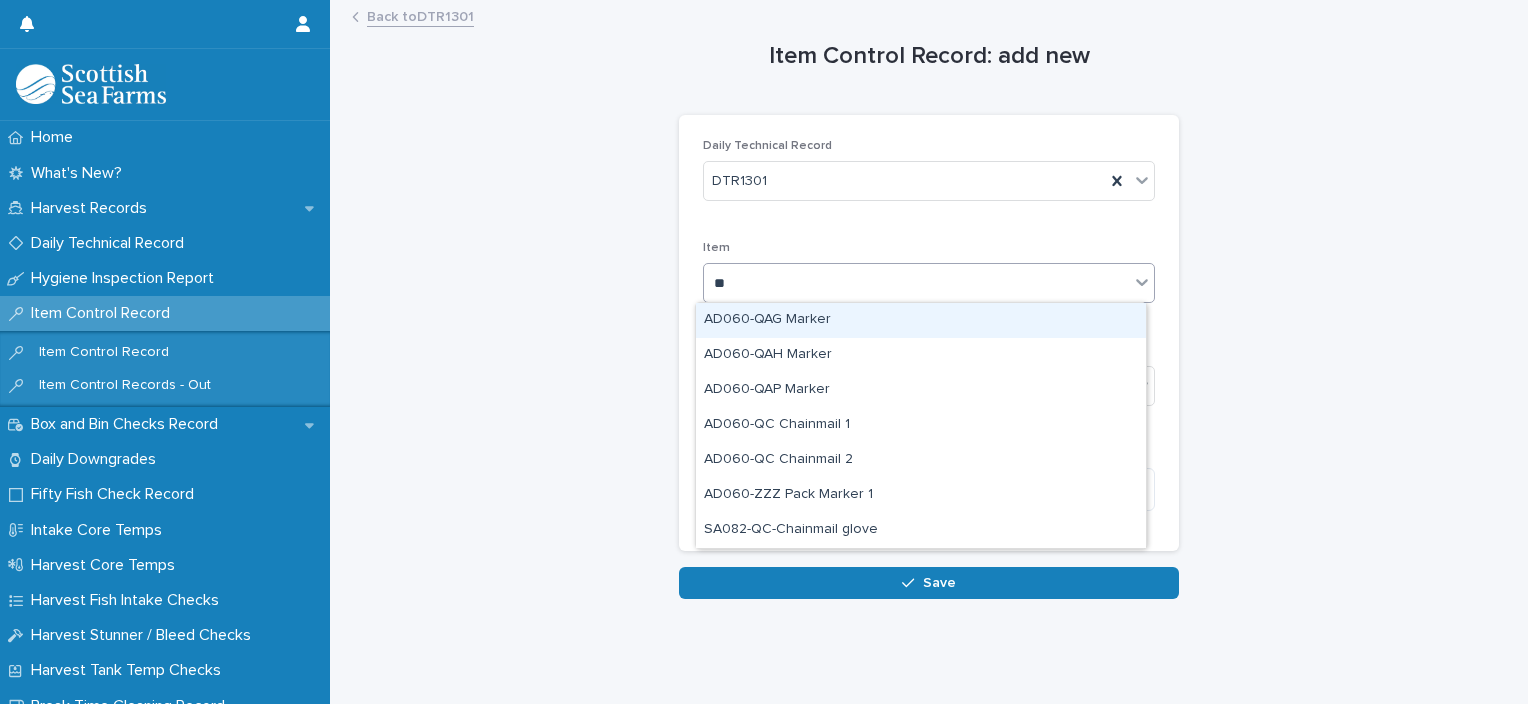type on "***" 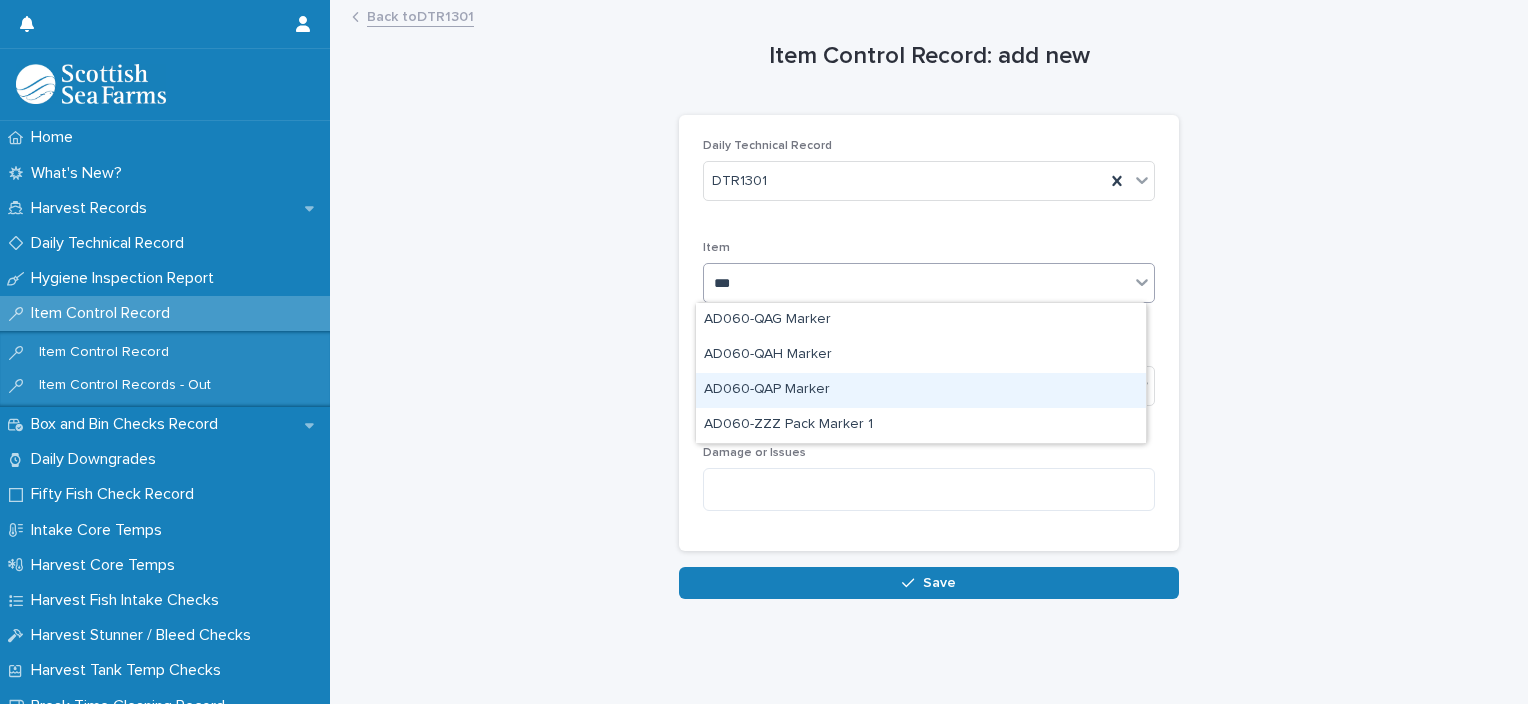 click on "AD060-QAP Marker" at bounding box center [921, 390] 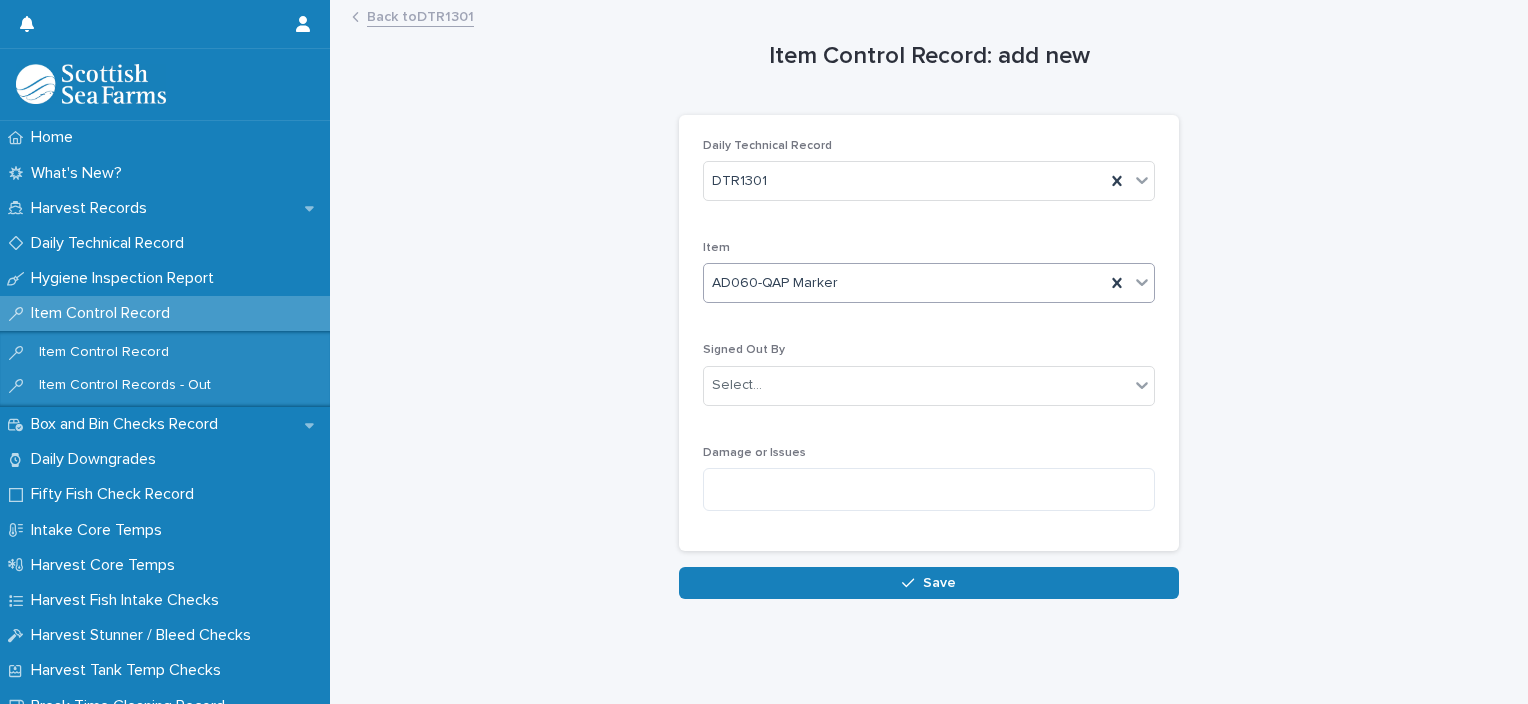 click on "Select..." at bounding box center [916, 385] 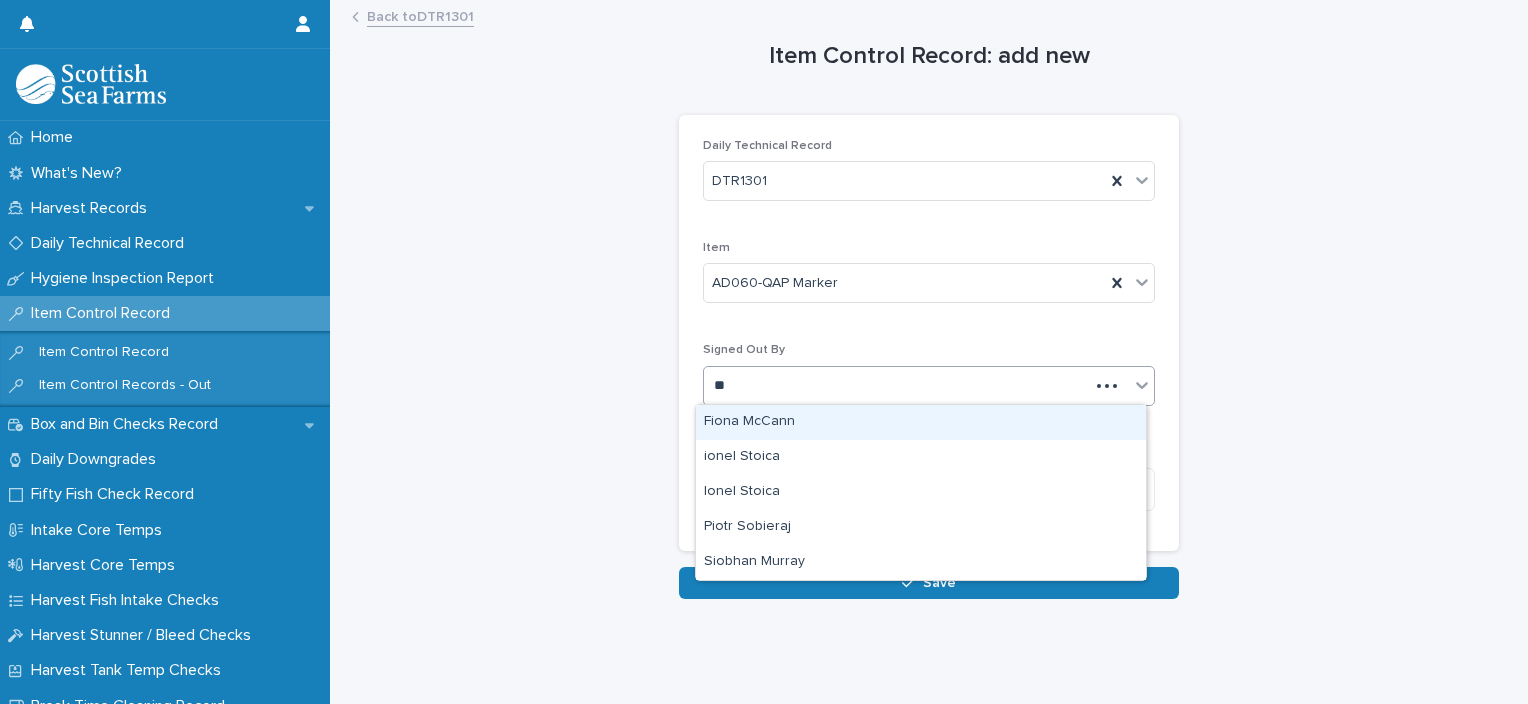 type on "***" 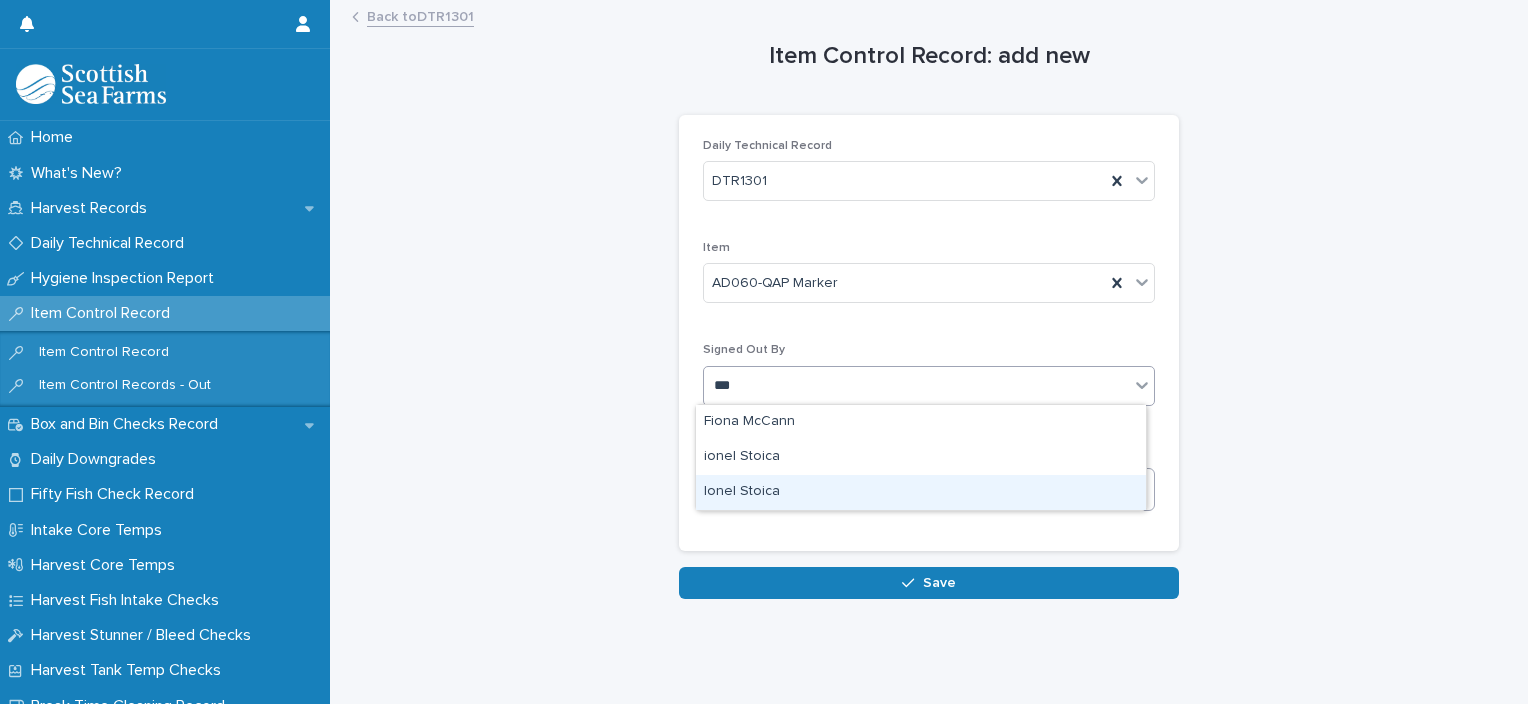 click on "Ionel Stoica" at bounding box center (921, 492) 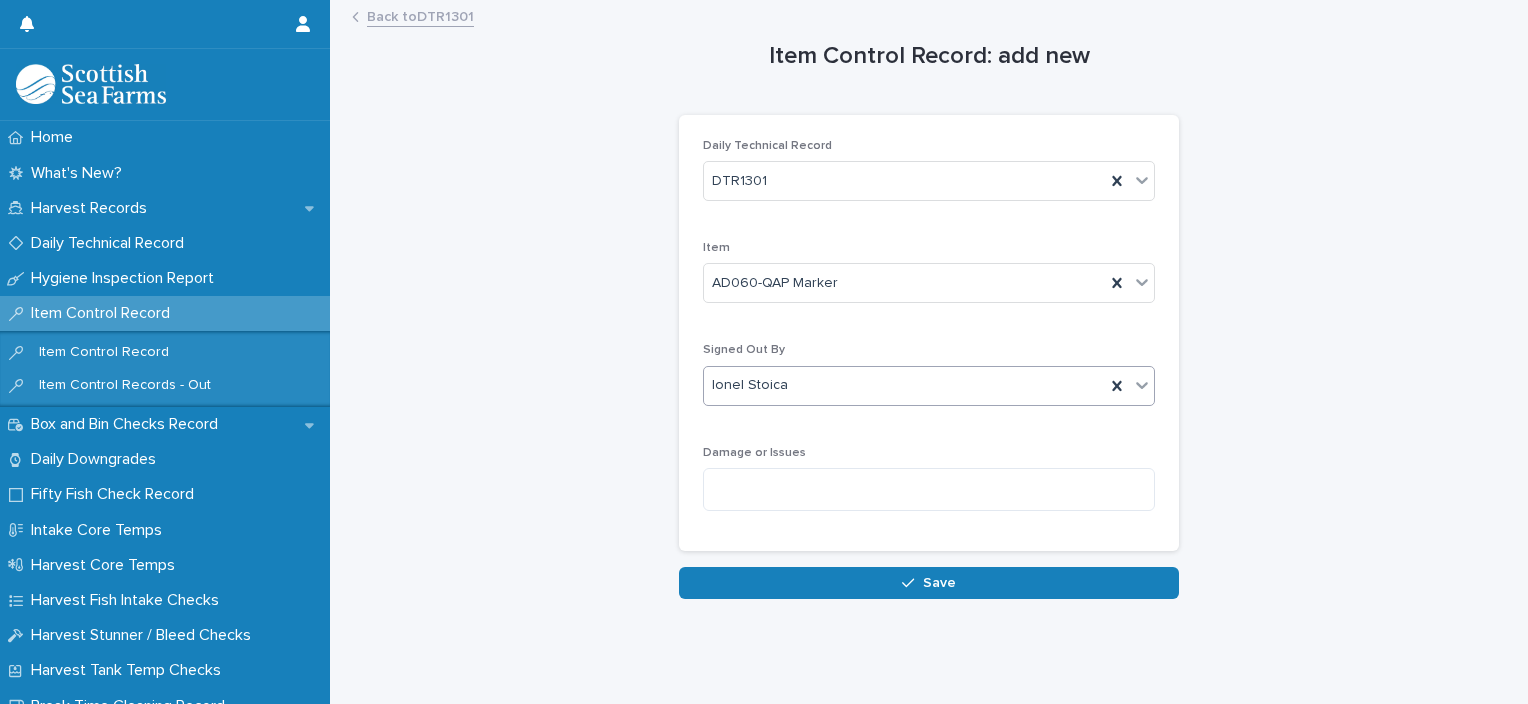 click on "Loading... Saving… Daily Technical Record DTR1301 Item AD060-QAP Marker Signed Out By   option Ionel Stoica, selected.     0 results available. Select is focused ,type to refine list, press Down to open the menu,  Ionel Stoica Damage or Issues" at bounding box center [929, 341] 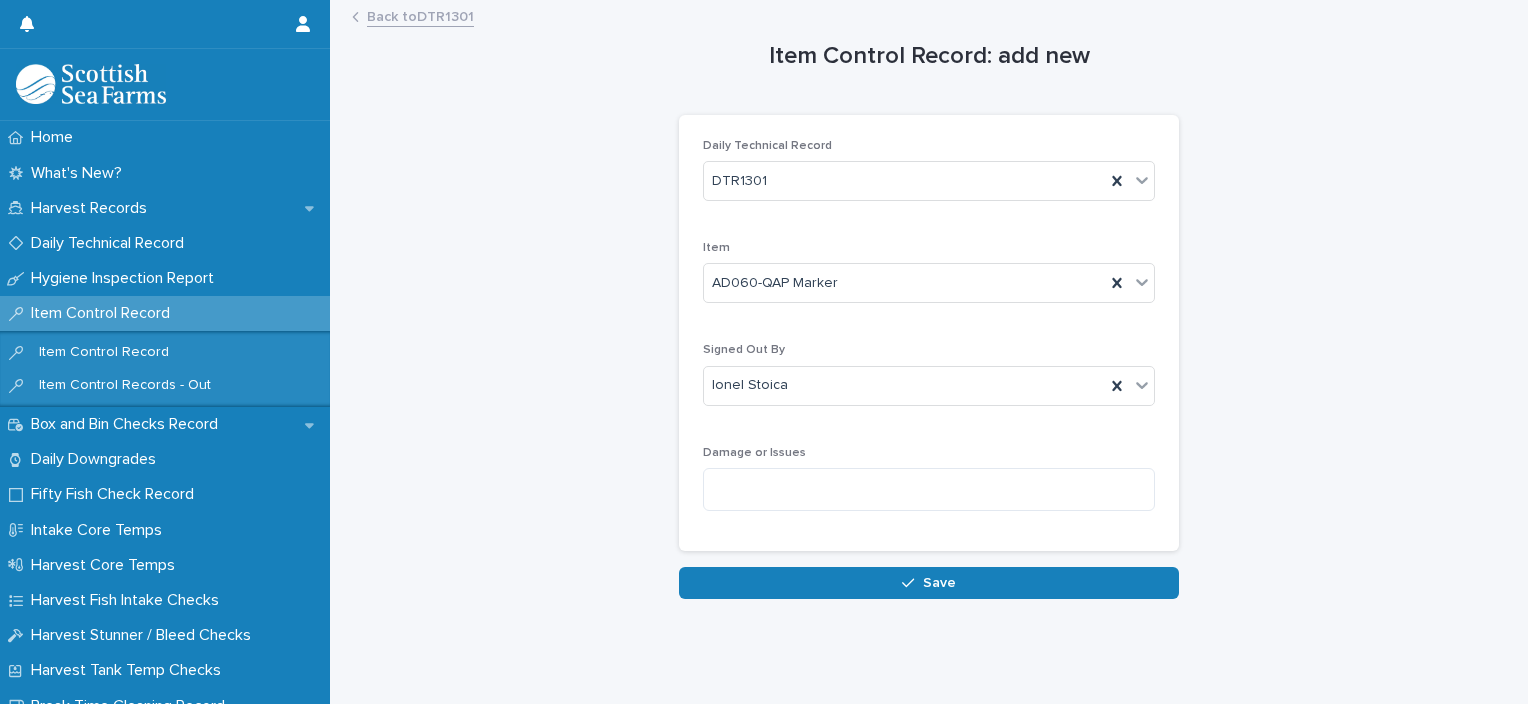 click on "Save" at bounding box center [929, 583] 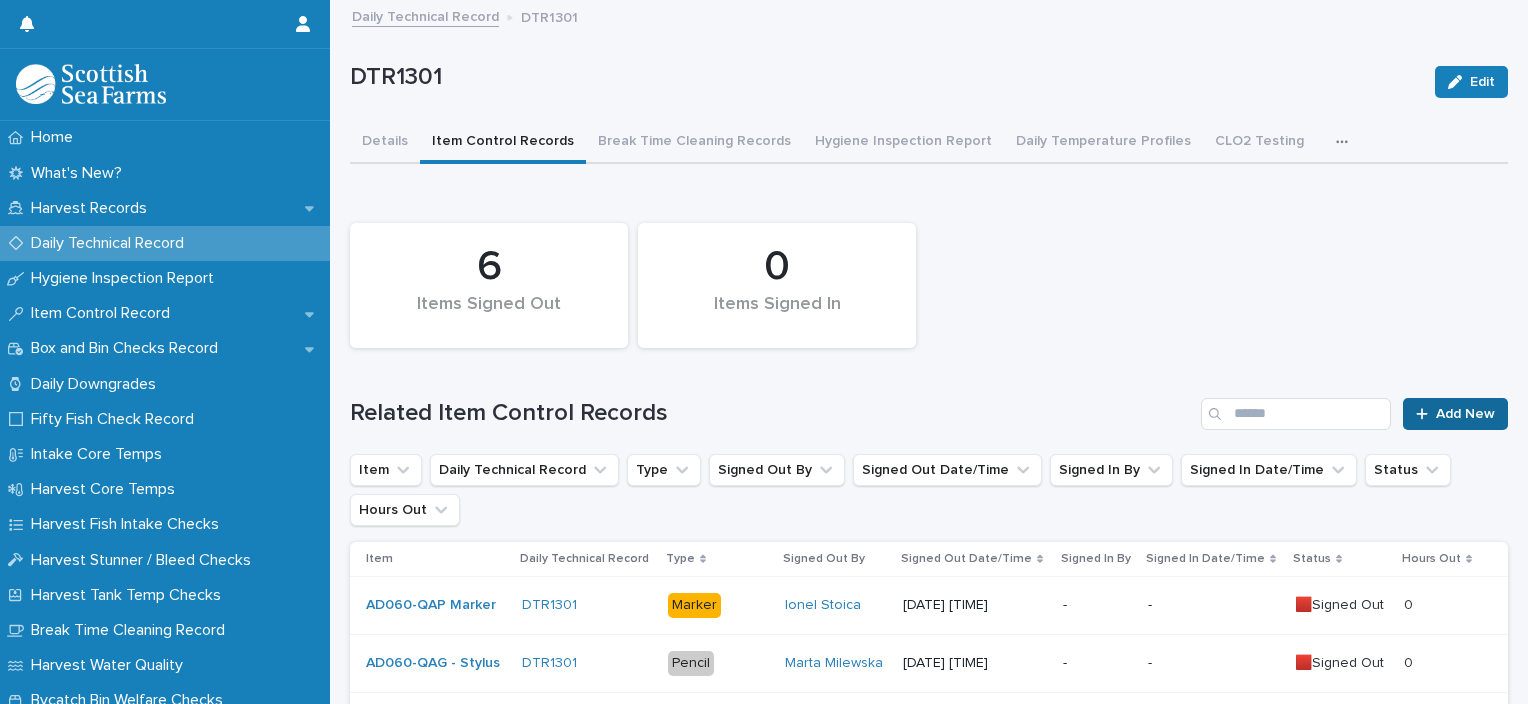 click on "Add New" at bounding box center [1465, 414] 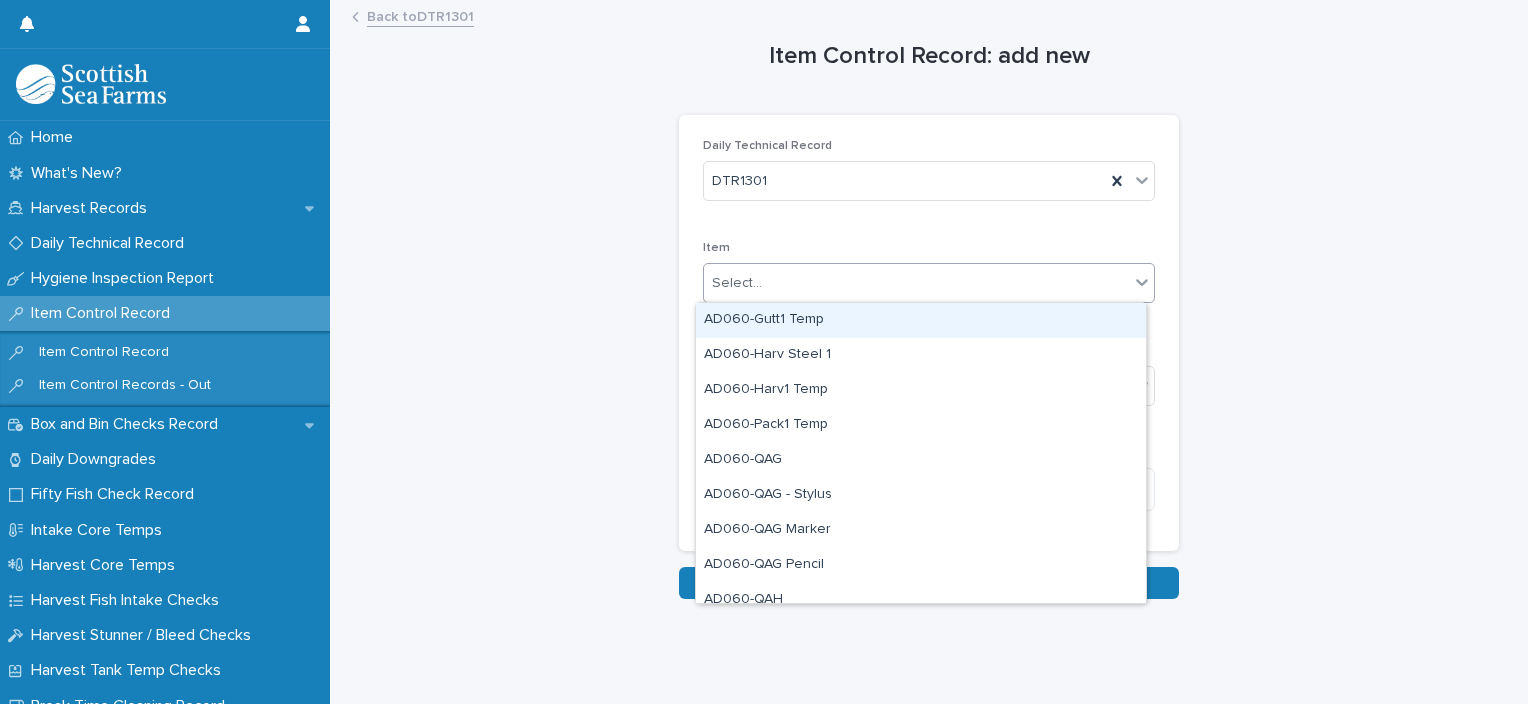 click on "Select..." at bounding box center [916, 283] 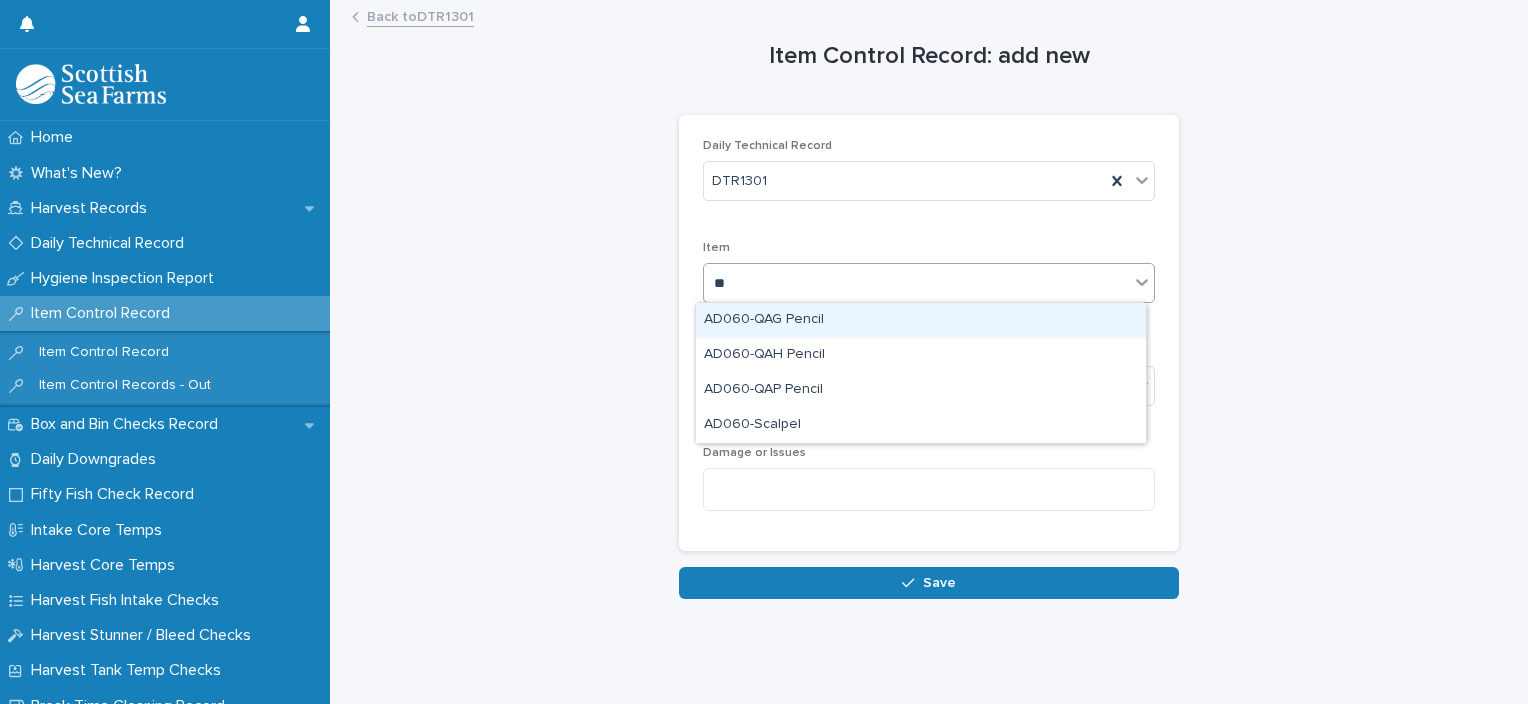 type on "***" 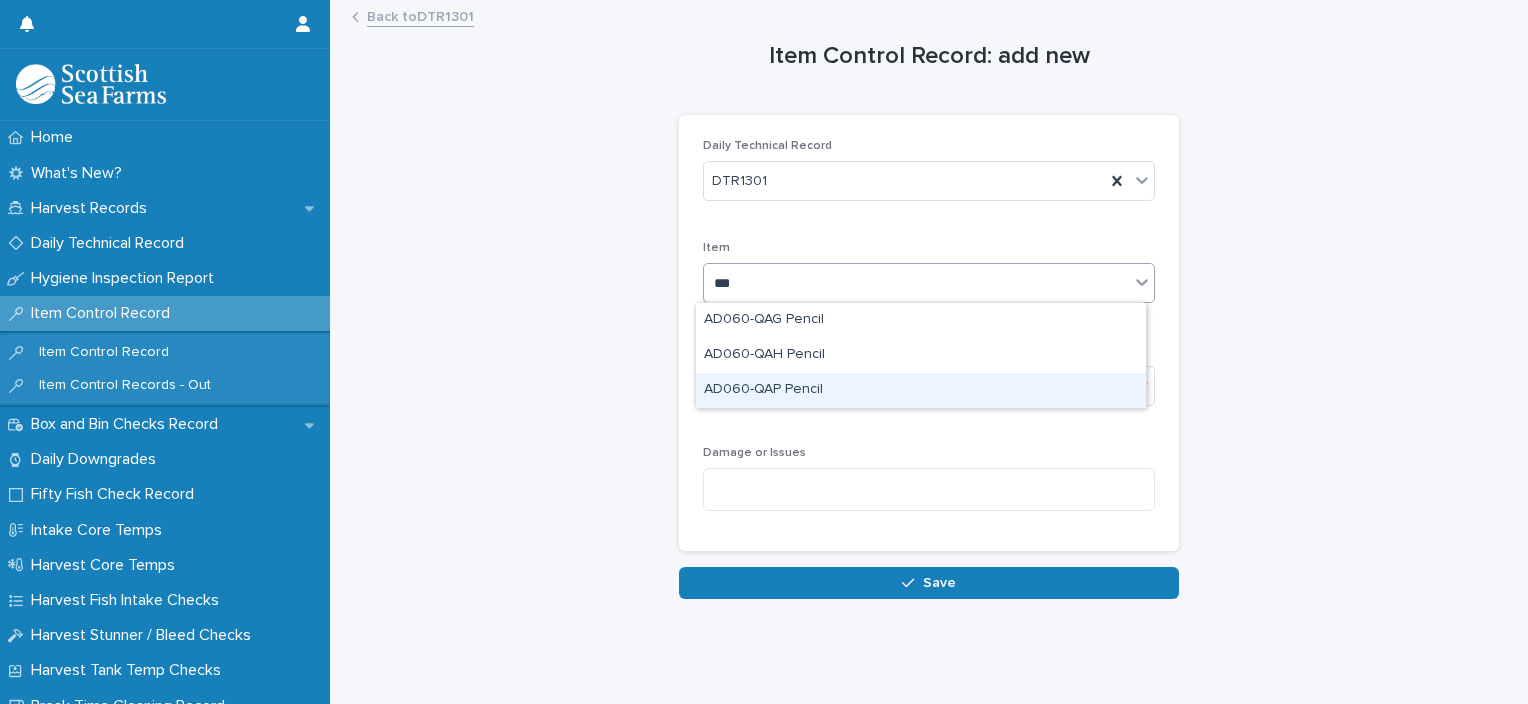 click on "AD060-QAP Pencil" at bounding box center [921, 390] 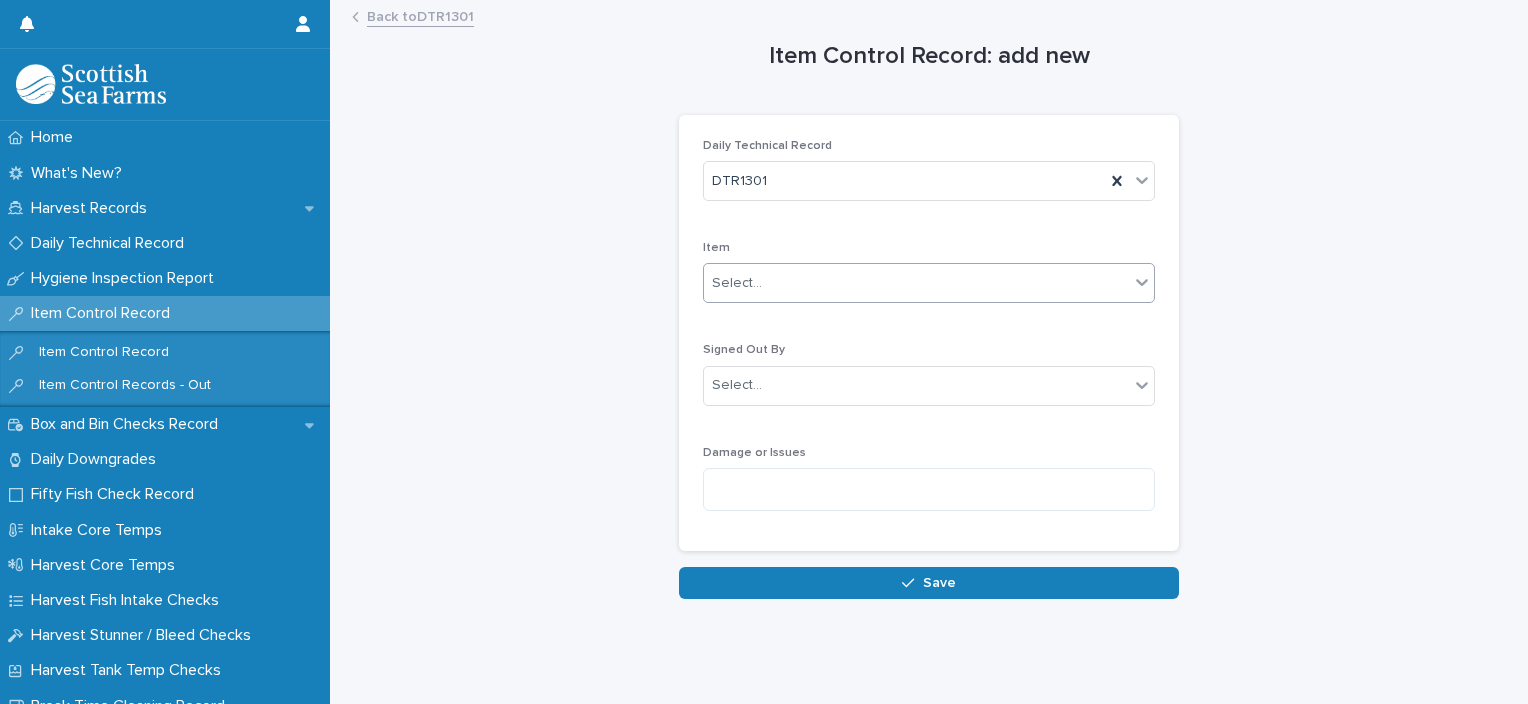 click on "Select..." at bounding box center [916, 385] 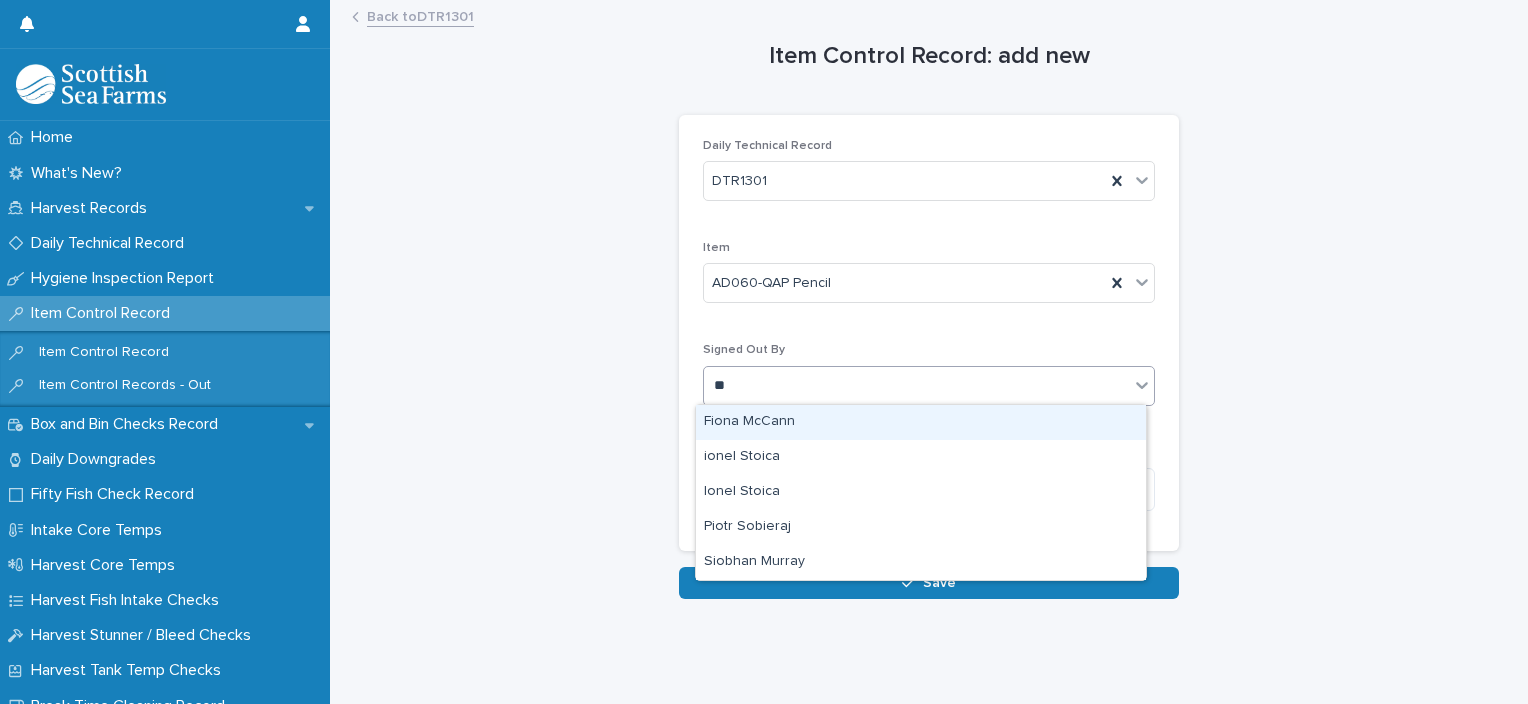type on "***" 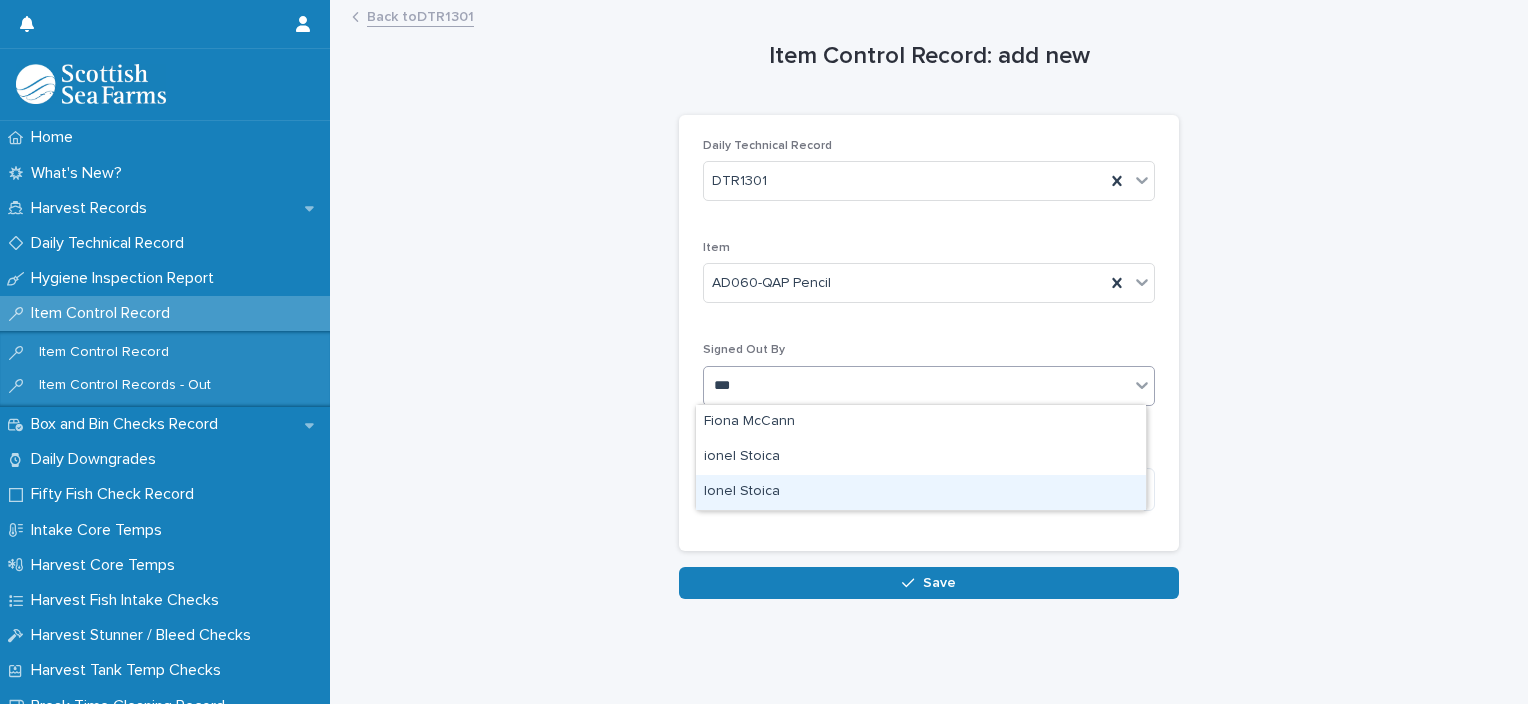 click on "Ionel Stoica" at bounding box center [921, 492] 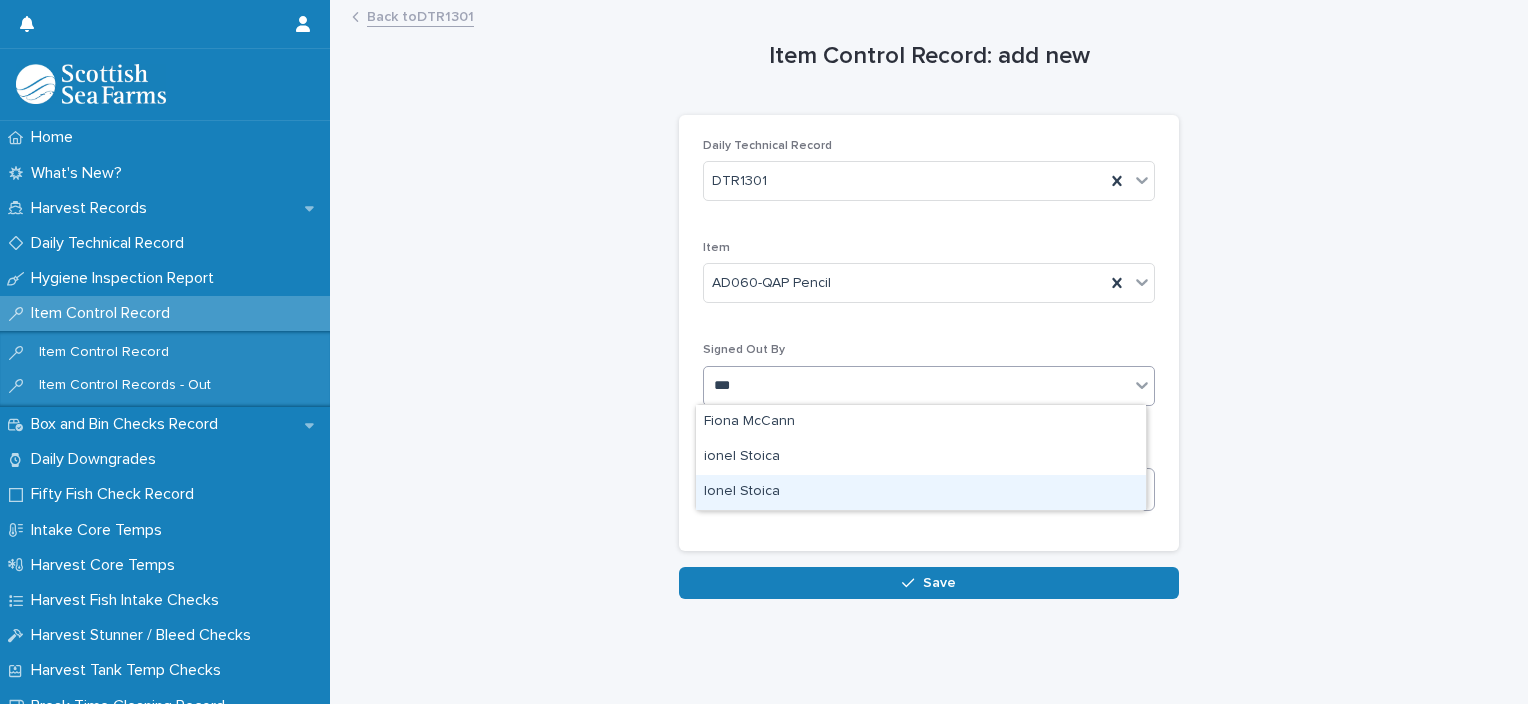 type 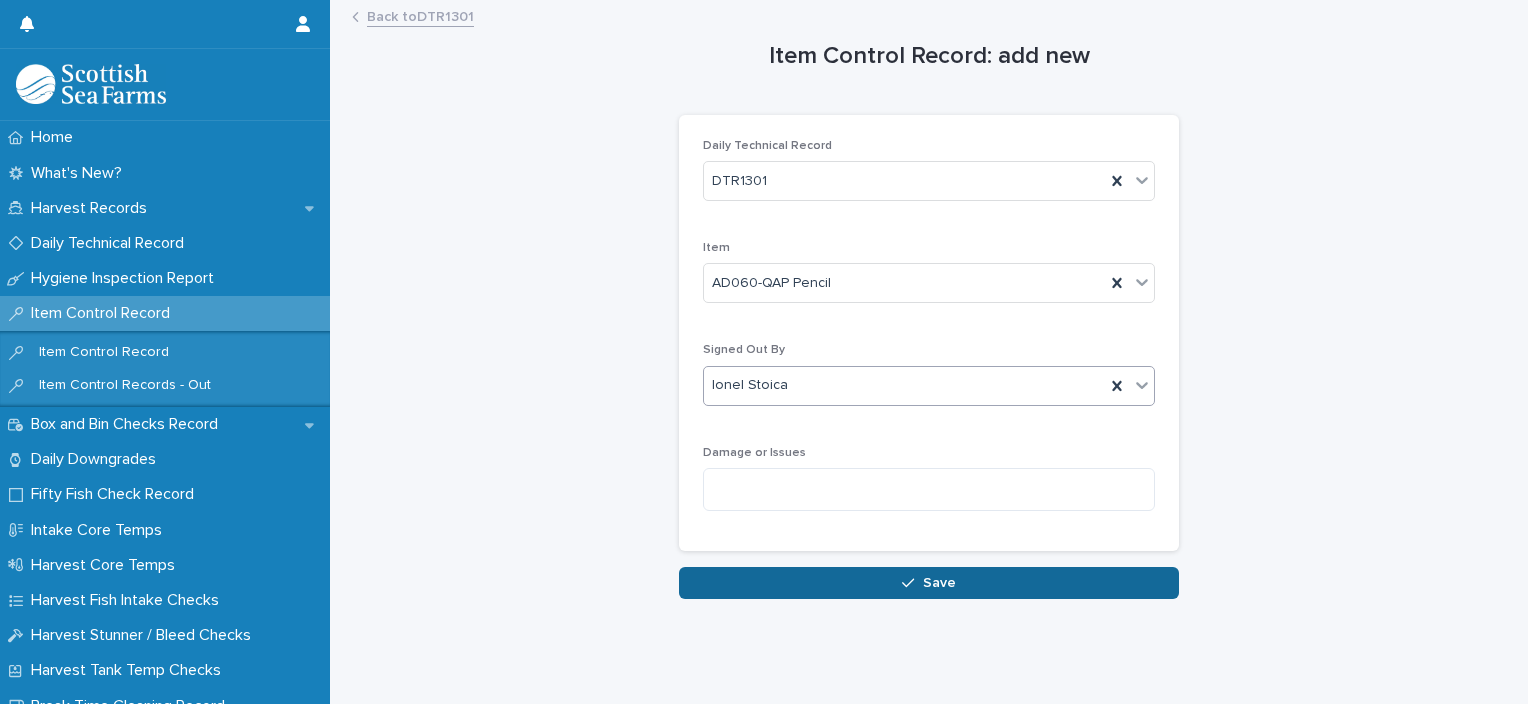 click on "Save" at bounding box center [939, 583] 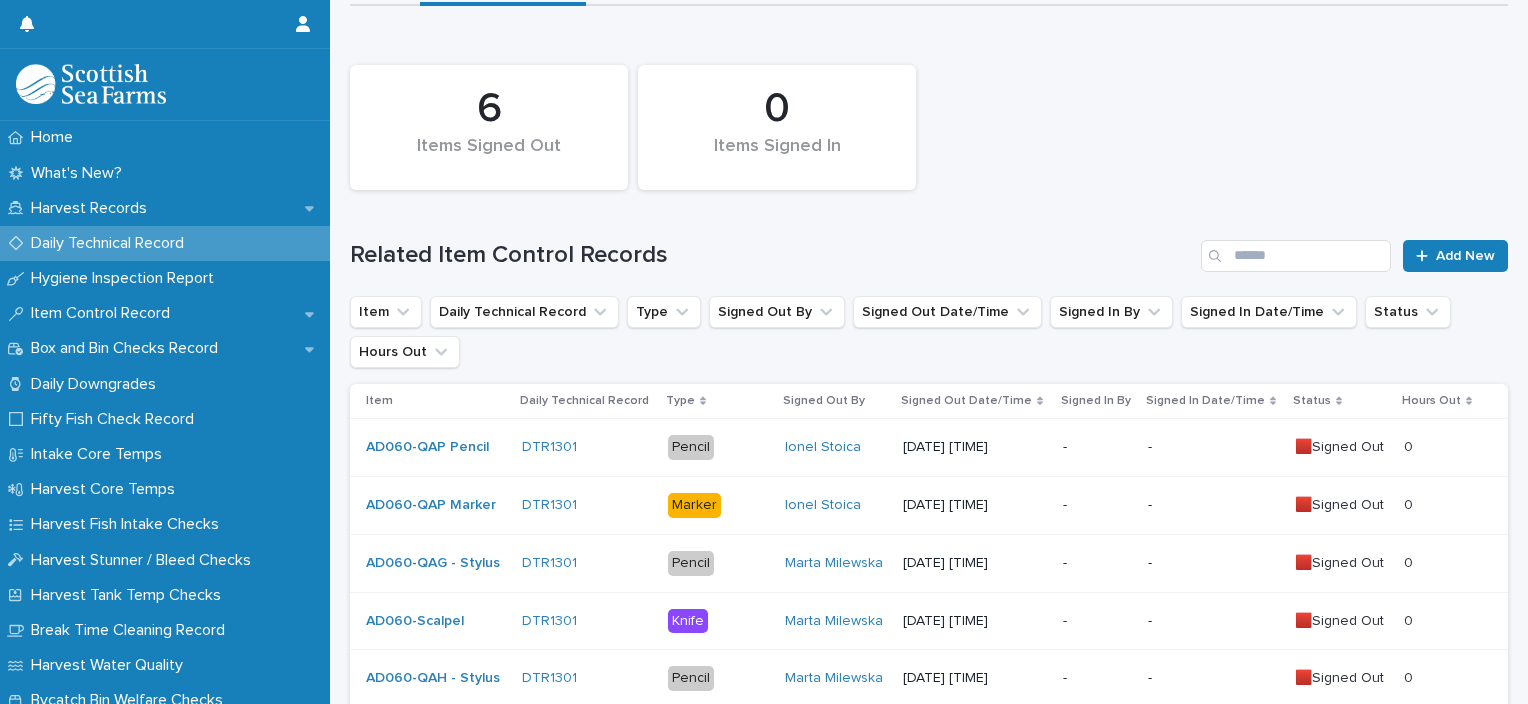 scroll, scrollTop: 200, scrollLeft: 0, axis: vertical 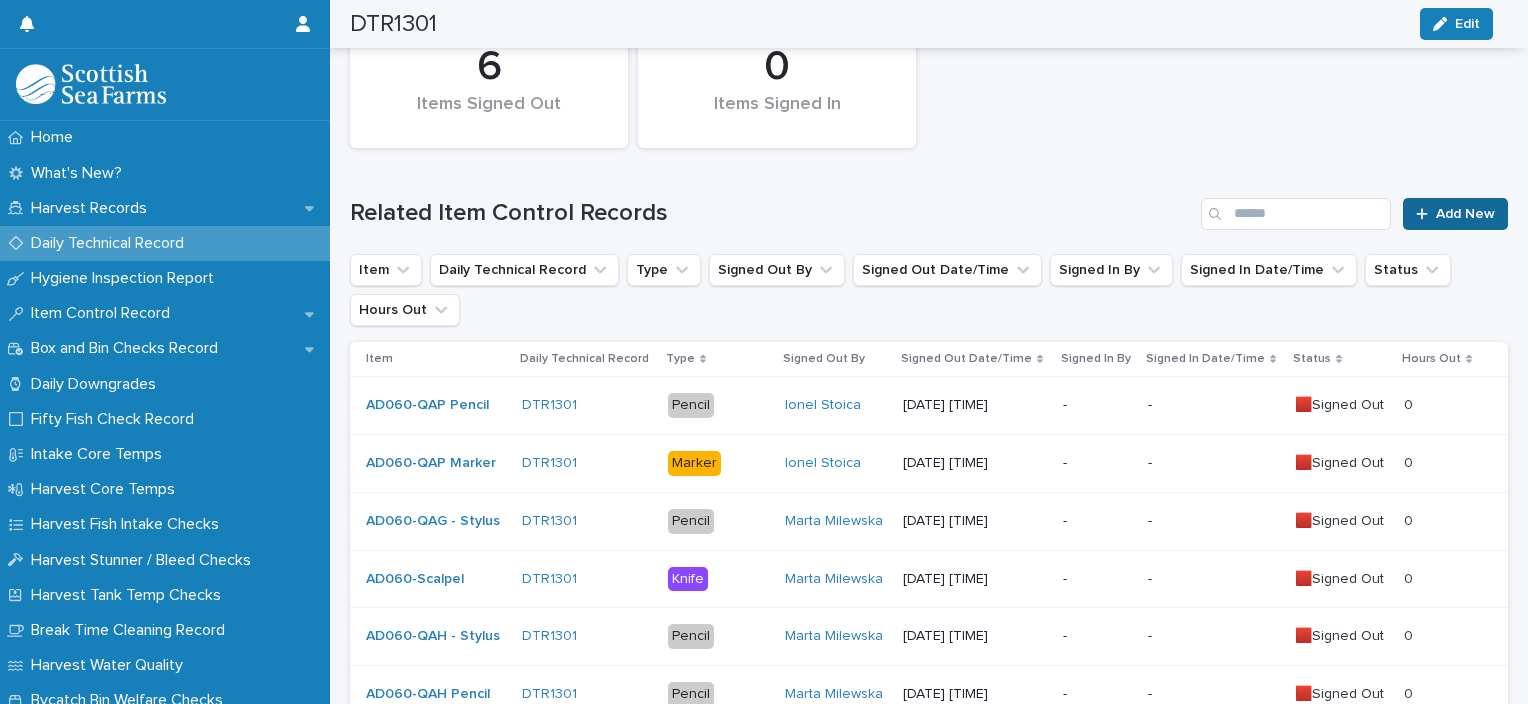 click on "Add New" at bounding box center (1465, 214) 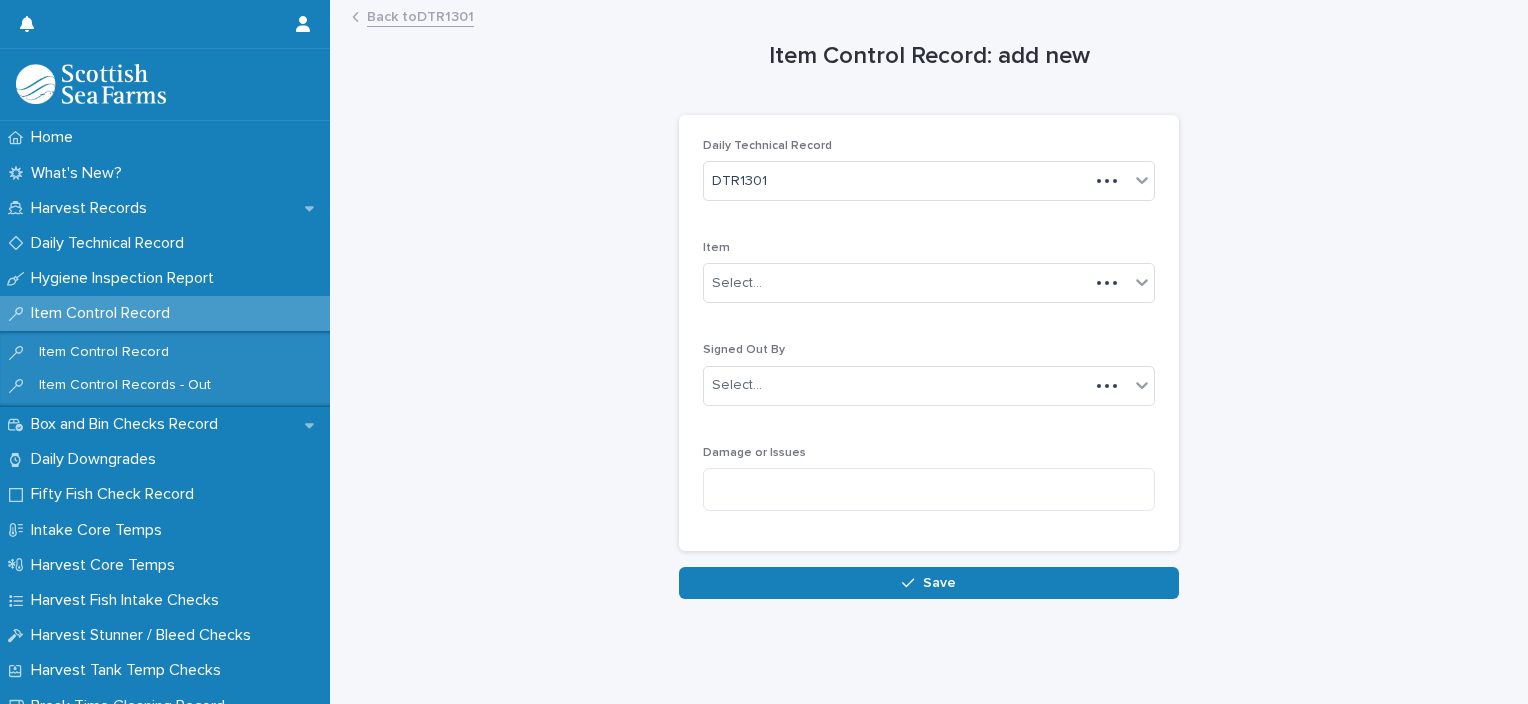 scroll, scrollTop: 0, scrollLeft: 0, axis: both 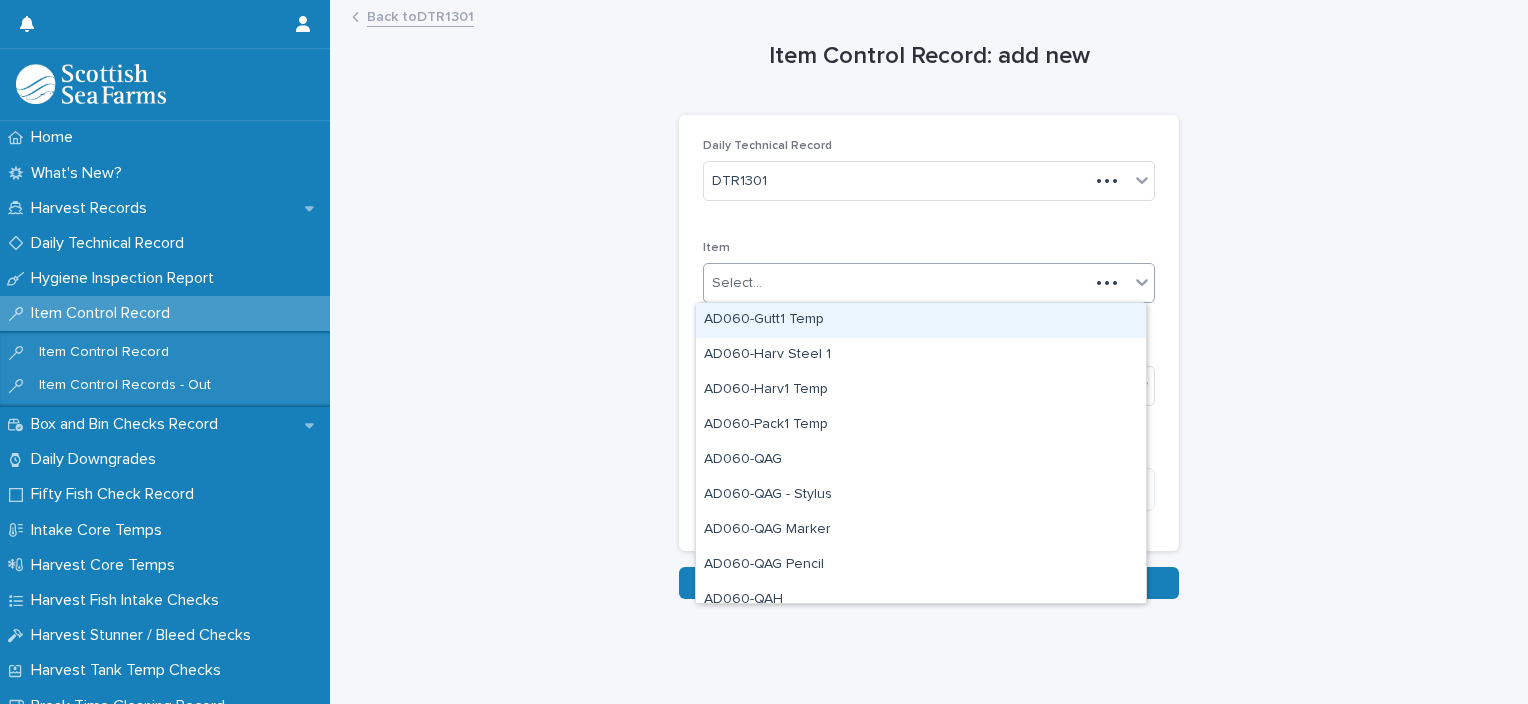 click on "Select..." at bounding box center [896, 283] 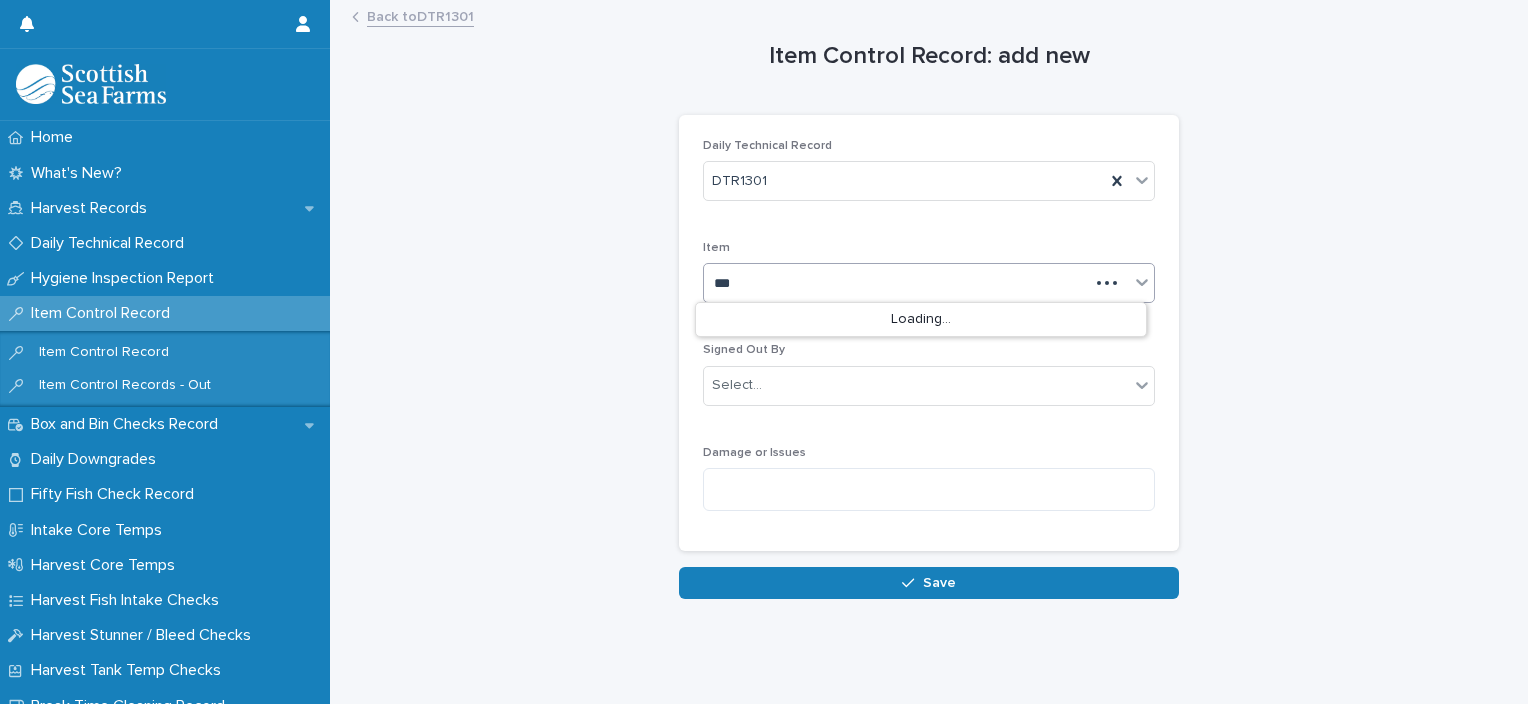 type on "****" 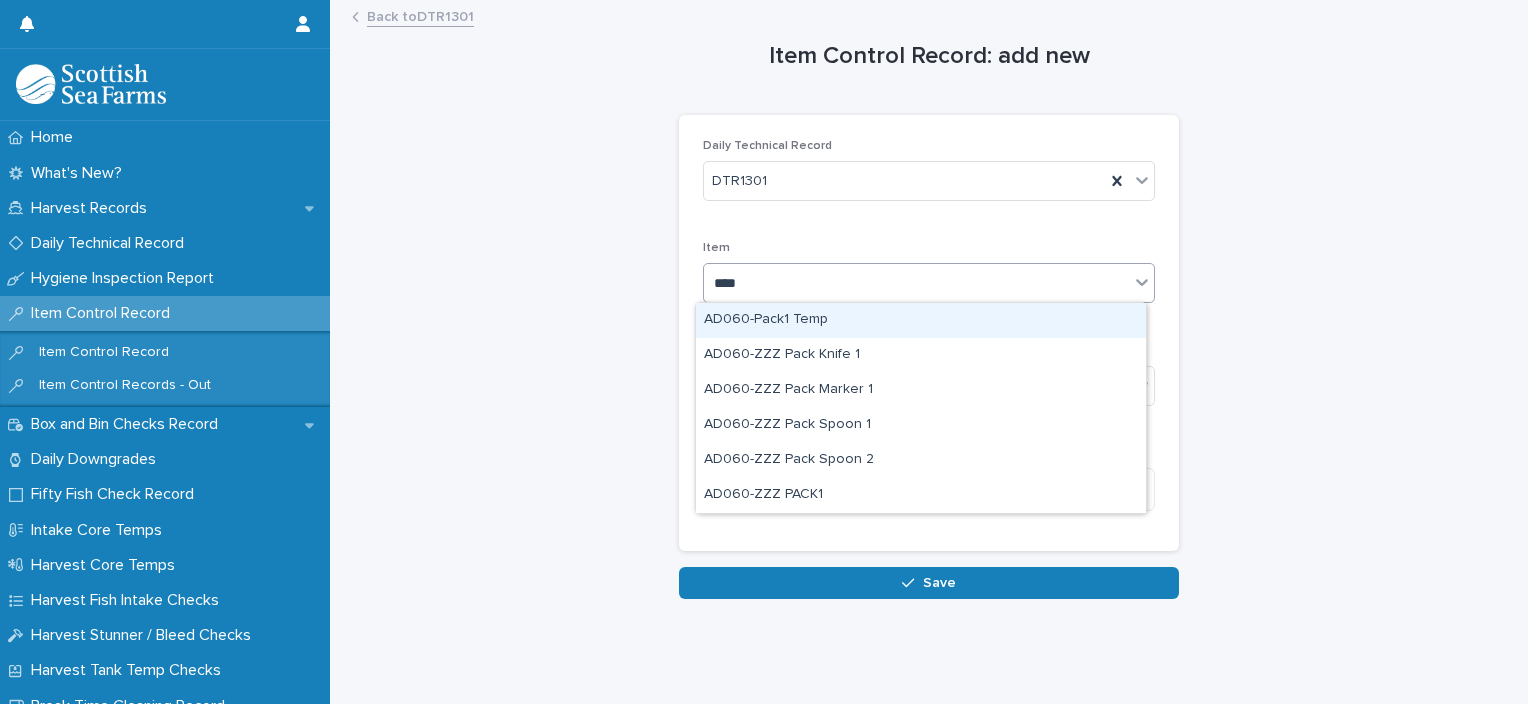 click on "AD060-Pack1 Temp" at bounding box center (921, 320) 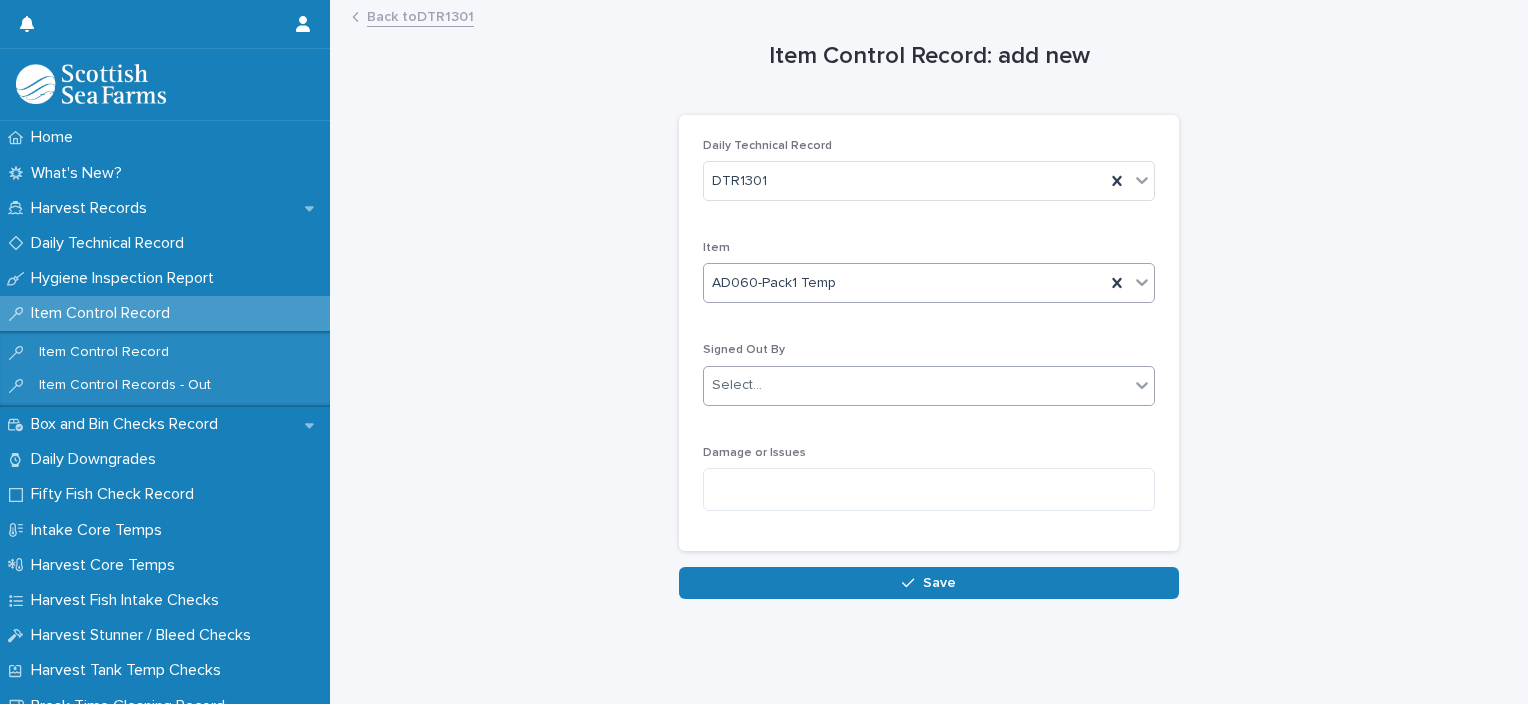 click on "Select..." at bounding box center [916, 385] 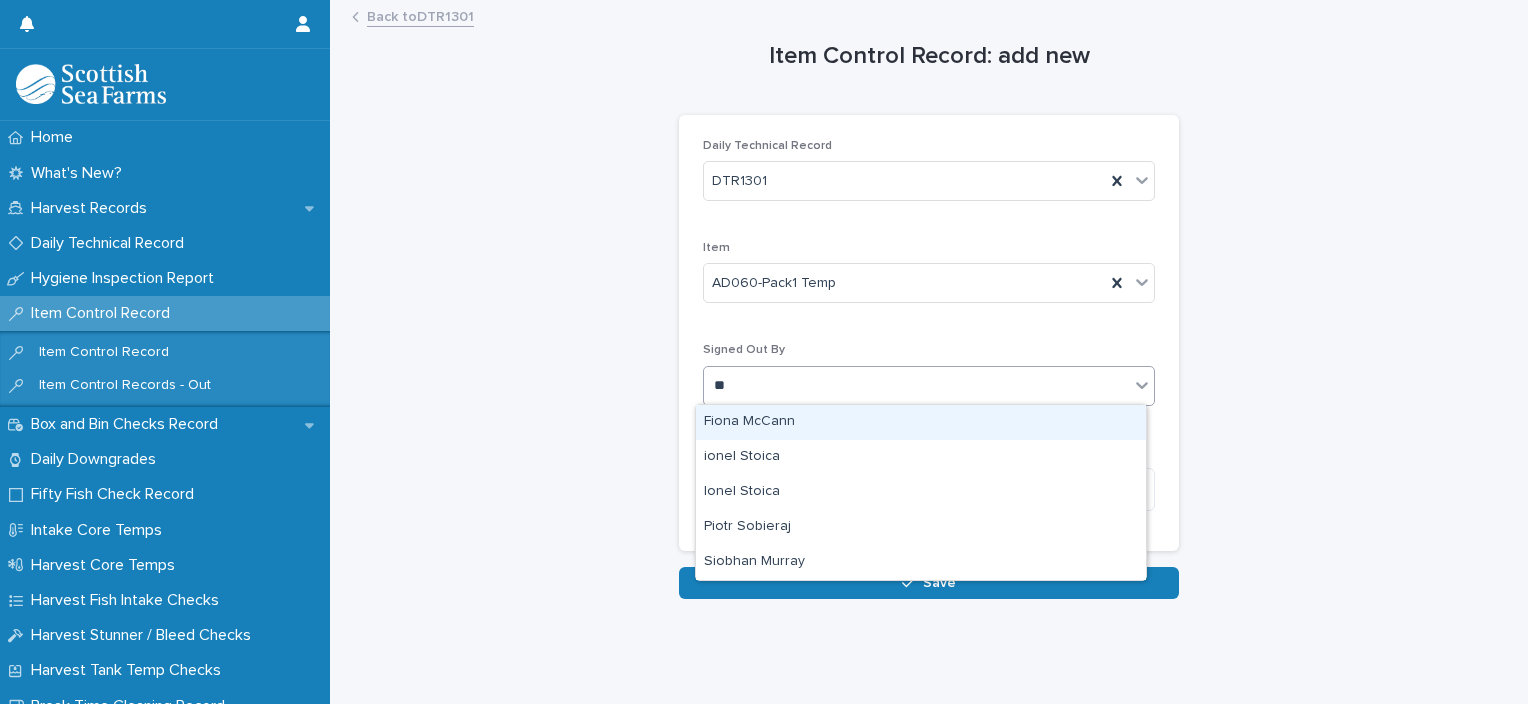 type on "***" 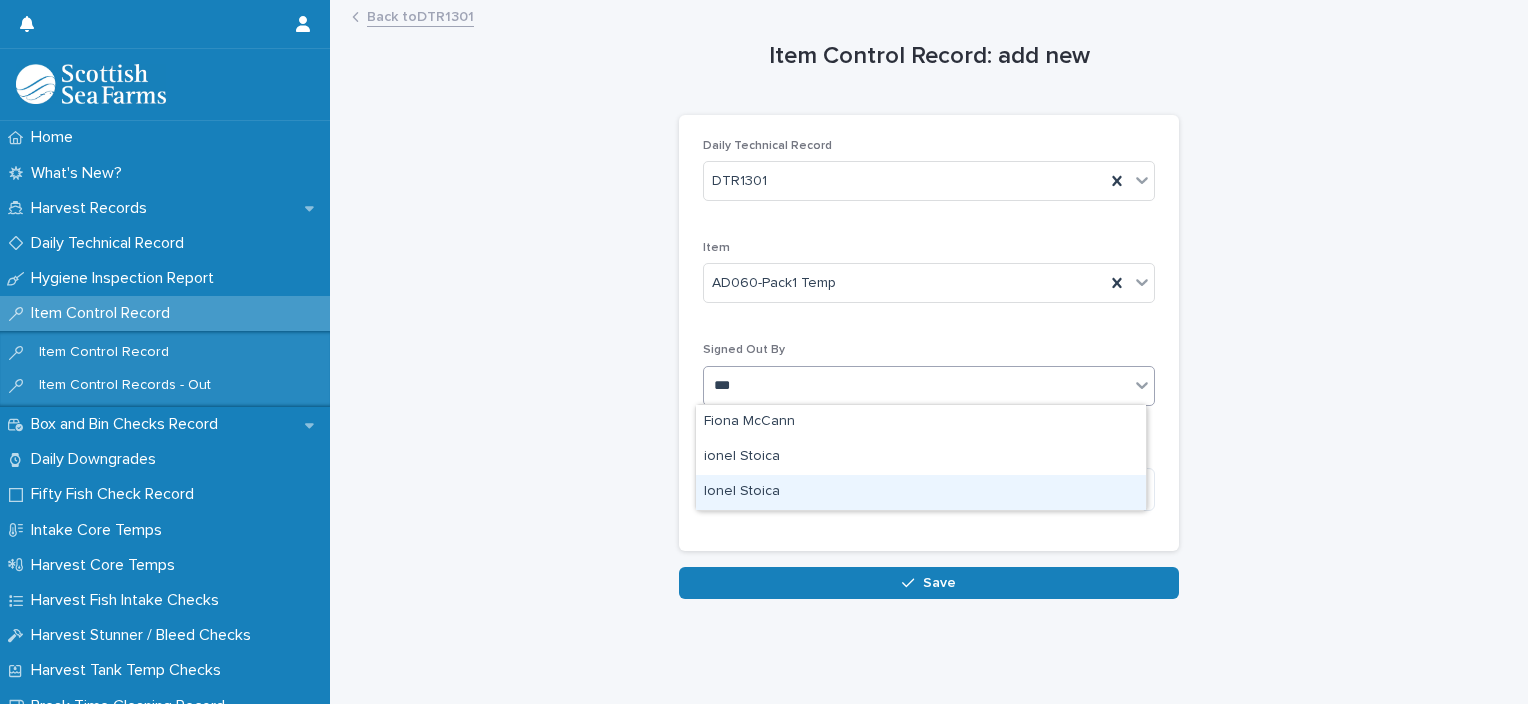 click on "Ionel Stoica" at bounding box center (921, 492) 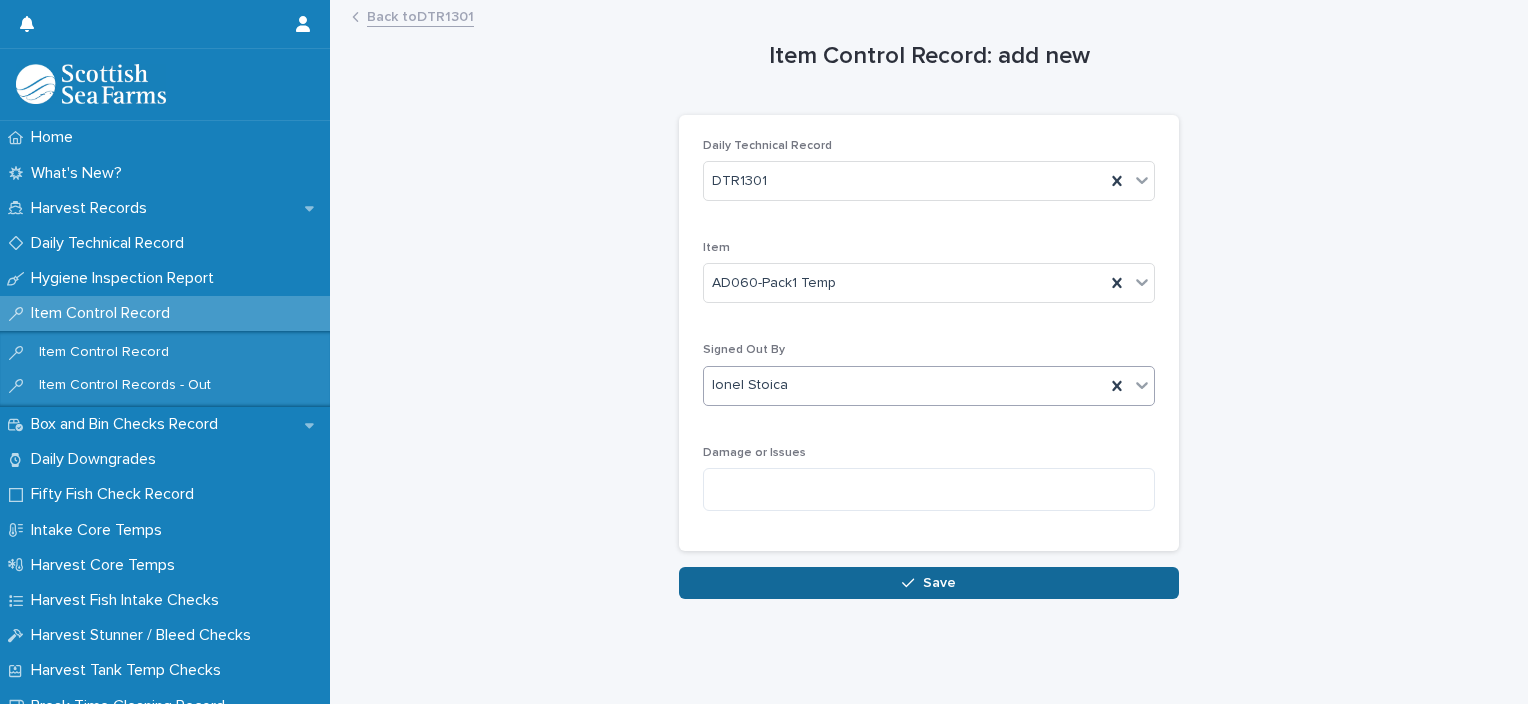 click on "Save" at bounding box center [939, 583] 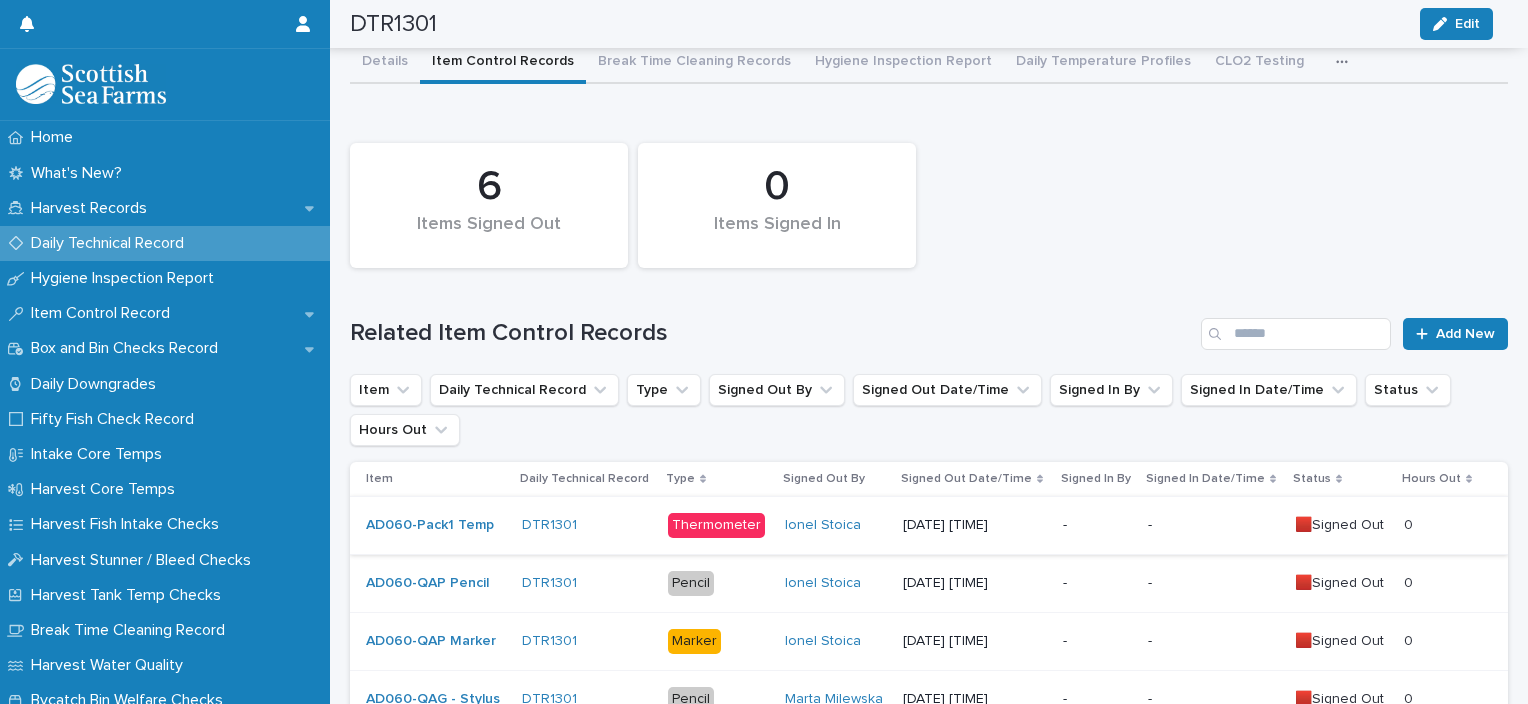 scroll, scrollTop: 0, scrollLeft: 0, axis: both 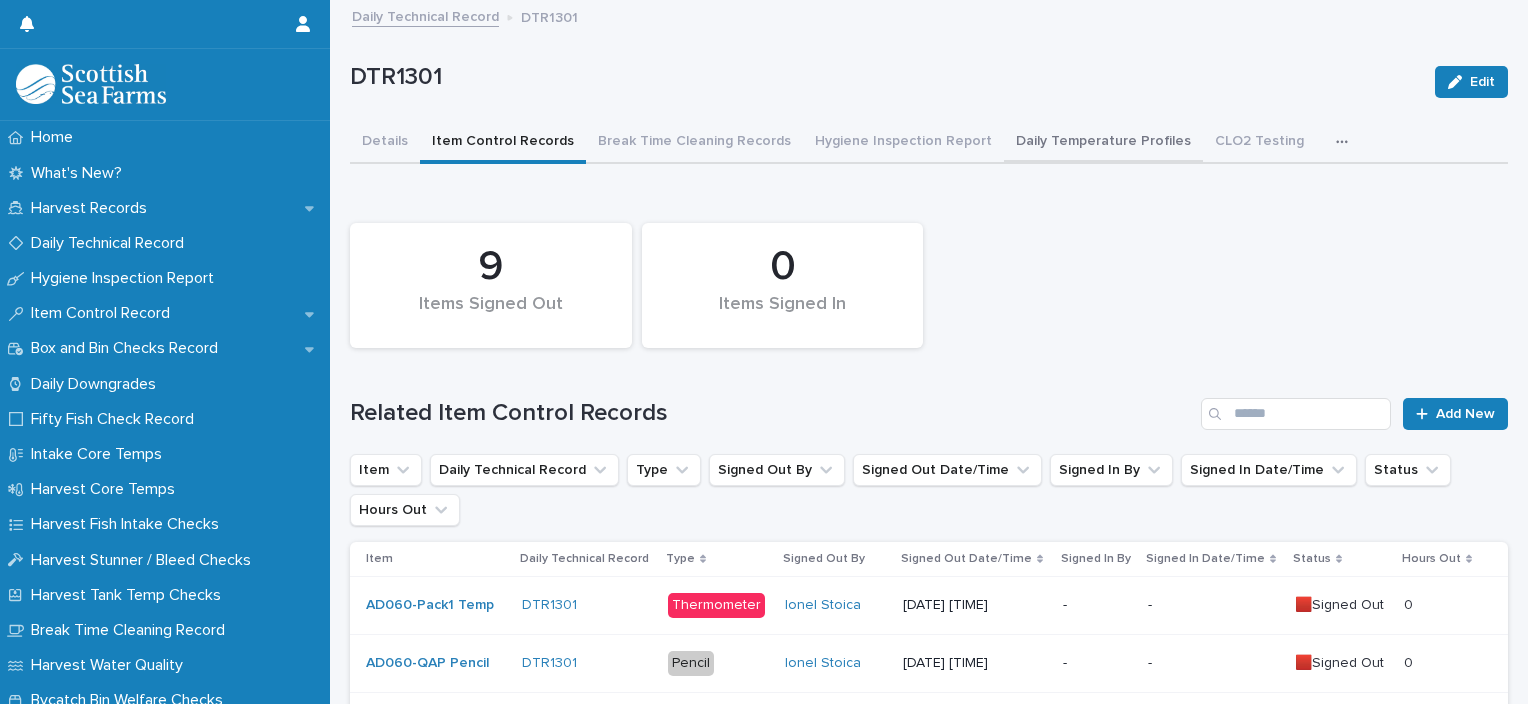 click on "Daily Temperature Profiles" at bounding box center (1103, 143) 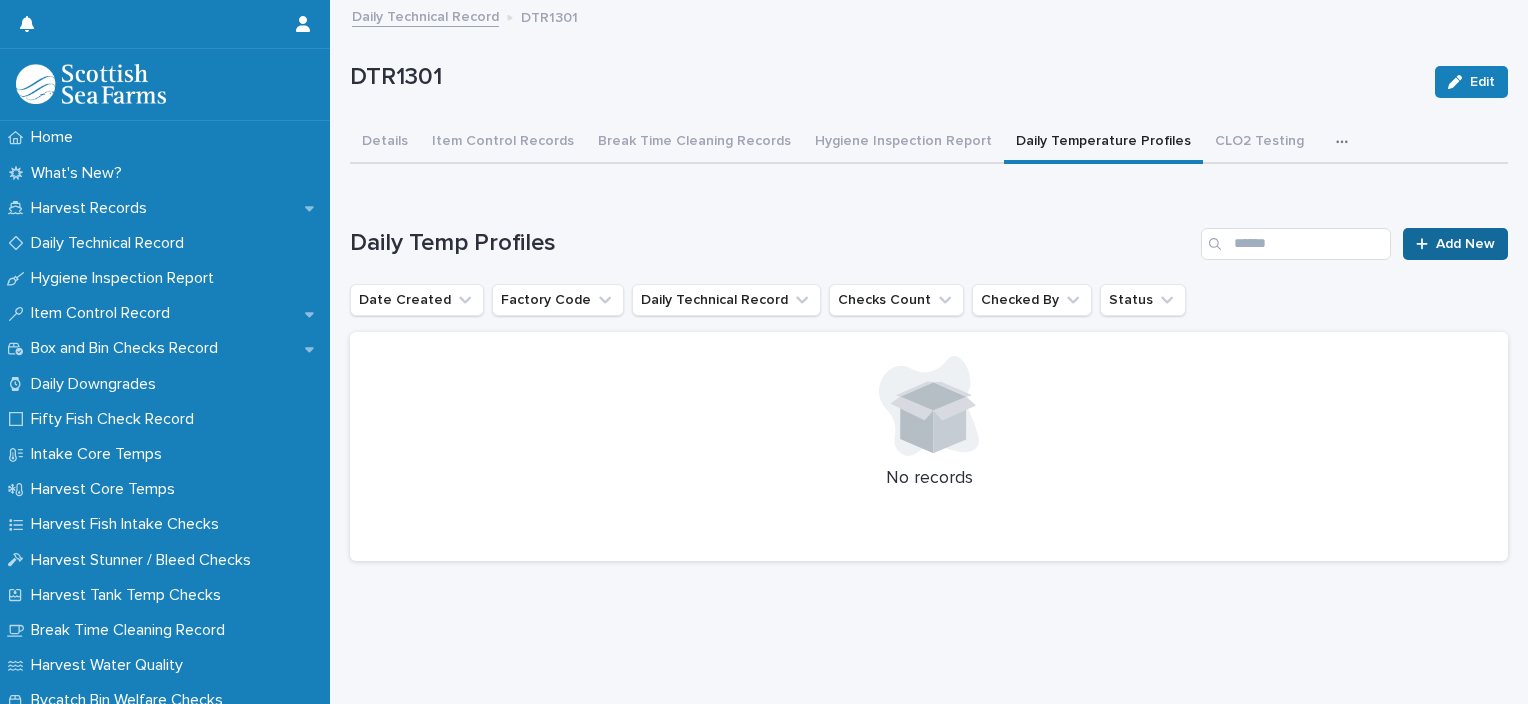 click on "Add New" at bounding box center (1455, 244) 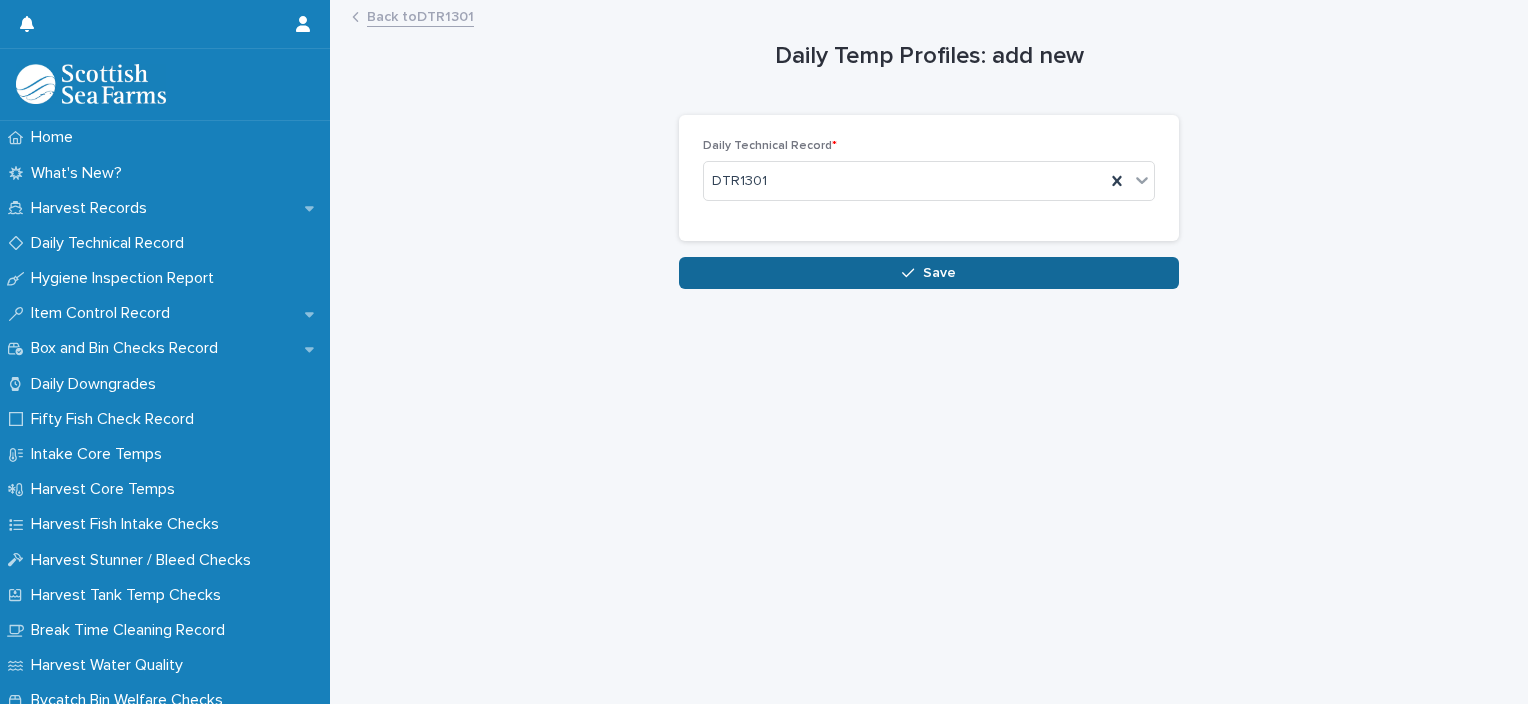 click on "Save" at bounding box center [929, 273] 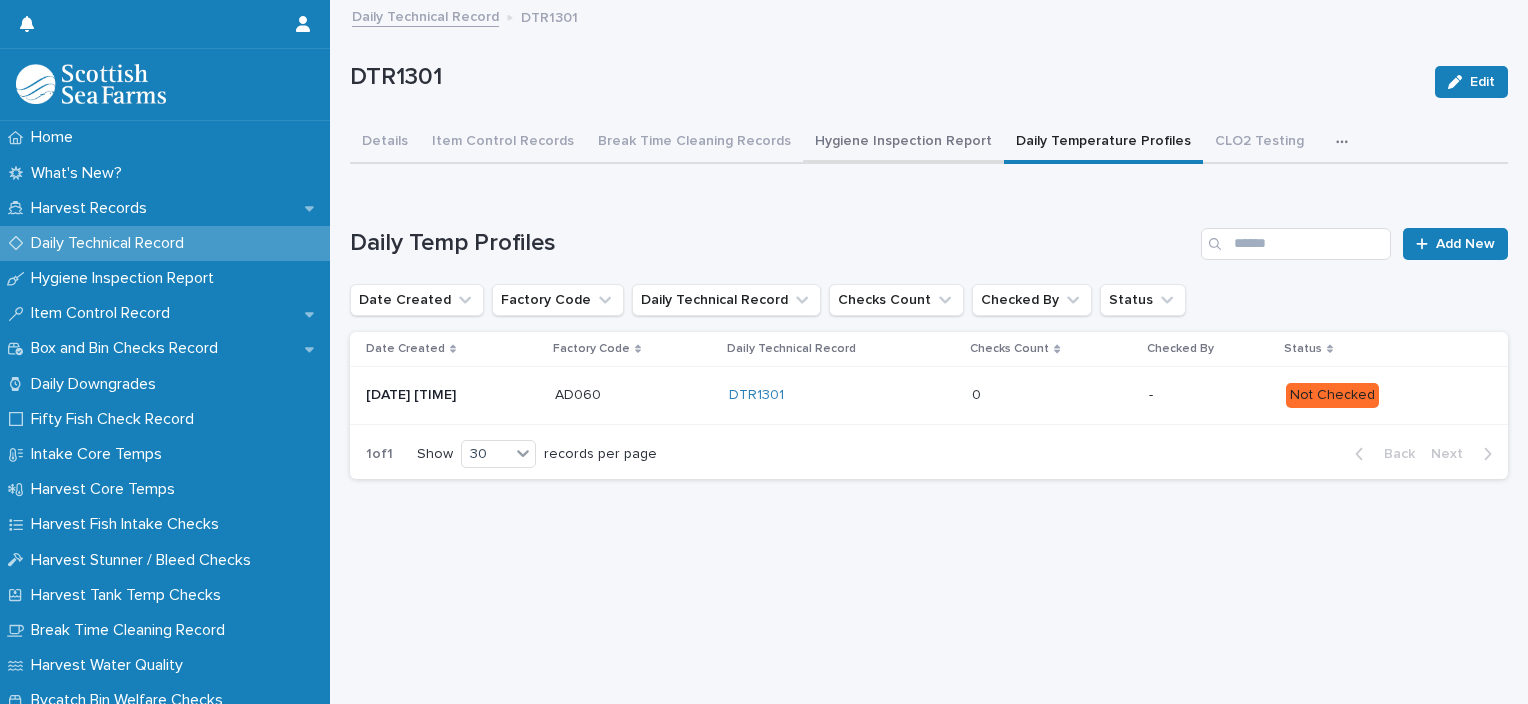 click on "Hygiene Inspection Report" at bounding box center [903, 143] 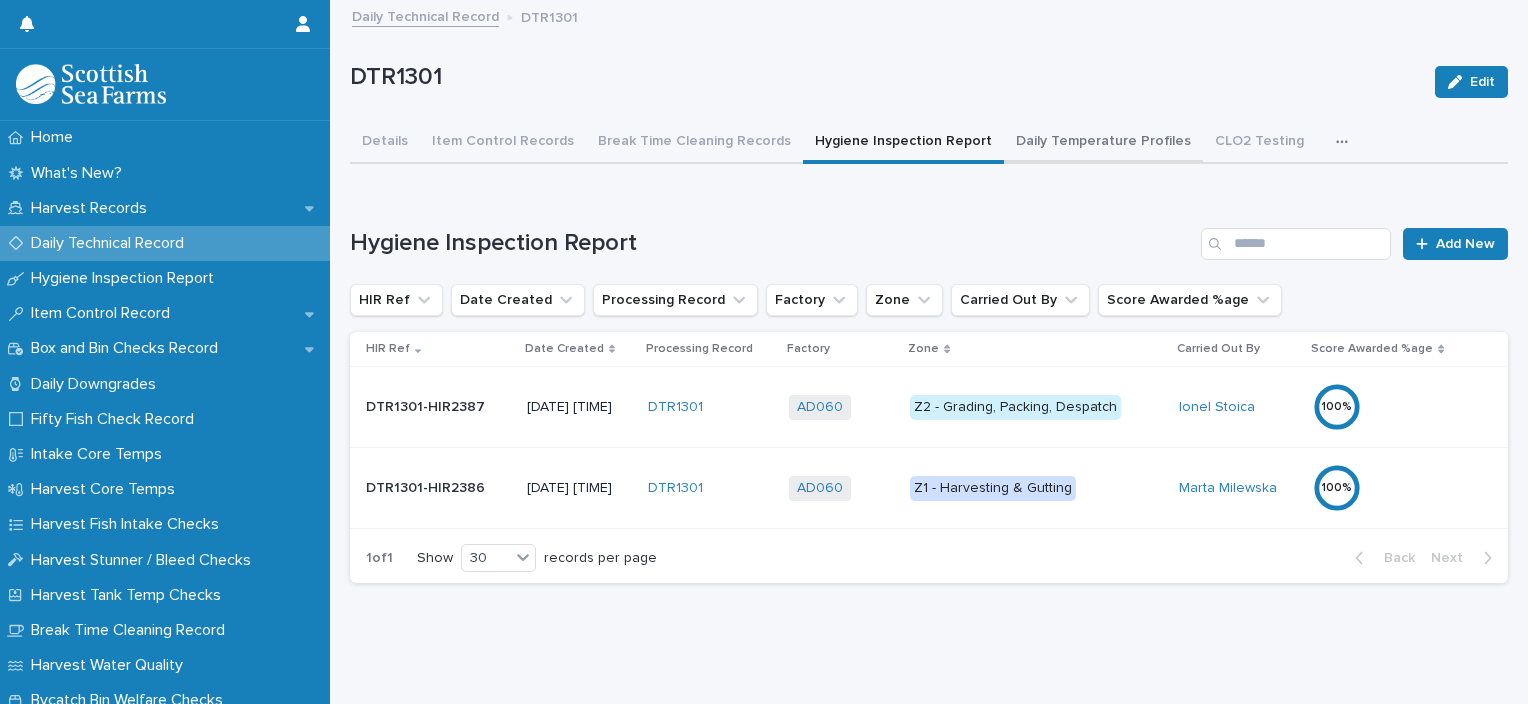 click on "Daily Temperature Profiles" at bounding box center (1103, 143) 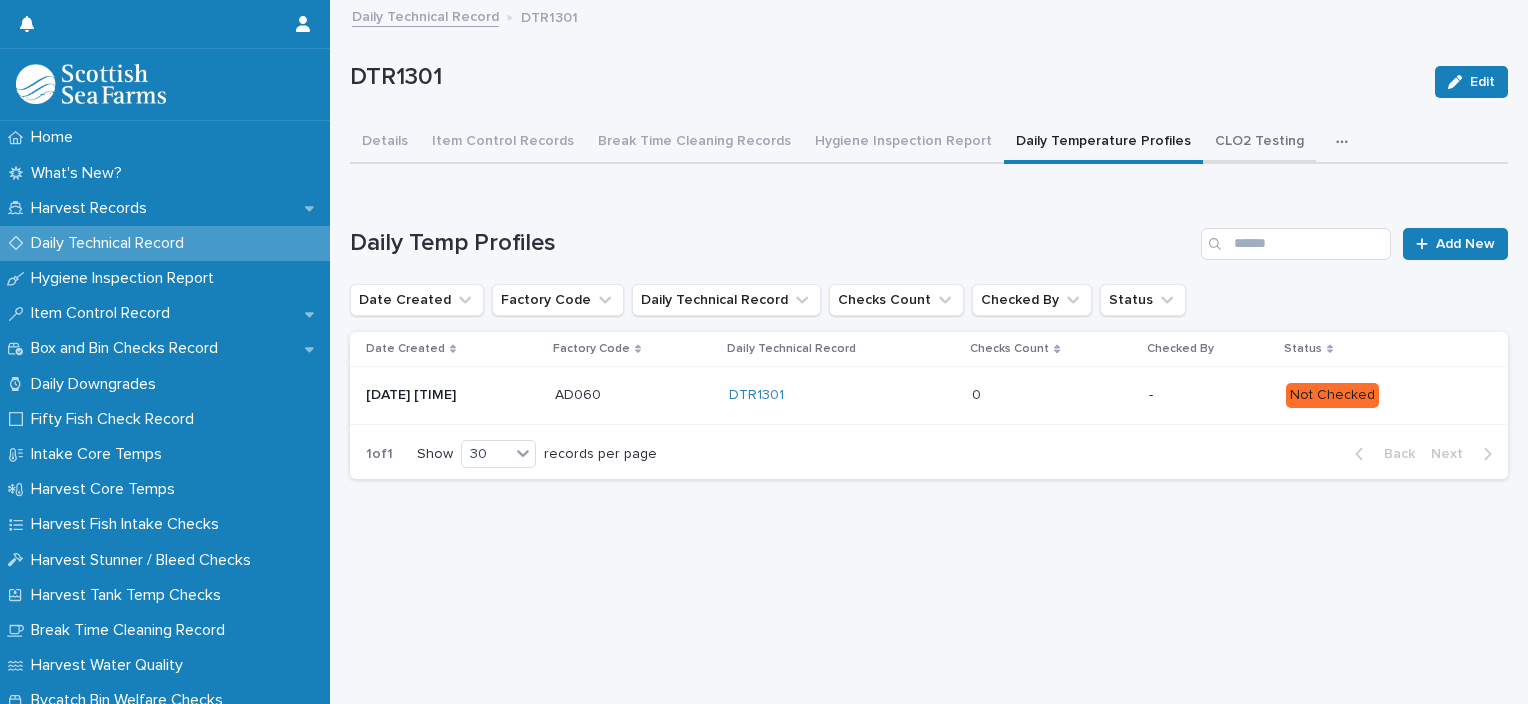 click on "CLO2 Testing" at bounding box center [1259, 143] 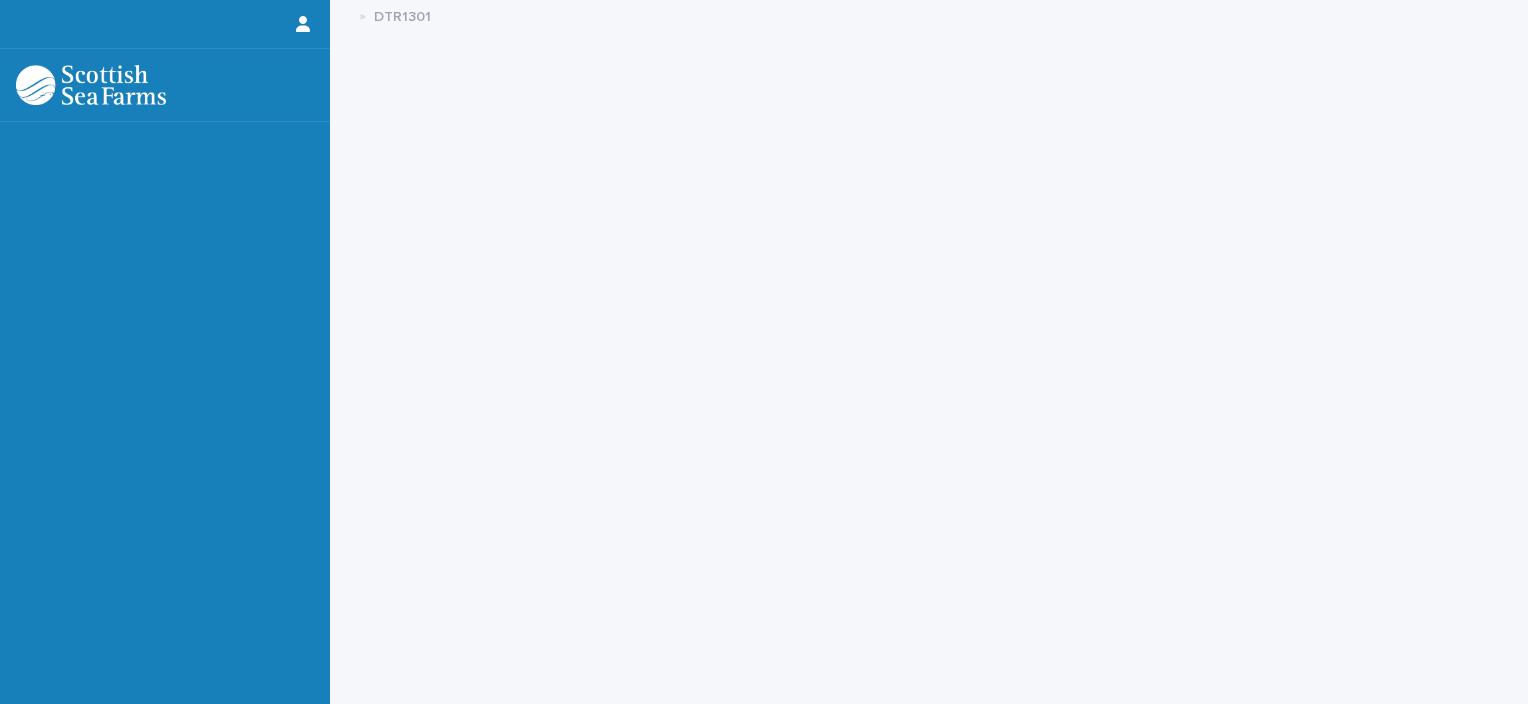 scroll, scrollTop: 0, scrollLeft: 0, axis: both 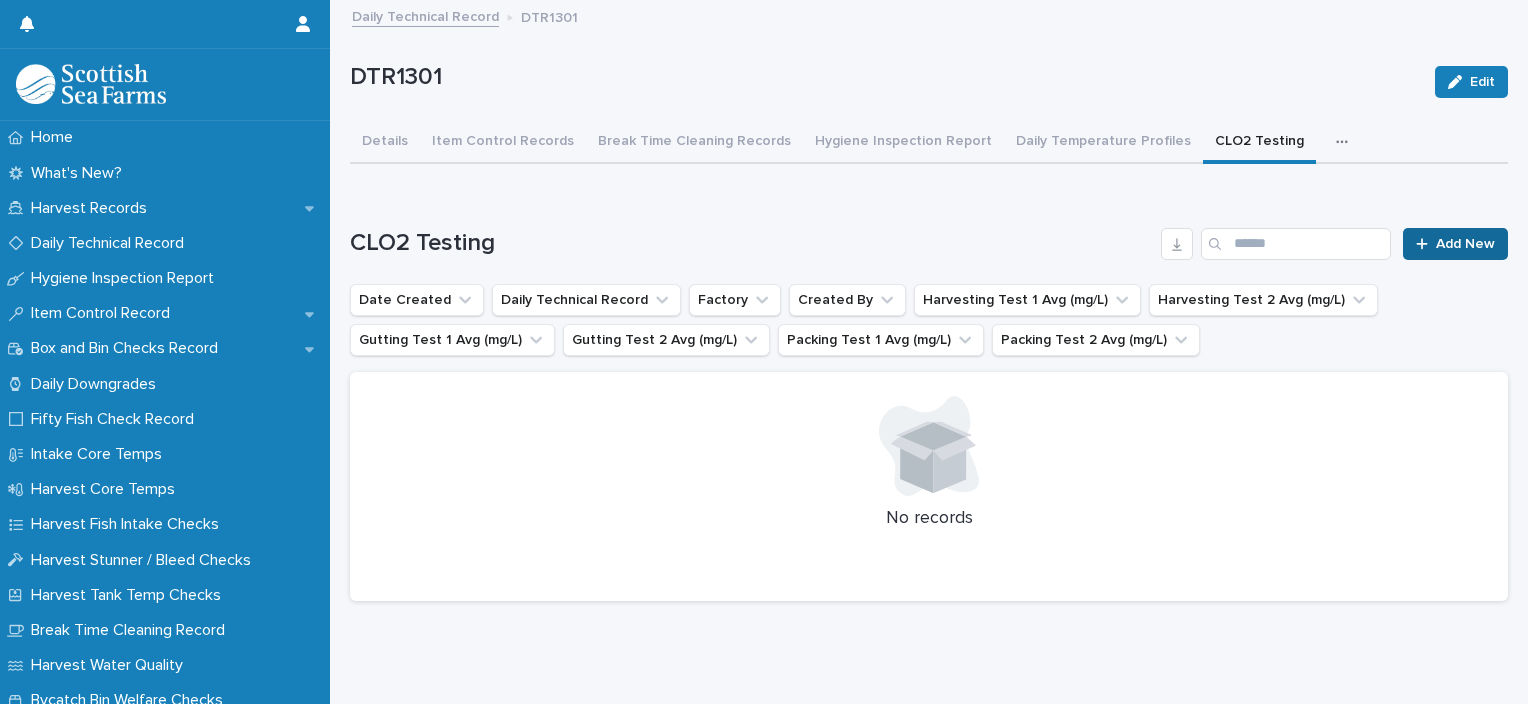 click on "Loading... Saving… CLO2 Testing Add New Date Created Daily Technical Record Factory Created By Harvesting Test 1 Avg (mg/L) Harvesting Test 2 Avg (mg/L) Gutting Test 1 Avg (mg/L) Gutting Test 2 Avg (mg/L) Packing Test 1 Avg (mg/L) Packing Test 2 Avg (mg/L) No records" at bounding box center (929, 403) 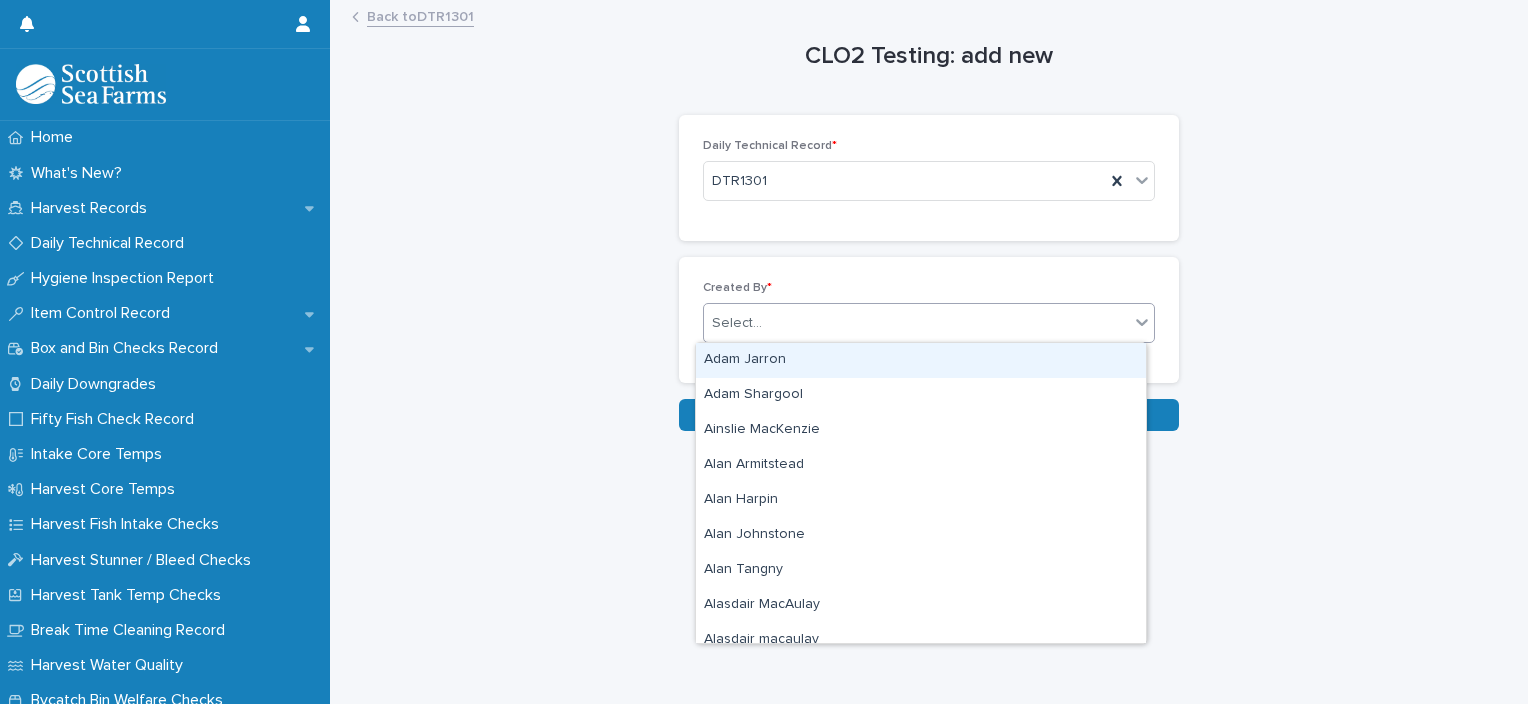 click on "Select..." at bounding box center [916, 323] 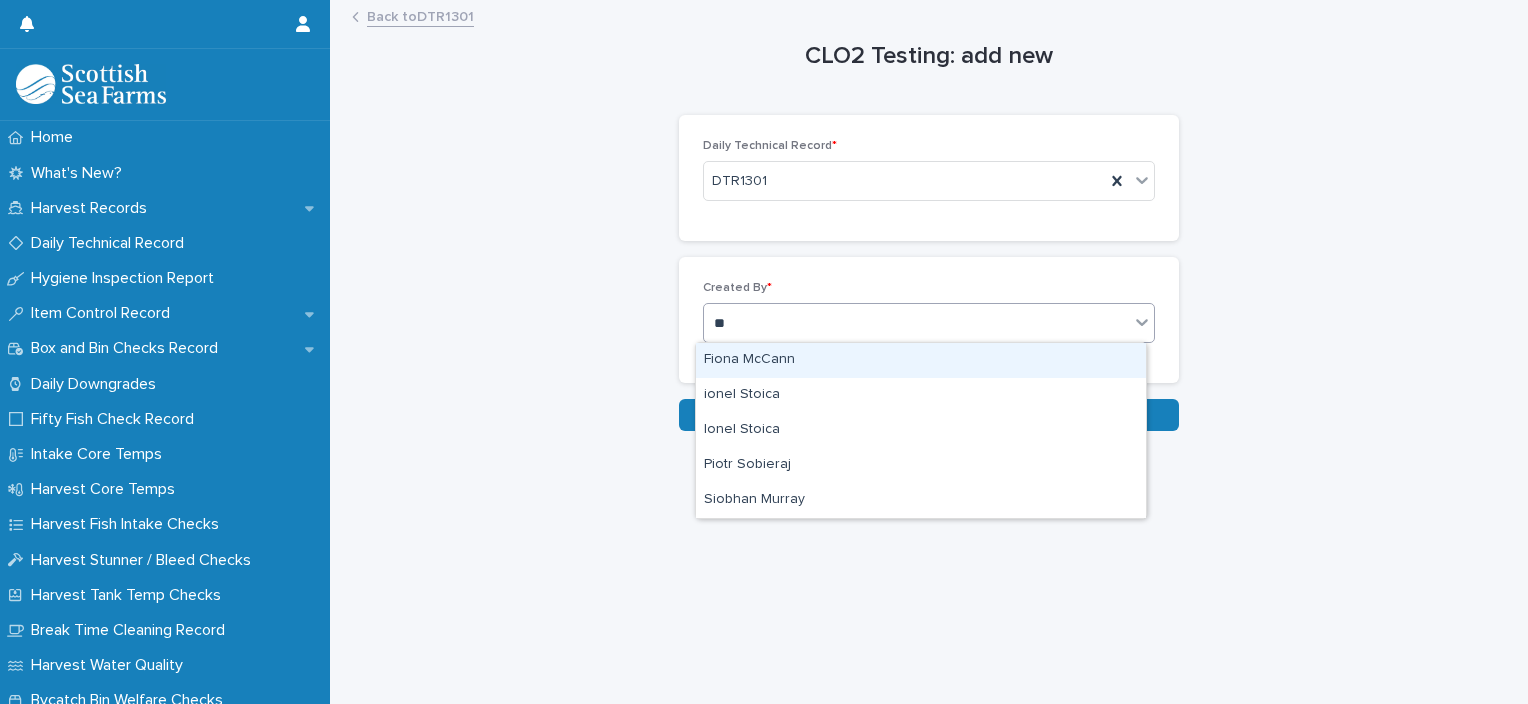 type on "***" 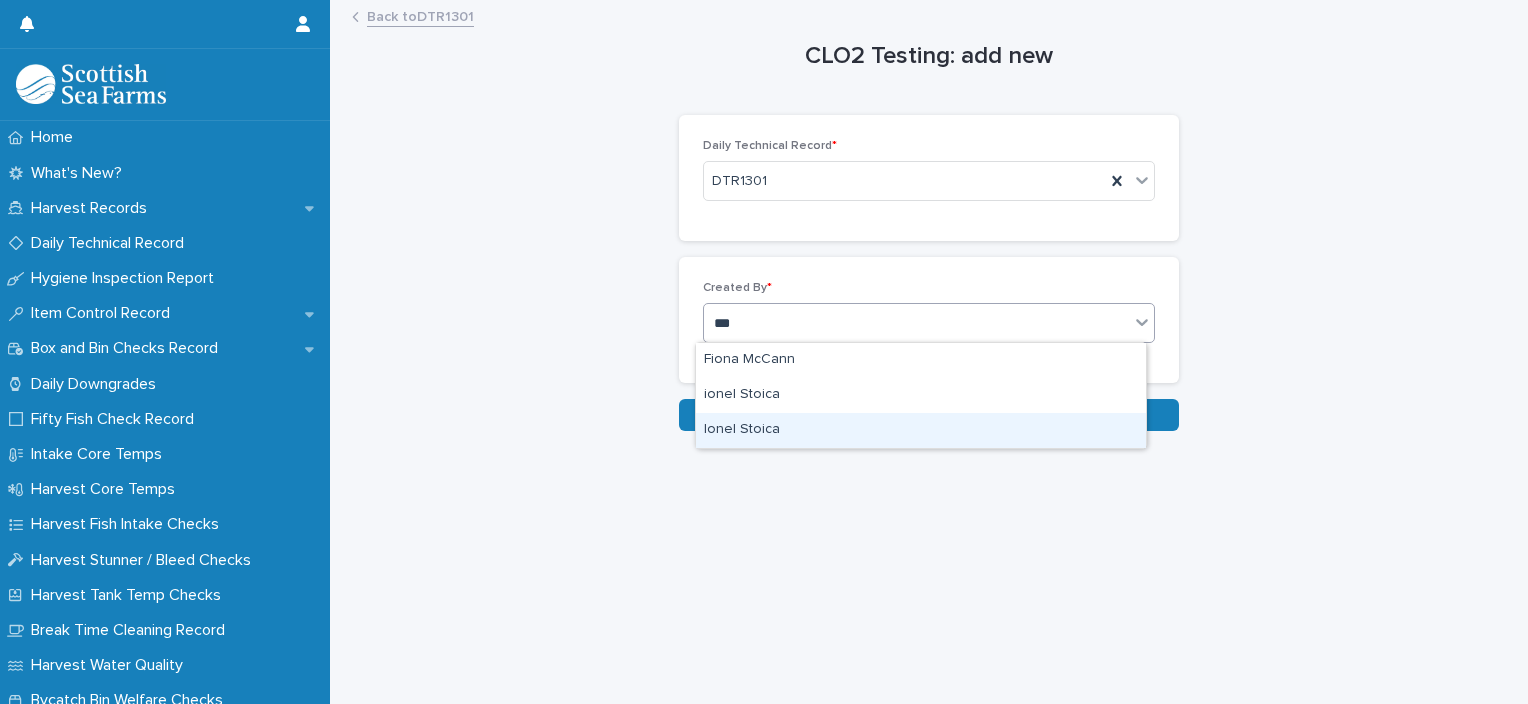 click on "Ionel Stoica" at bounding box center [921, 430] 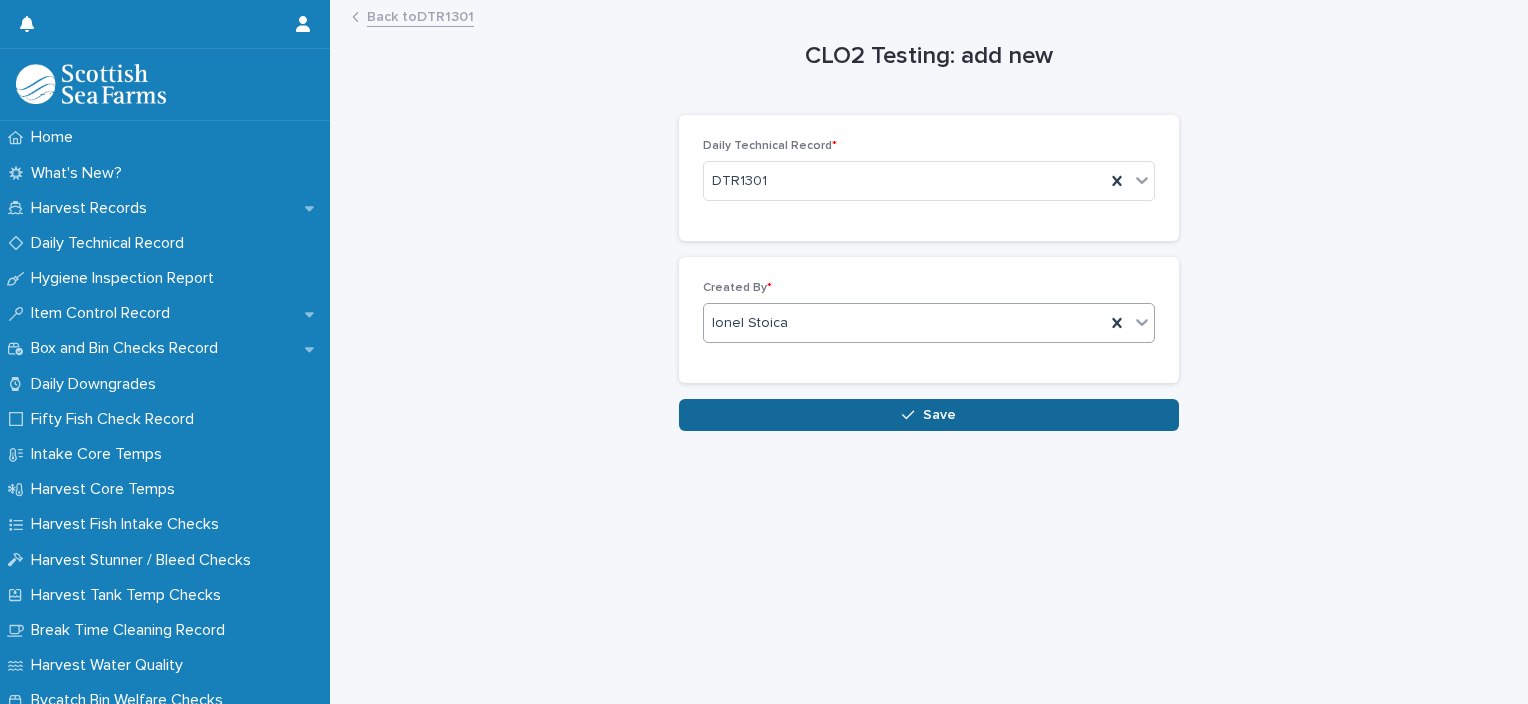 click on "Save" at bounding box center (929, 415) 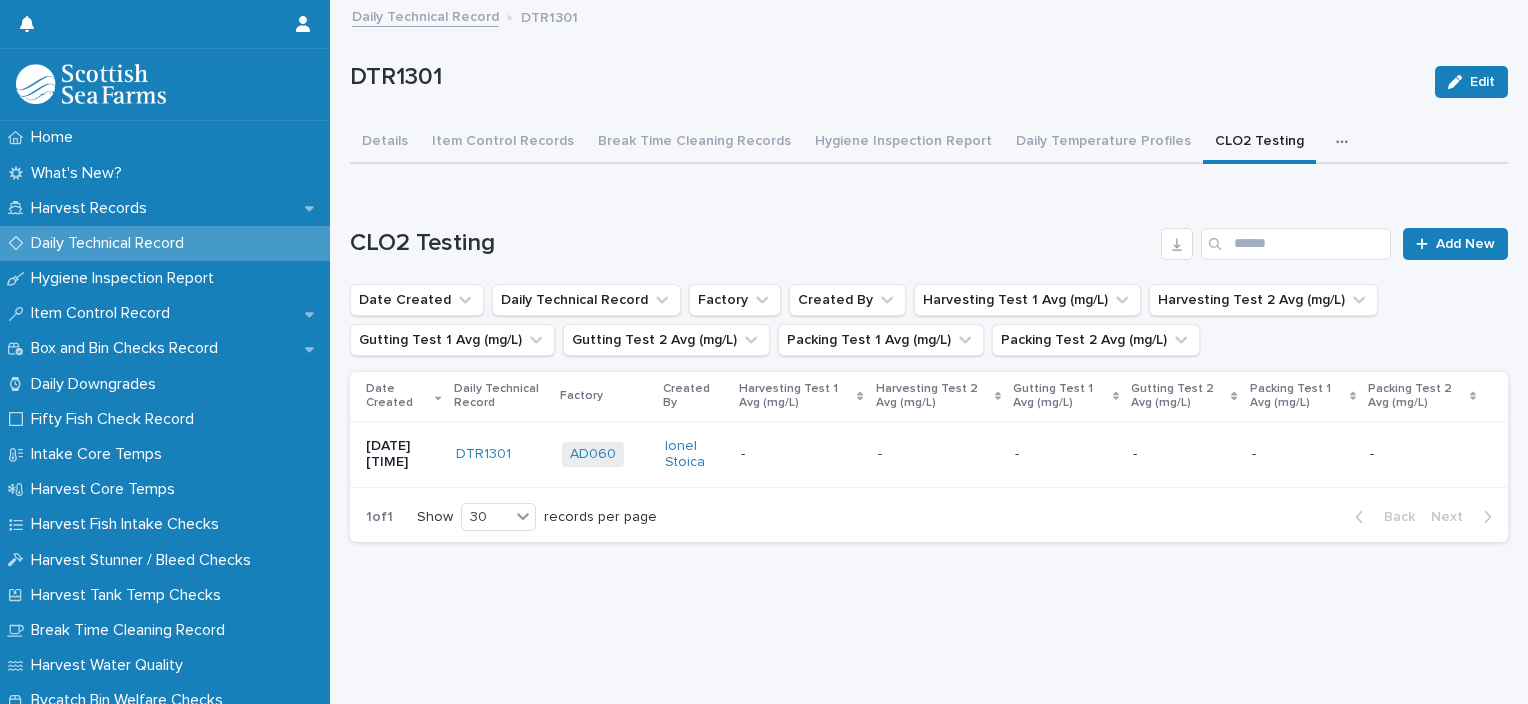 click on "- -" at bounding box center [1184, 454] 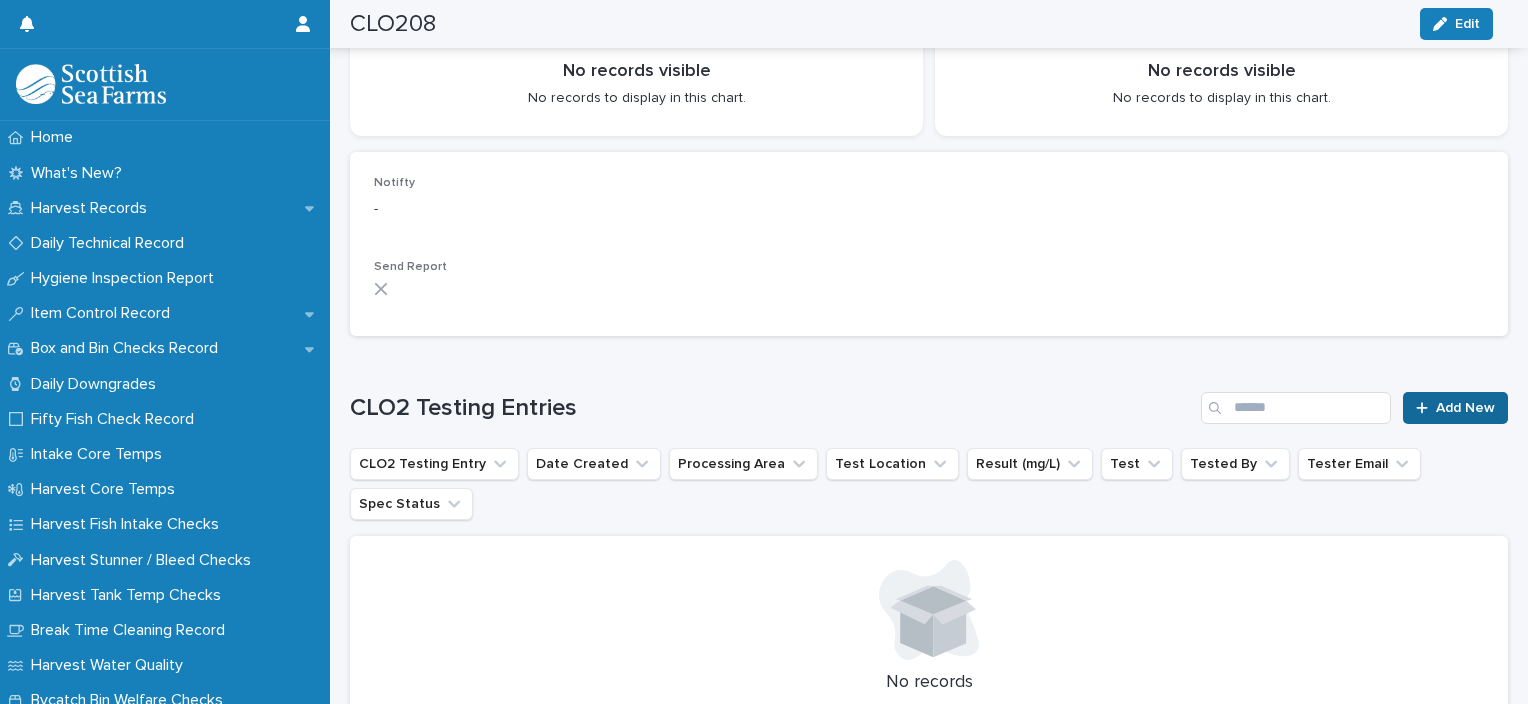 click on "Add New" at bounding box center [1455, 408] 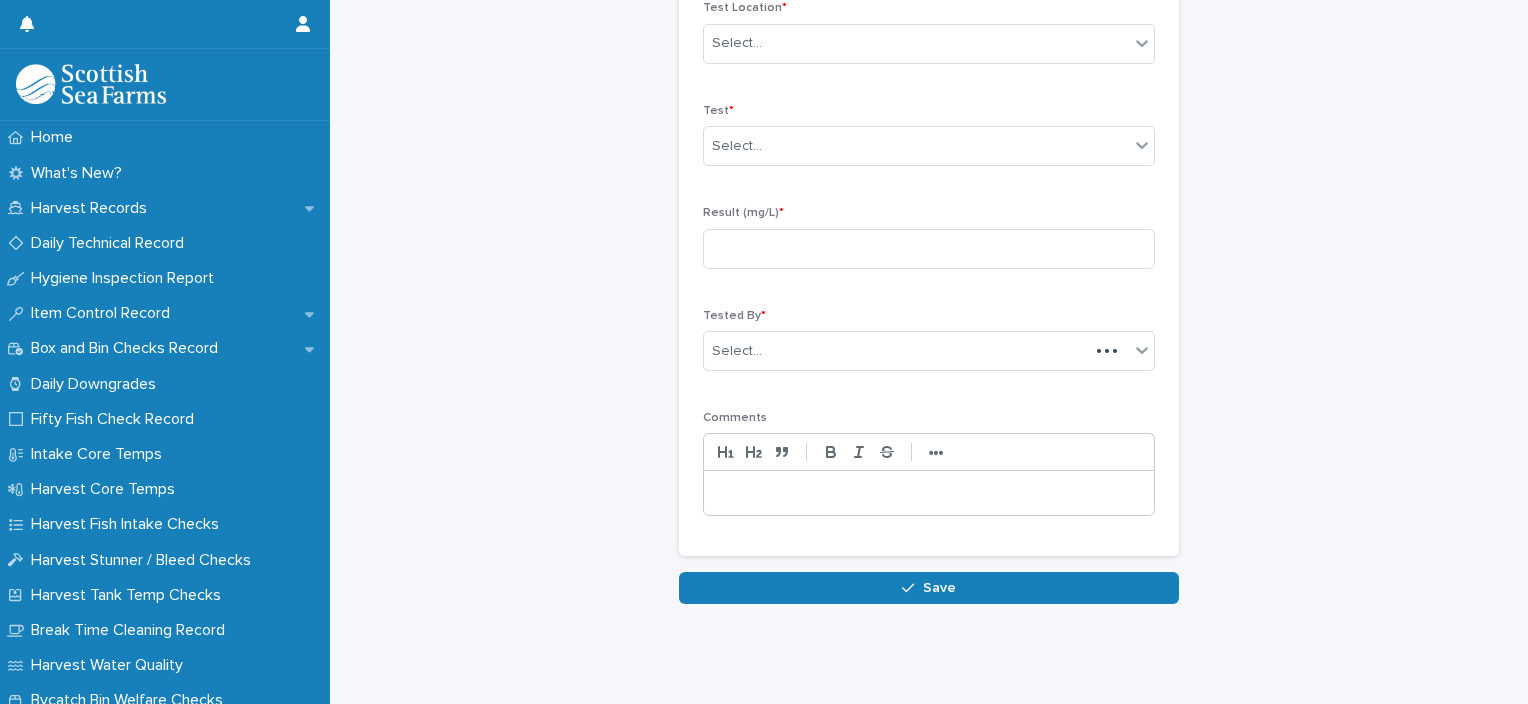 scroll, scrollTop: 308, scrollLeft: 0, axis: vertical 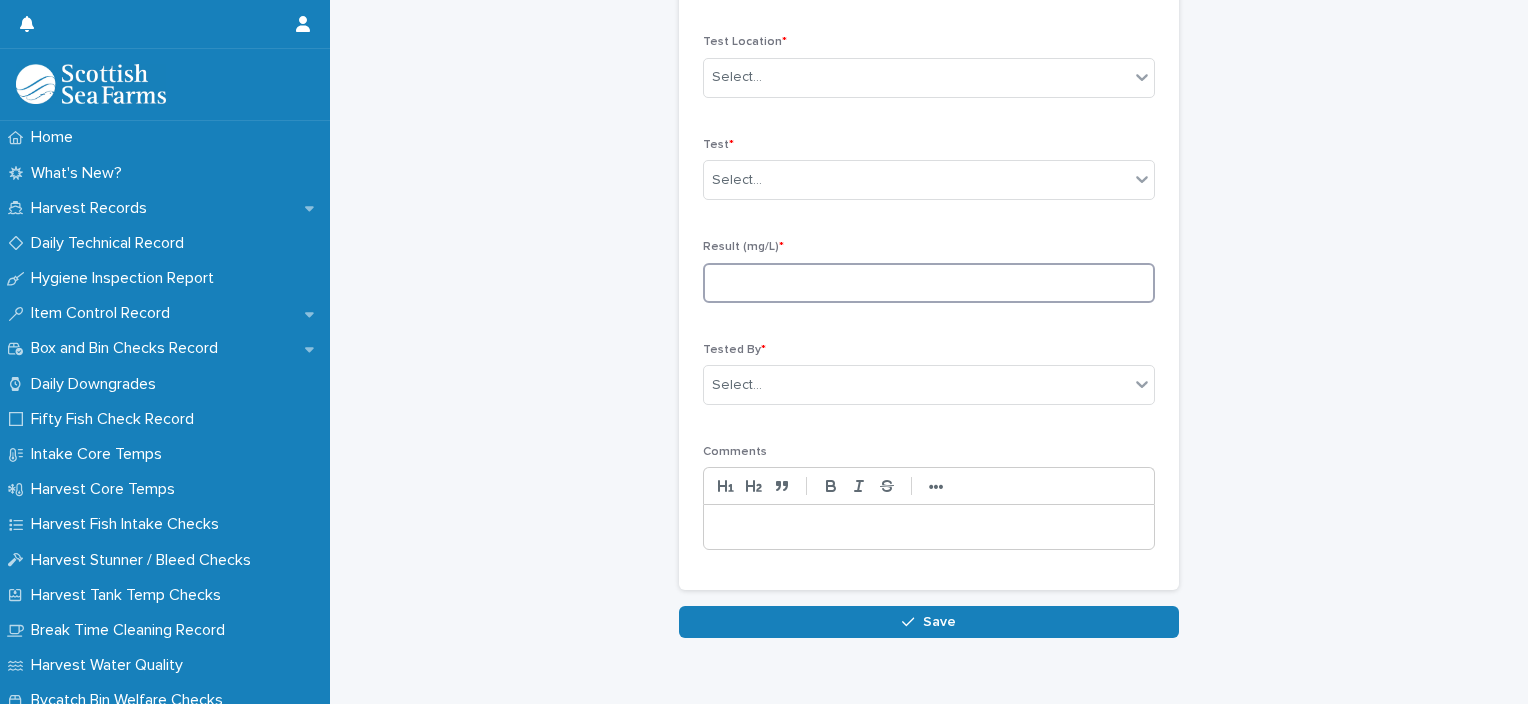click at bounding box center [929, 283] 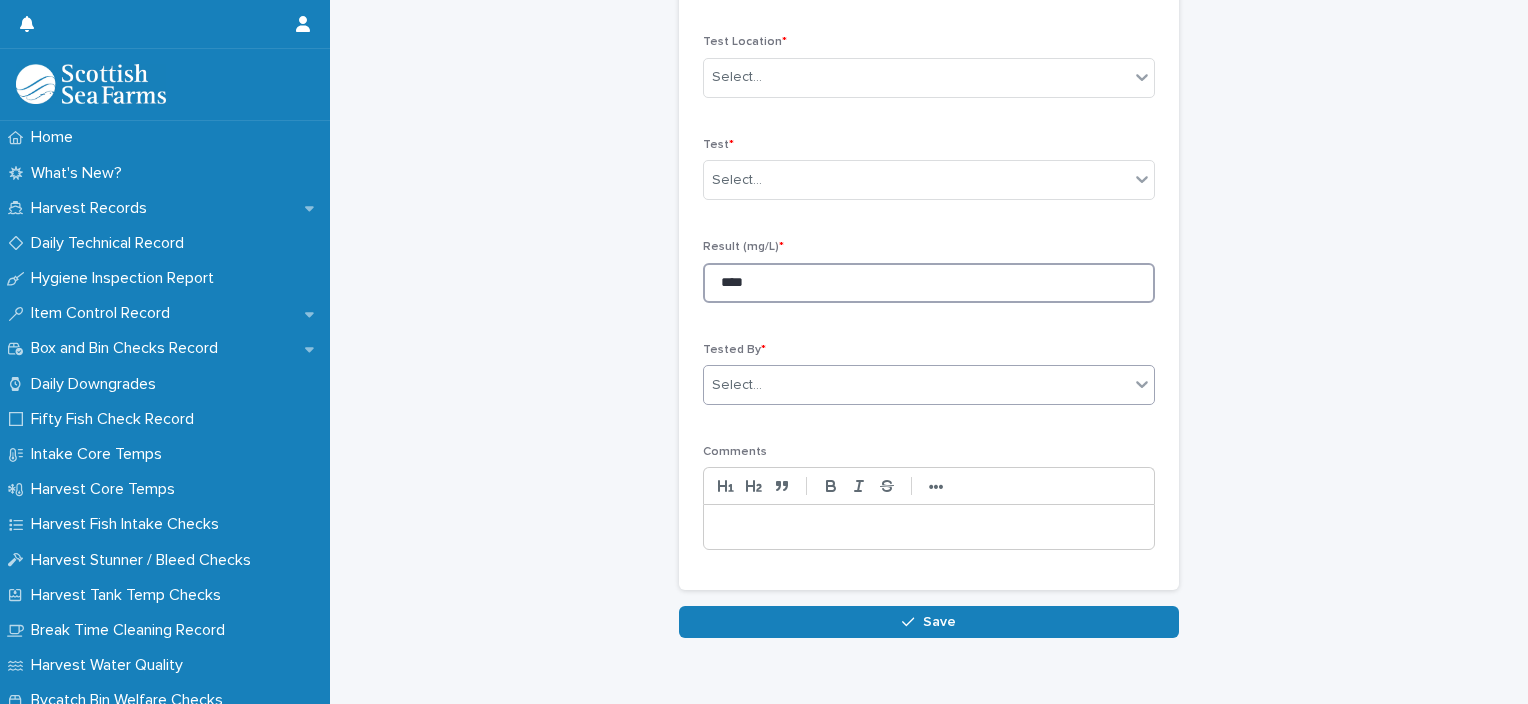 type on "****" 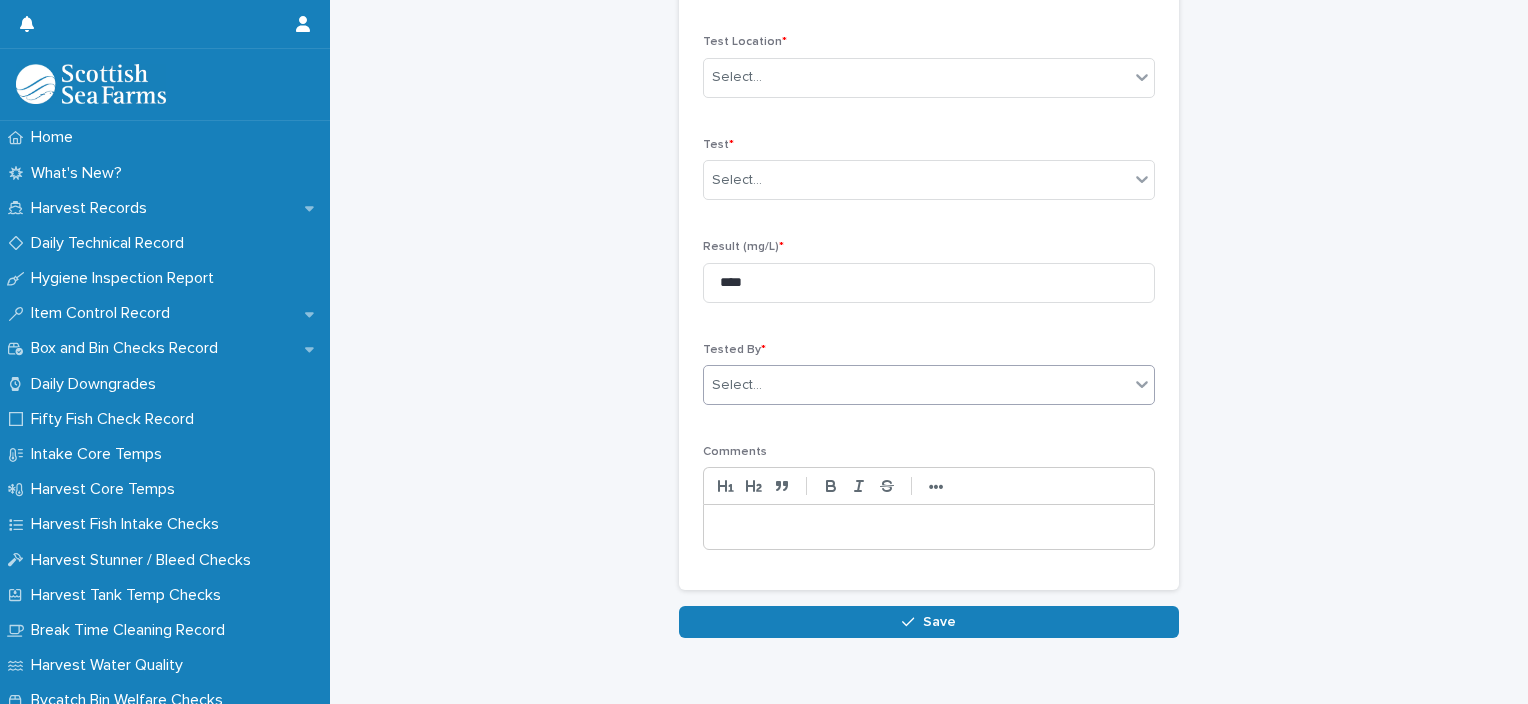 click on "Select..." at bounding box center [916, 385] 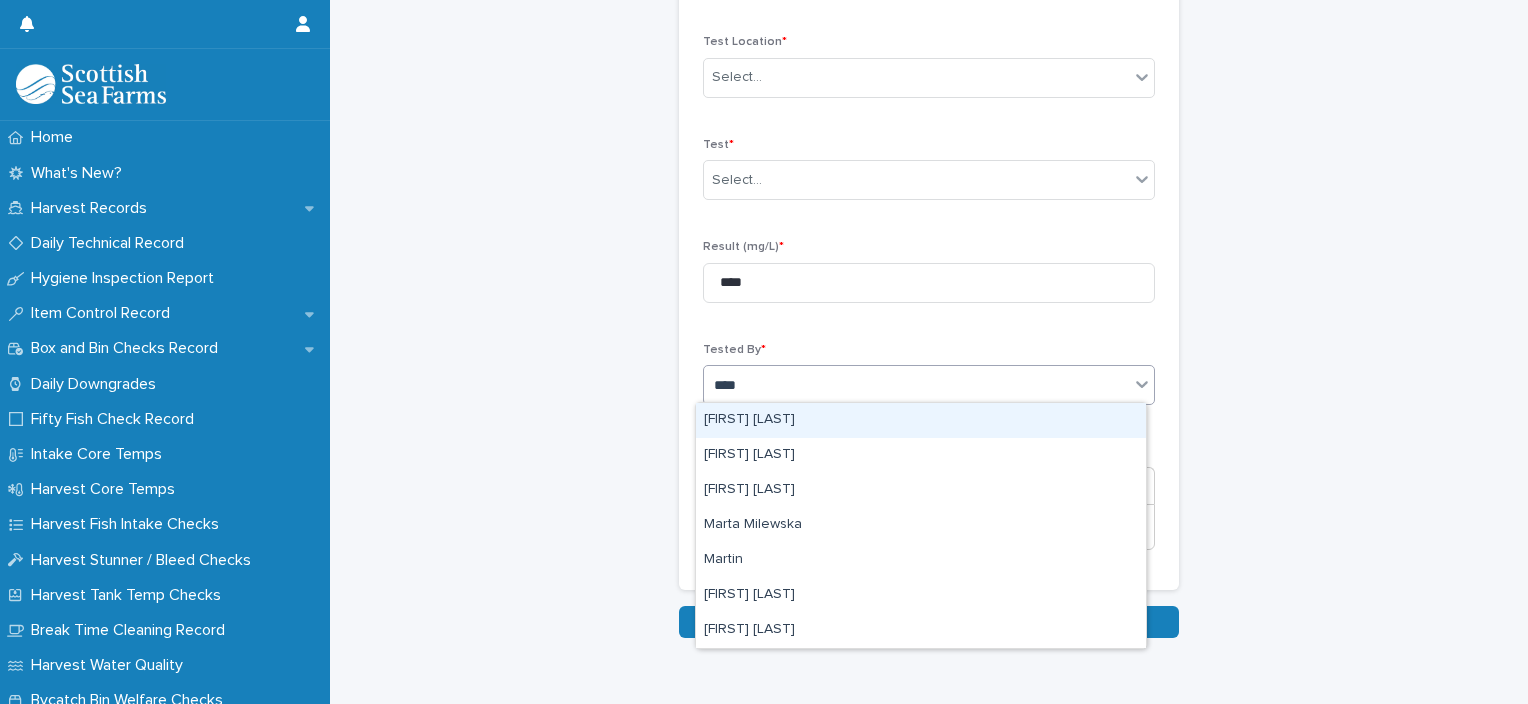 type on "*****" 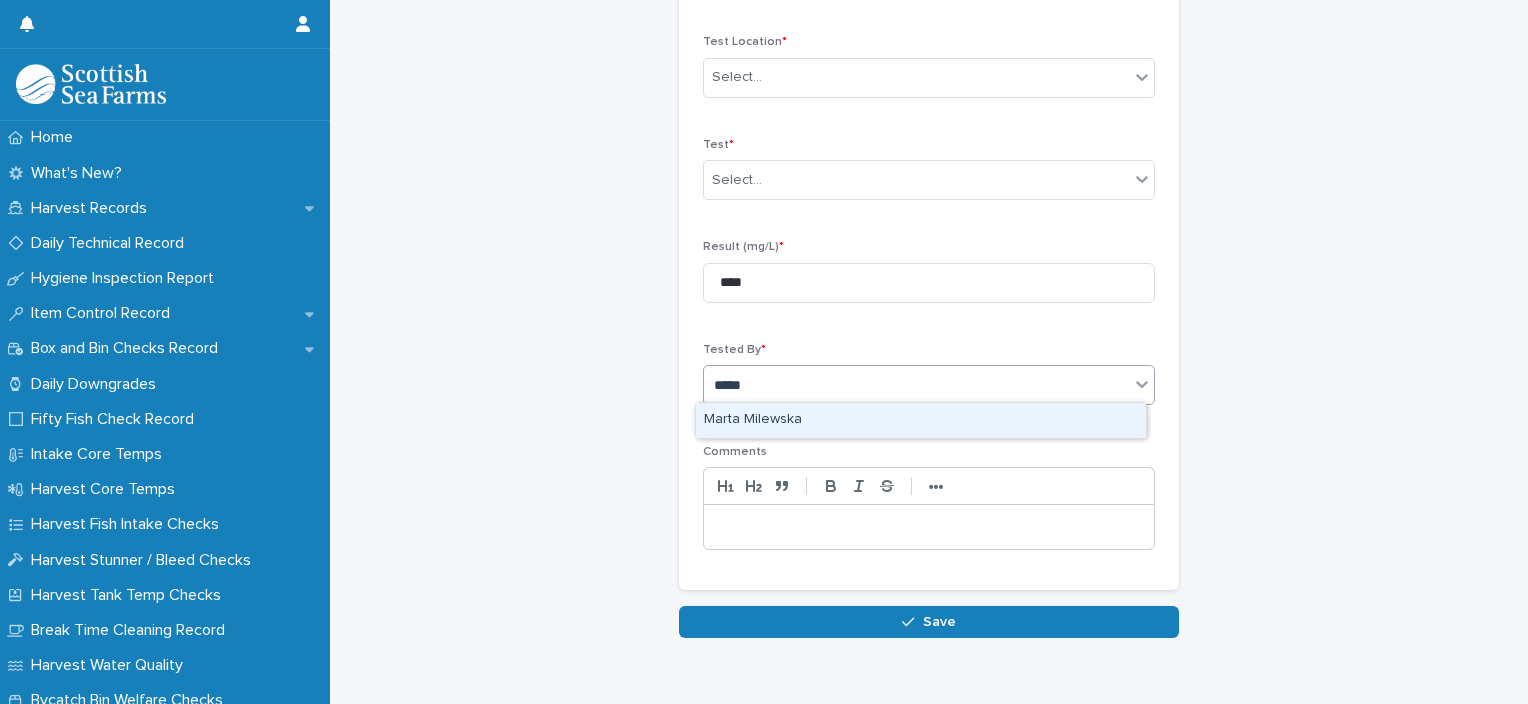 click on "Marta Milewska" at bounding box center (921, 420) 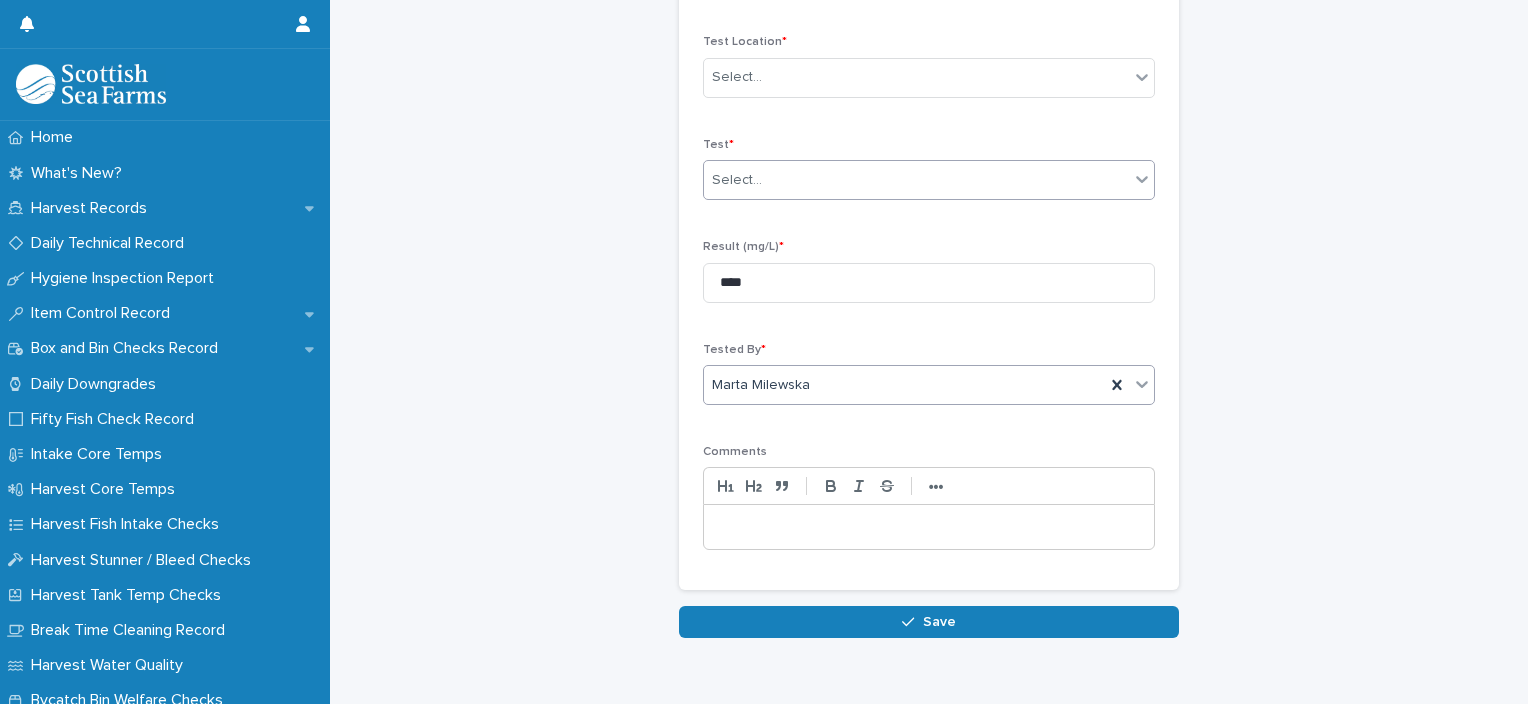 click on "Select..." at bounding box center [916, 180] 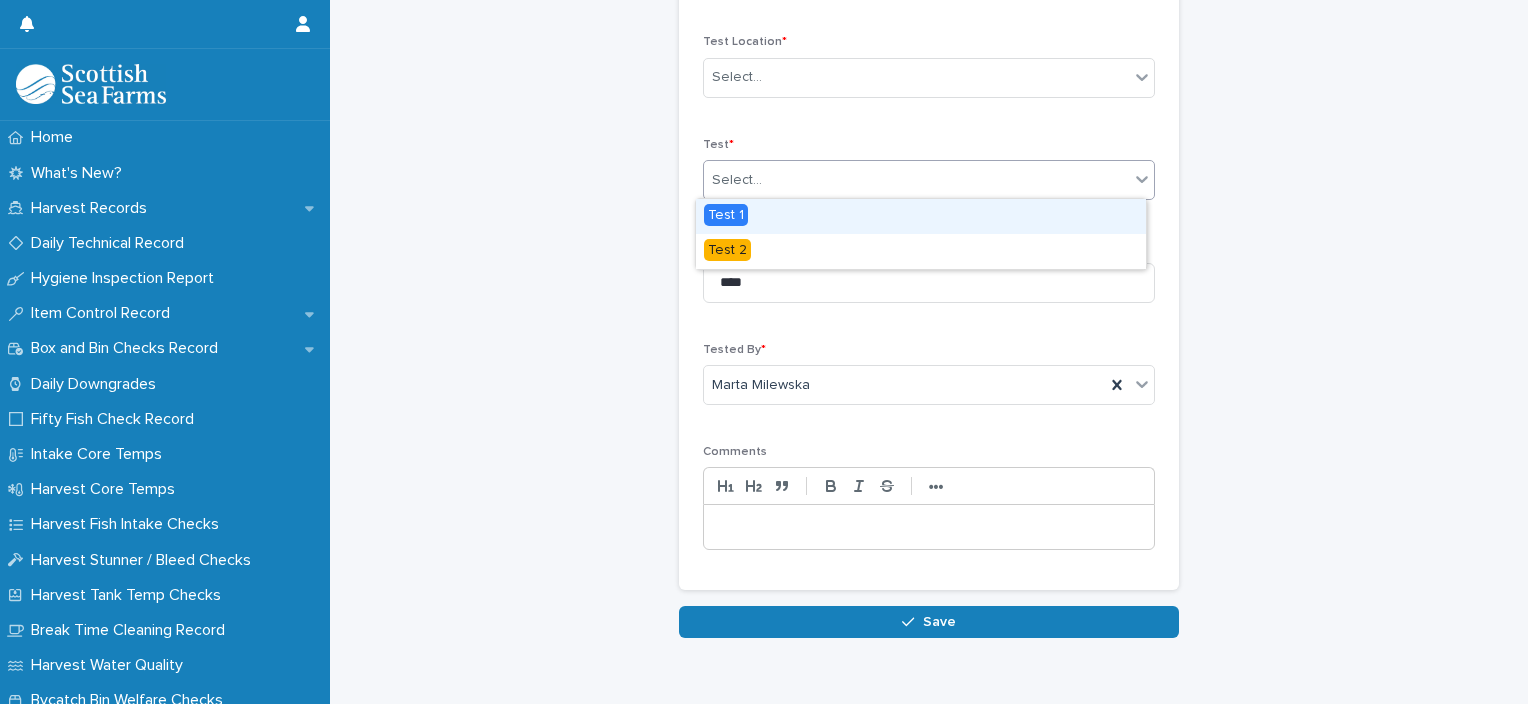 click on "Test 1" at bounding box center [921, 216] 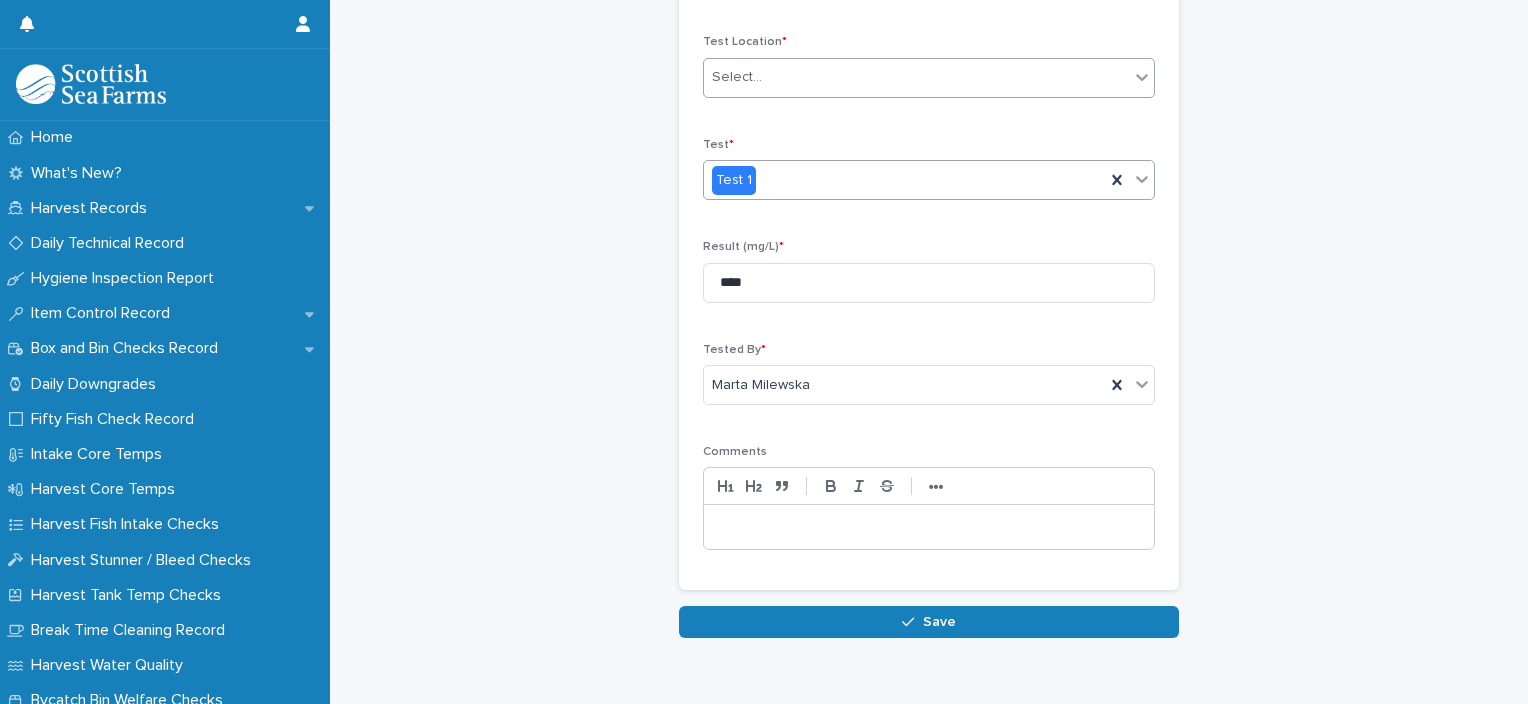 click on "Select..." at bounding box center (916, 77) 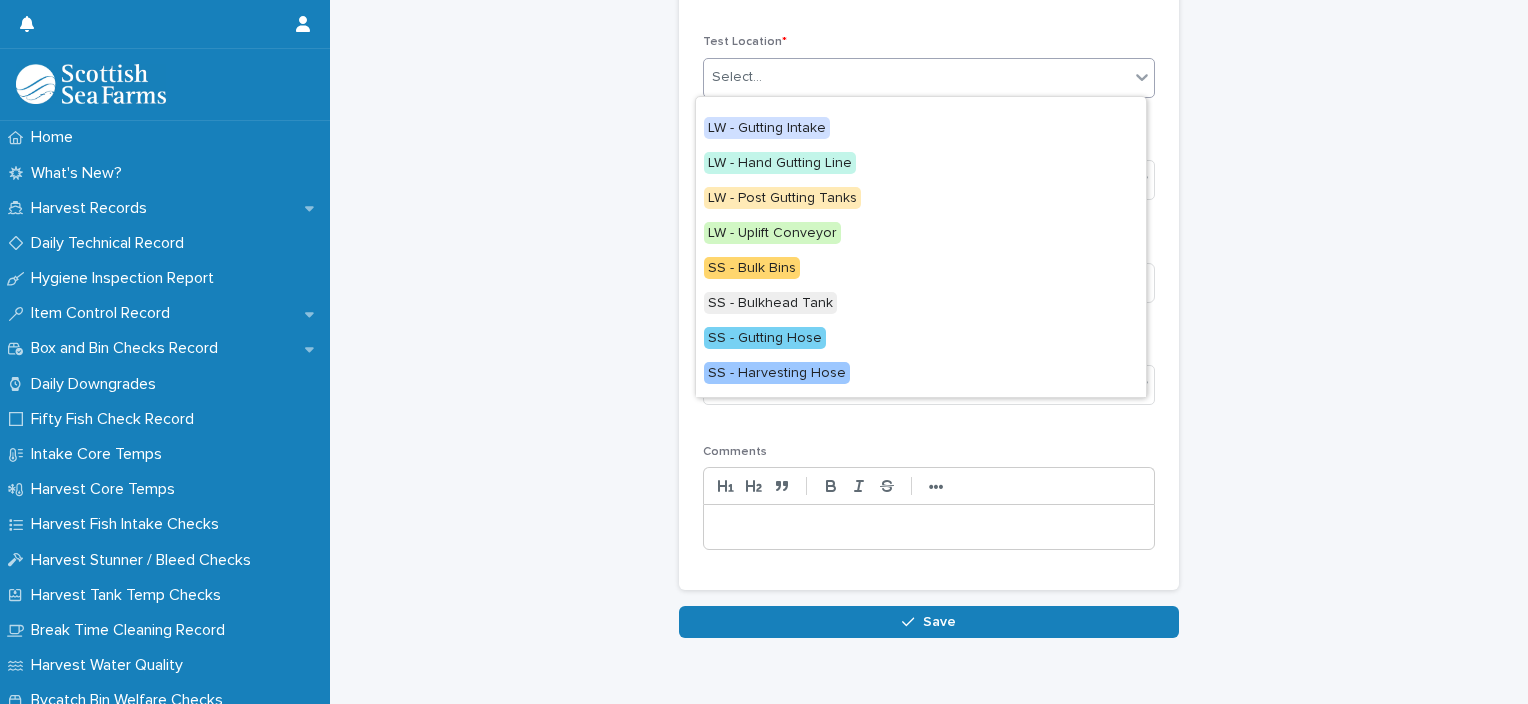 scroll, scrollTop: 224, scrollLeft: 0, axis: vertical 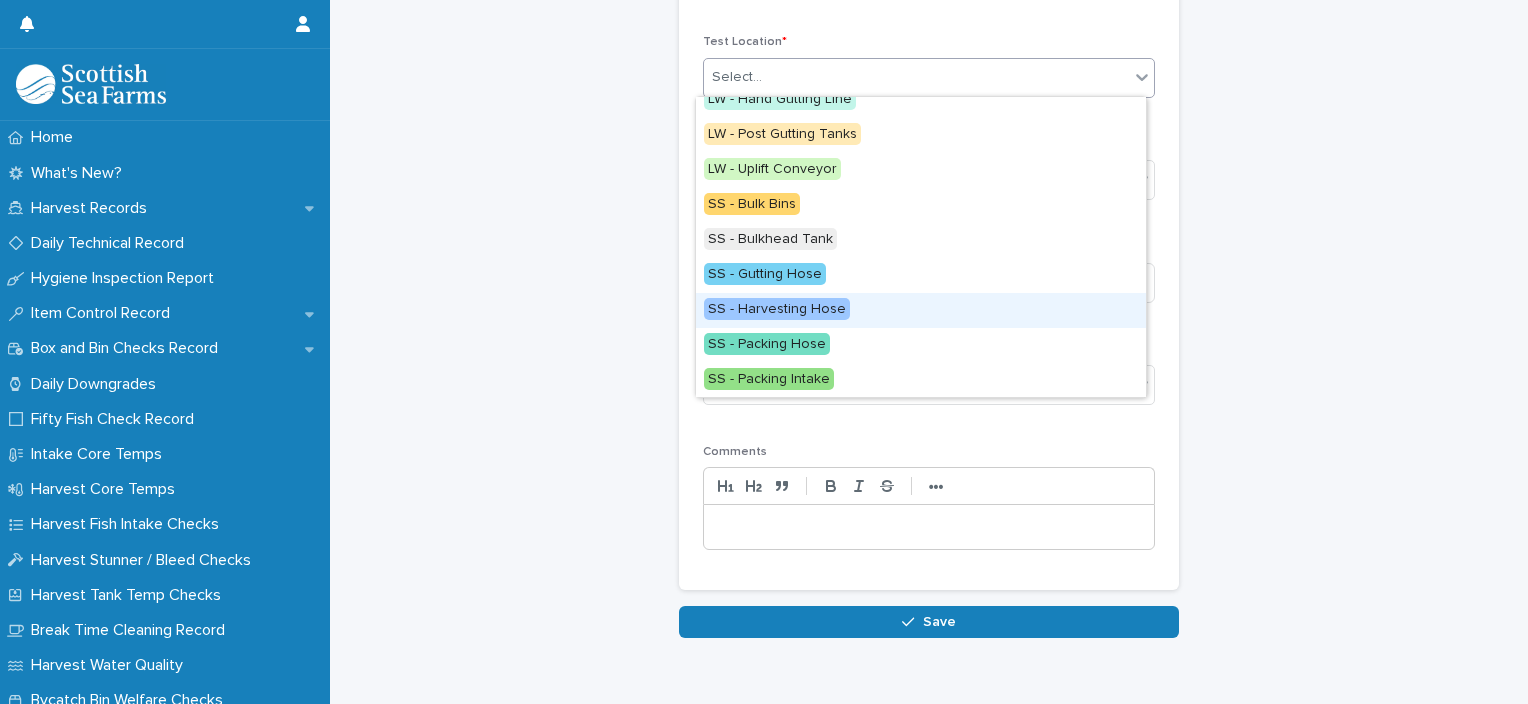 click on "SS - Harvesting Hose" at bounding box center (921, 310) 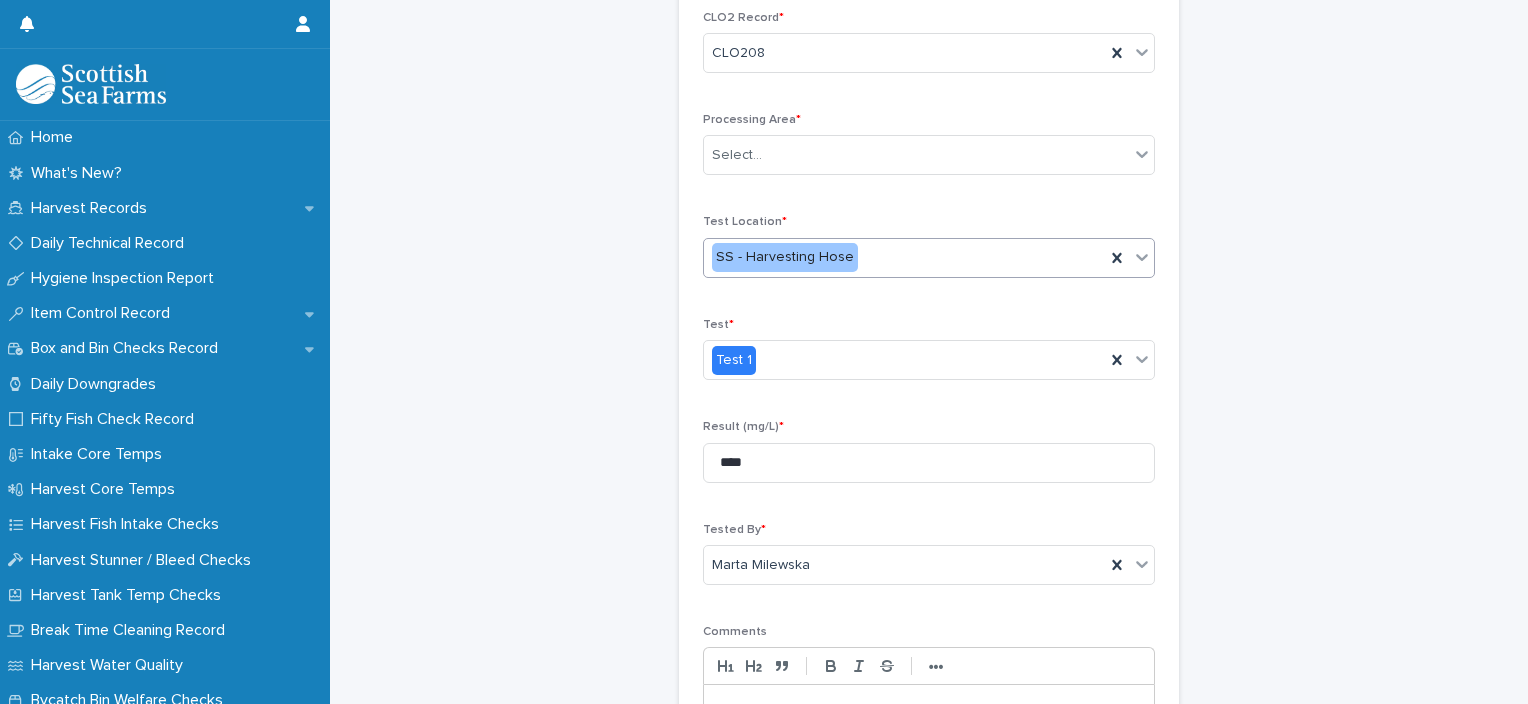 scroll, scrollTop: 108, scrollLeft: 0, axis: vertical 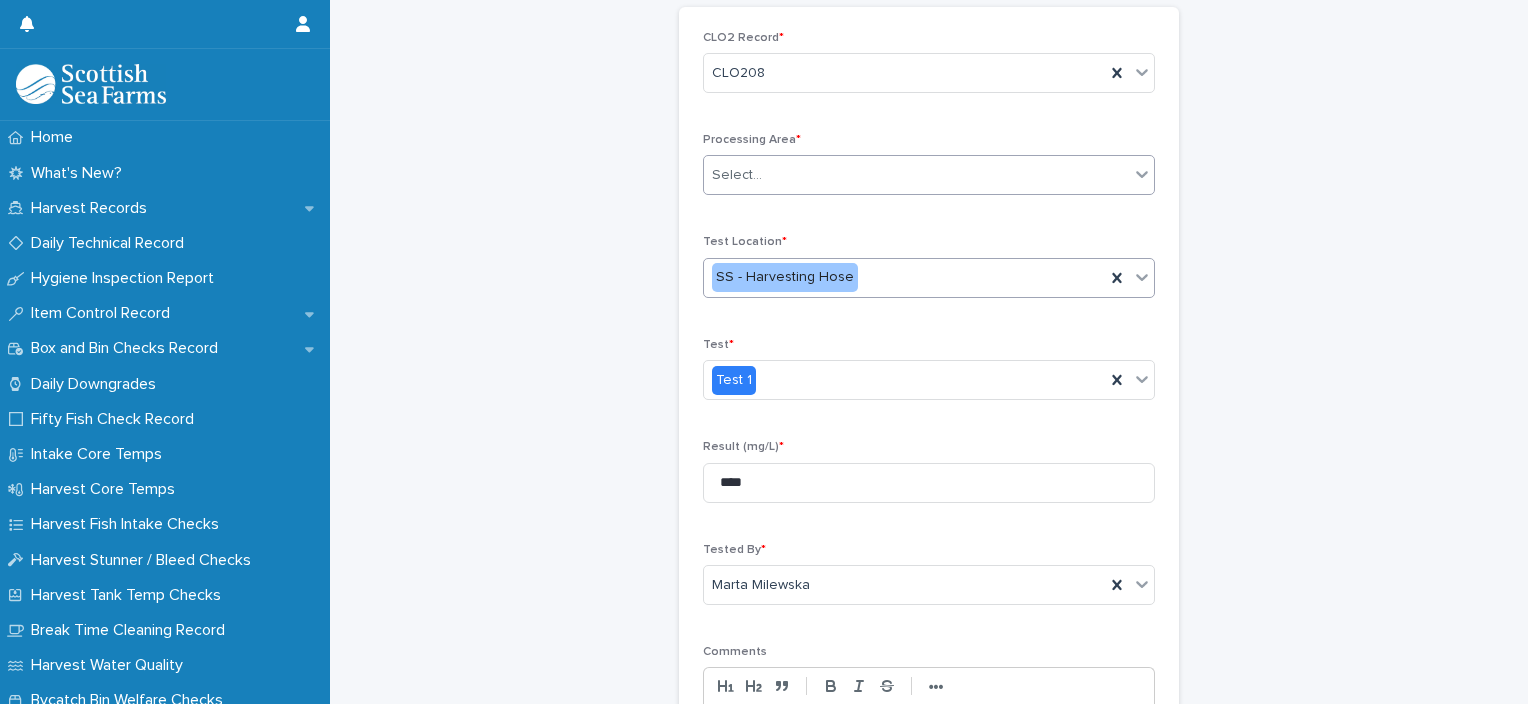 click on "Select..." at bounding box center (916, 175) 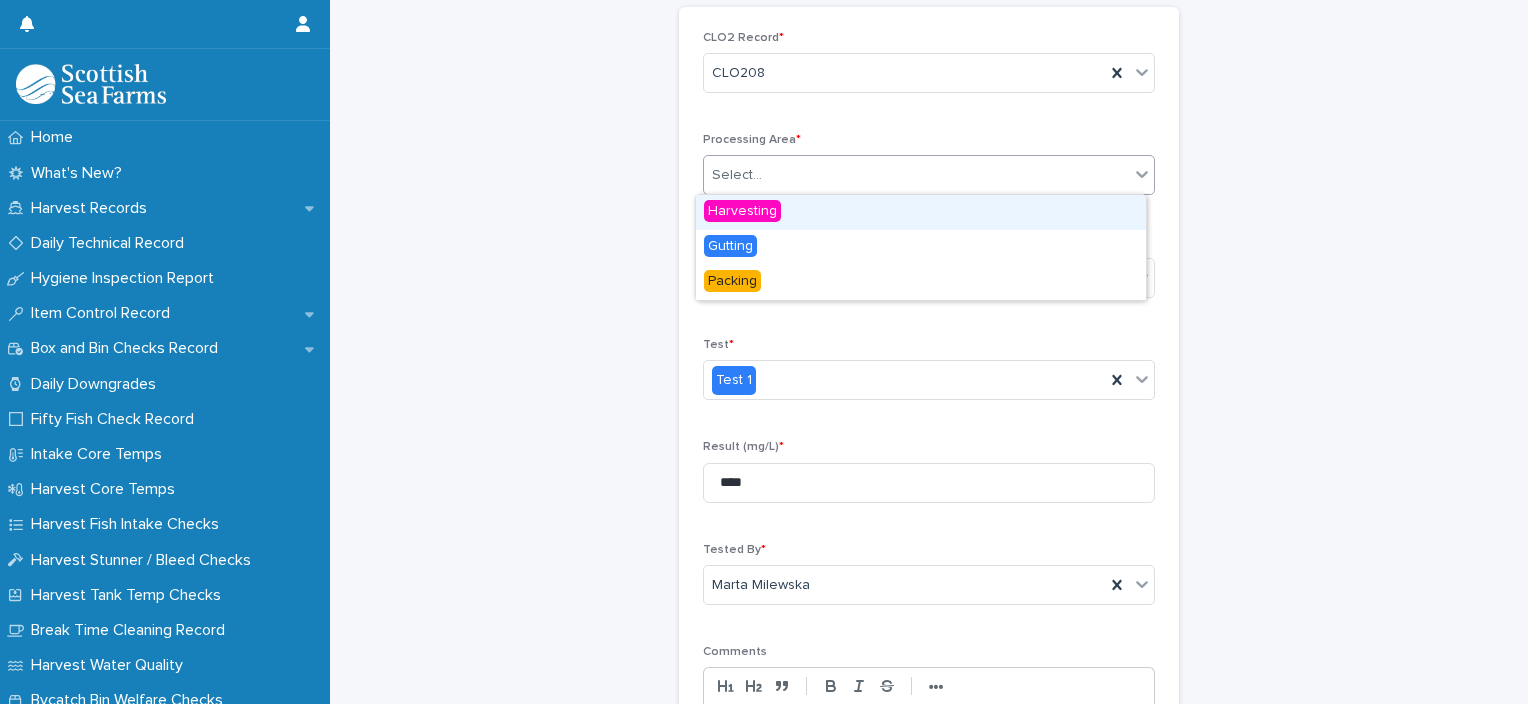 click on "Harvesting" at bounding box center (921, 212) 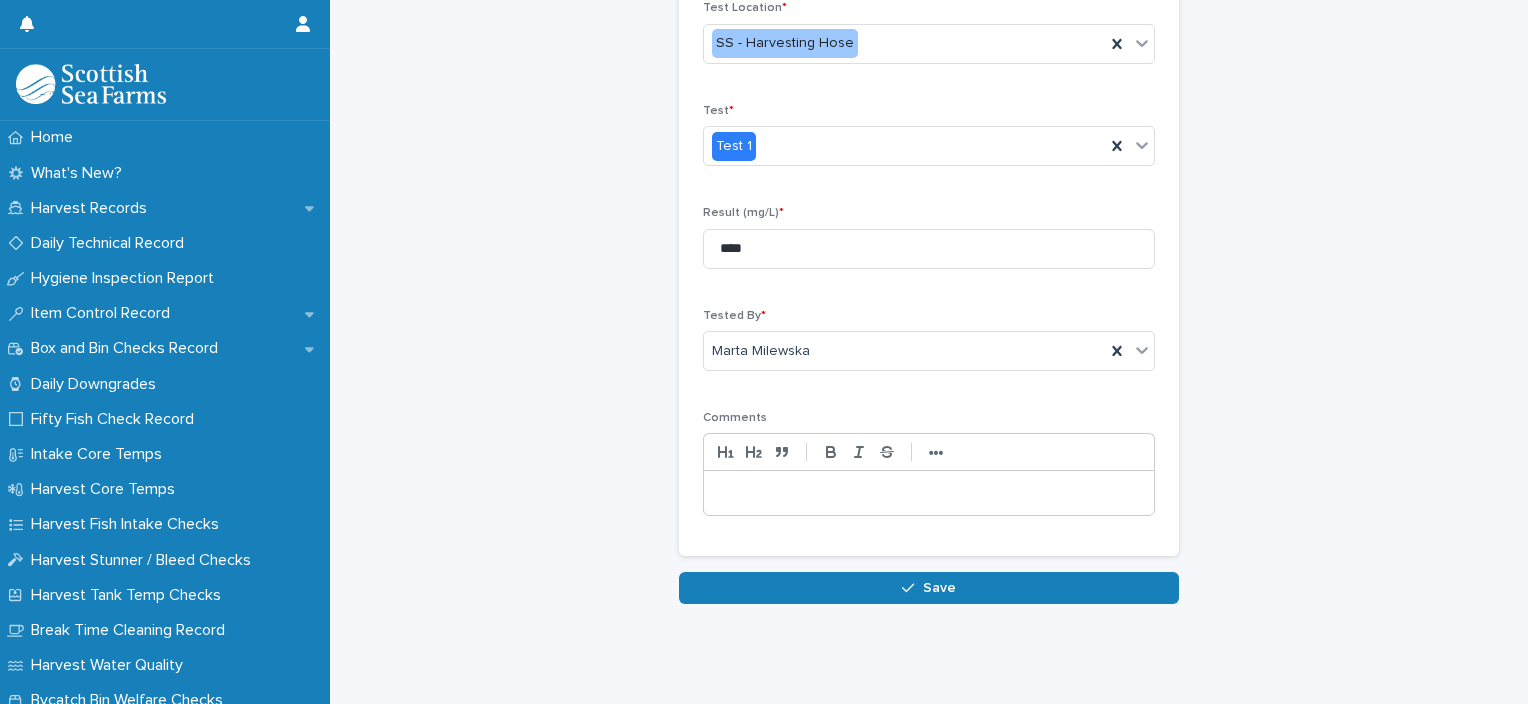 scroll, scrollTop: 354, scrollLeft: 0, axis: vertical 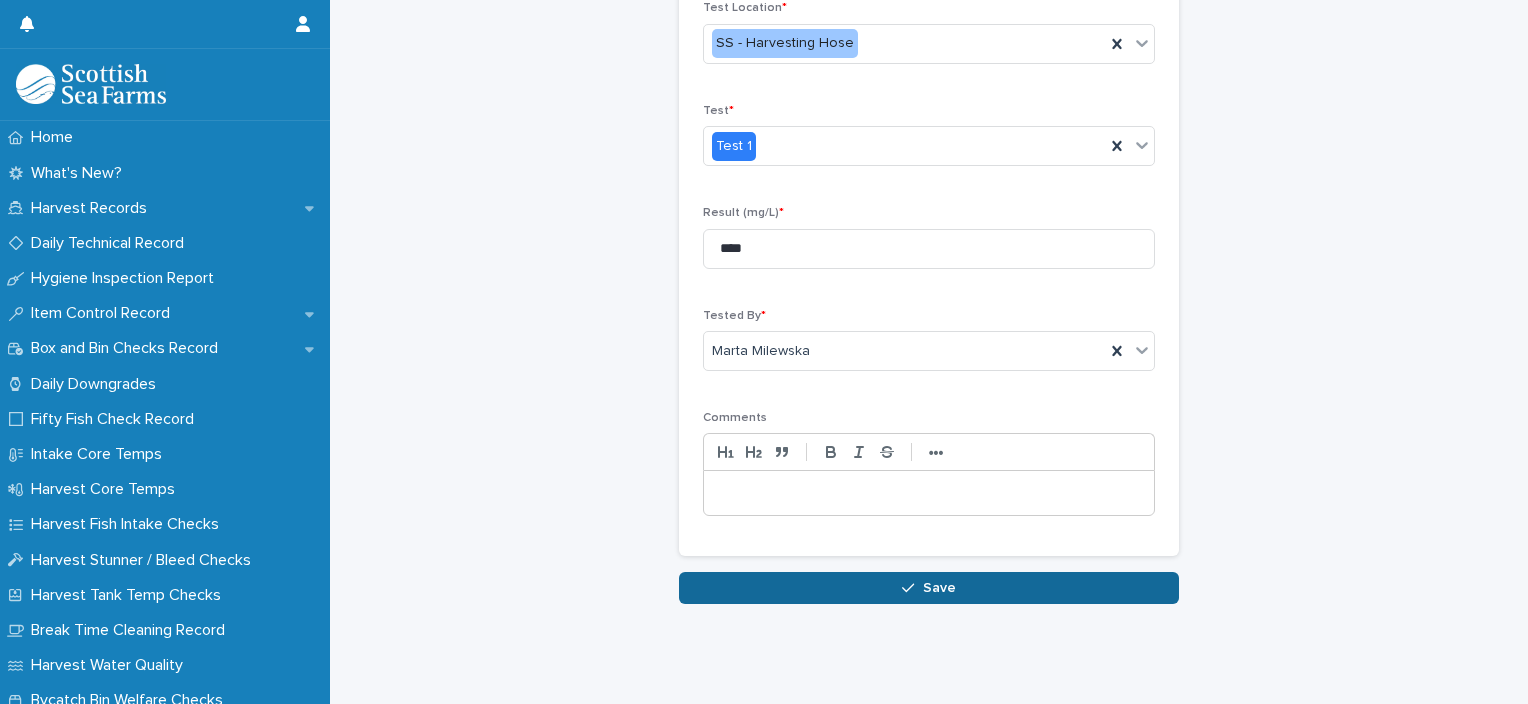 click on "Save" at bounding box center (929, 588) 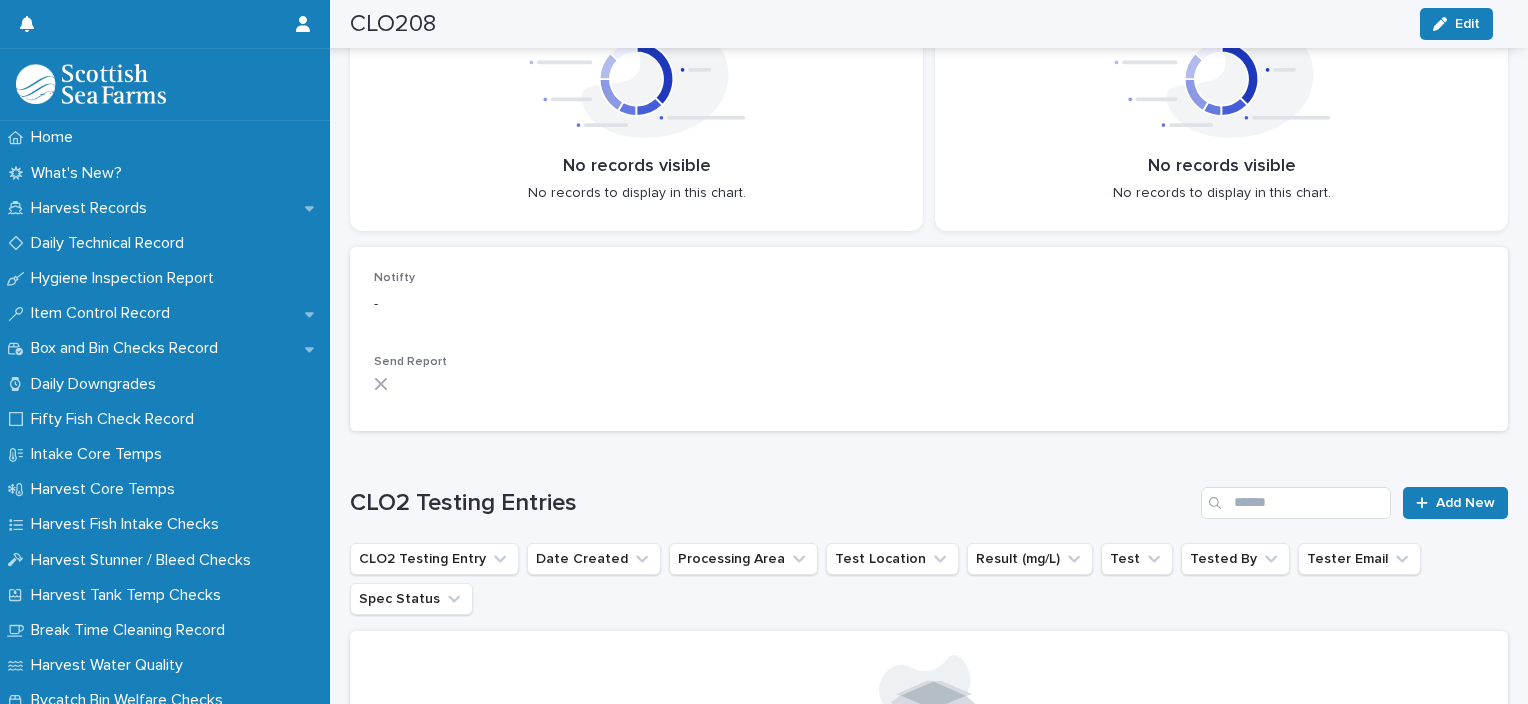 scroll, scrollTop: 466, scrollLeft: 0, axis: vertical 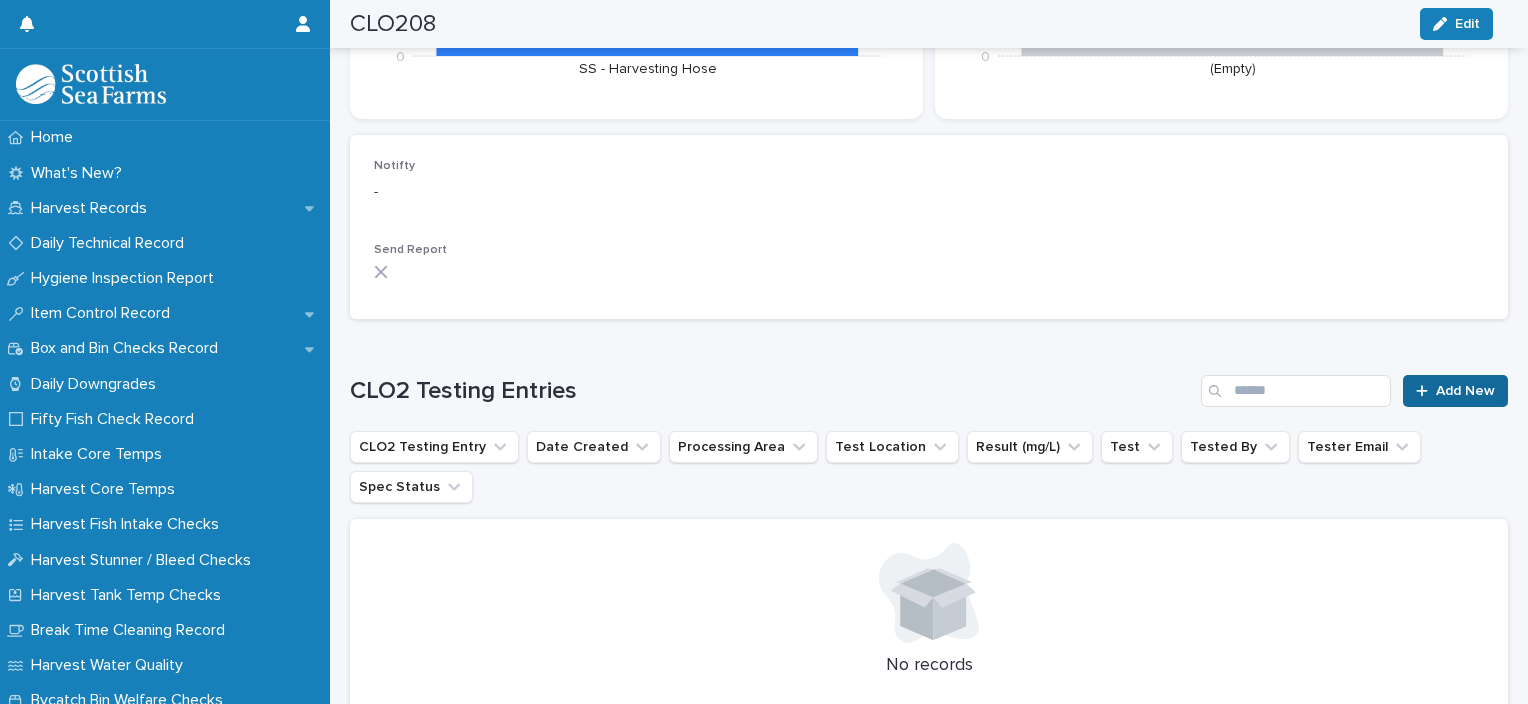 click on "Add New" at bounding box center (1455, 391) 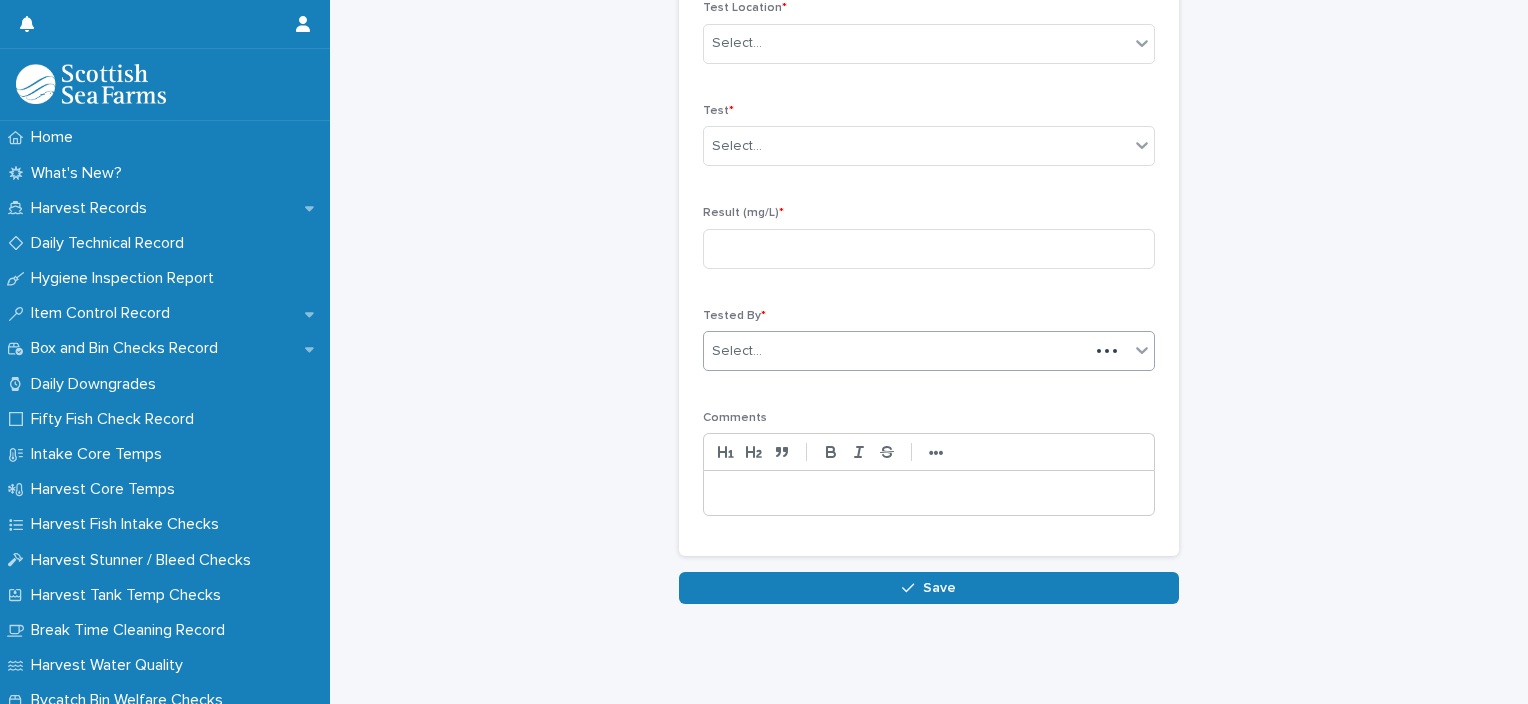 scroll, scrollTop: 308, scrollLeft: 0, axis: vertical 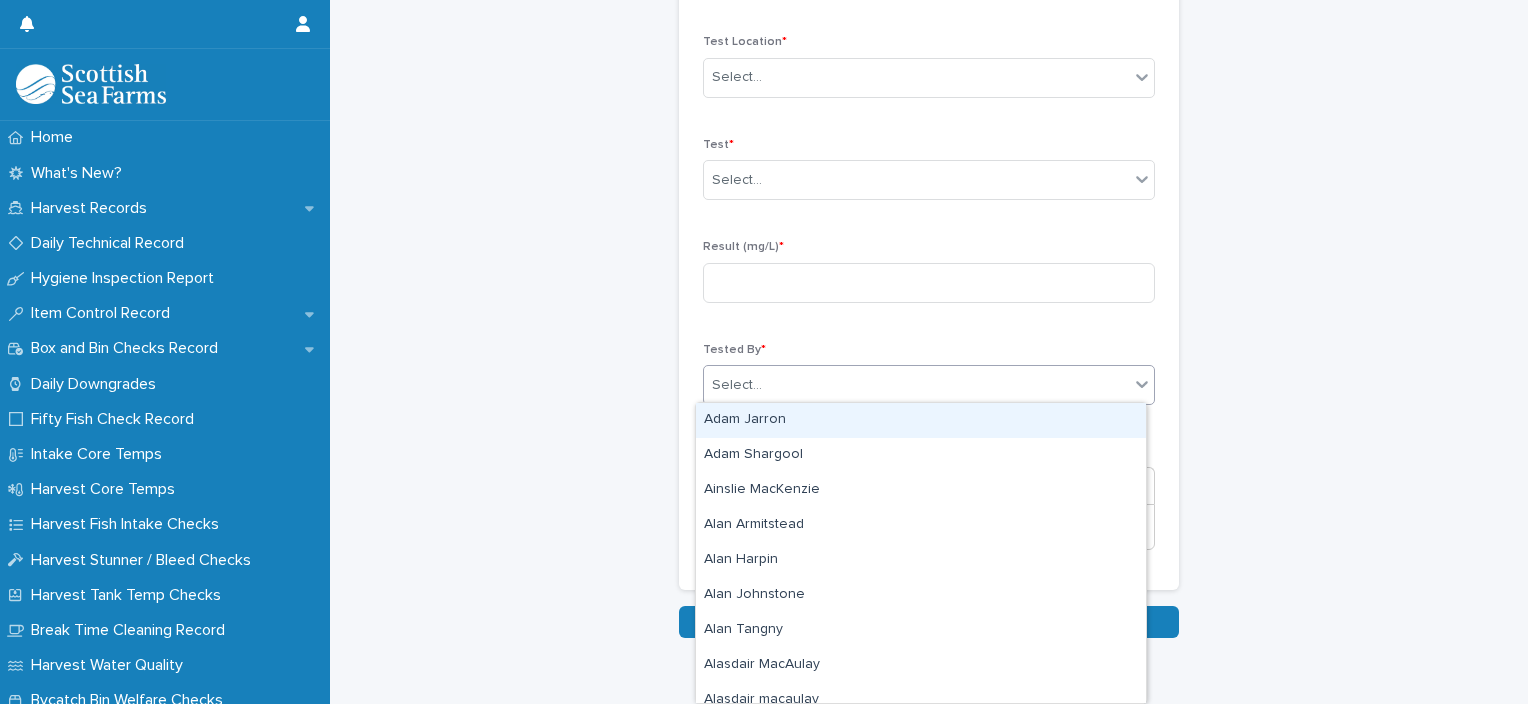 click on "Select..." at bounding box center (916, 385) 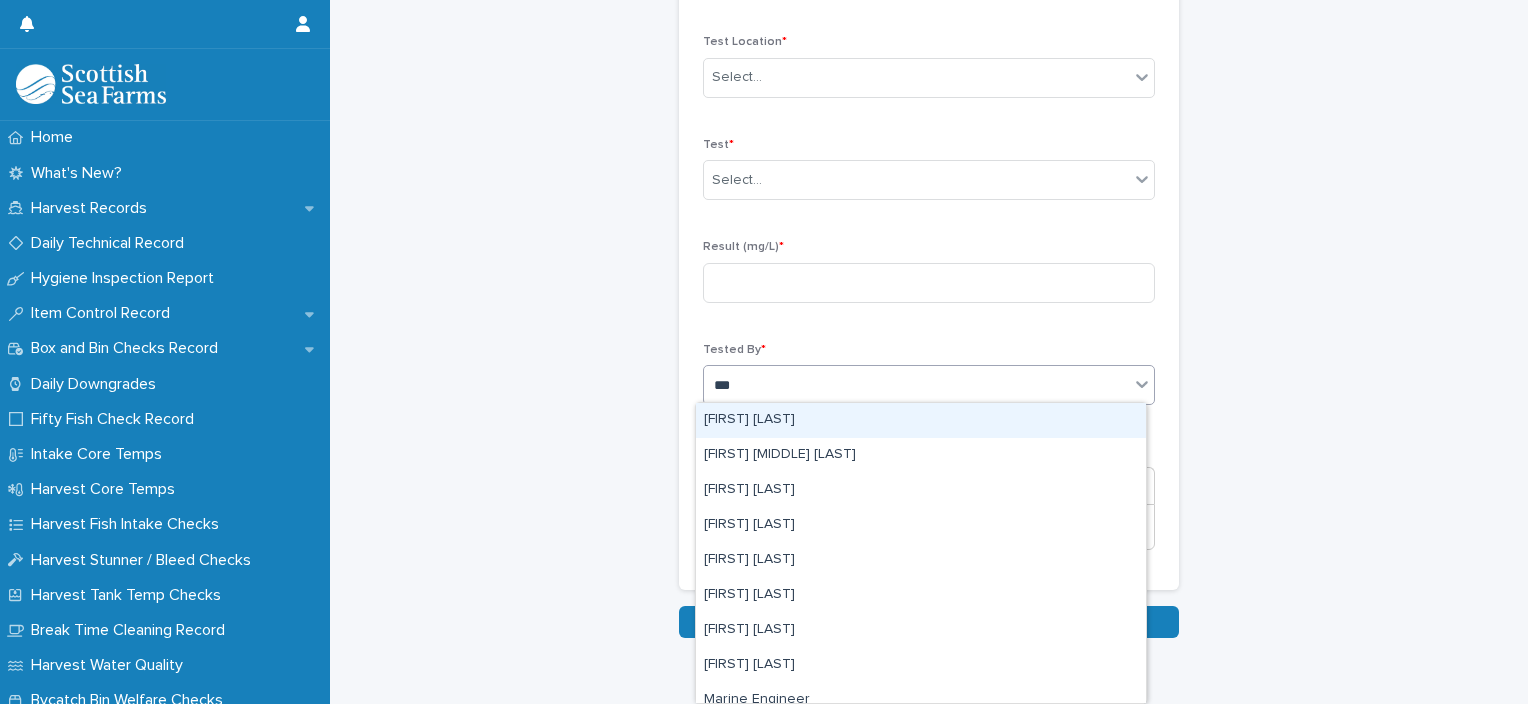 type on "****" 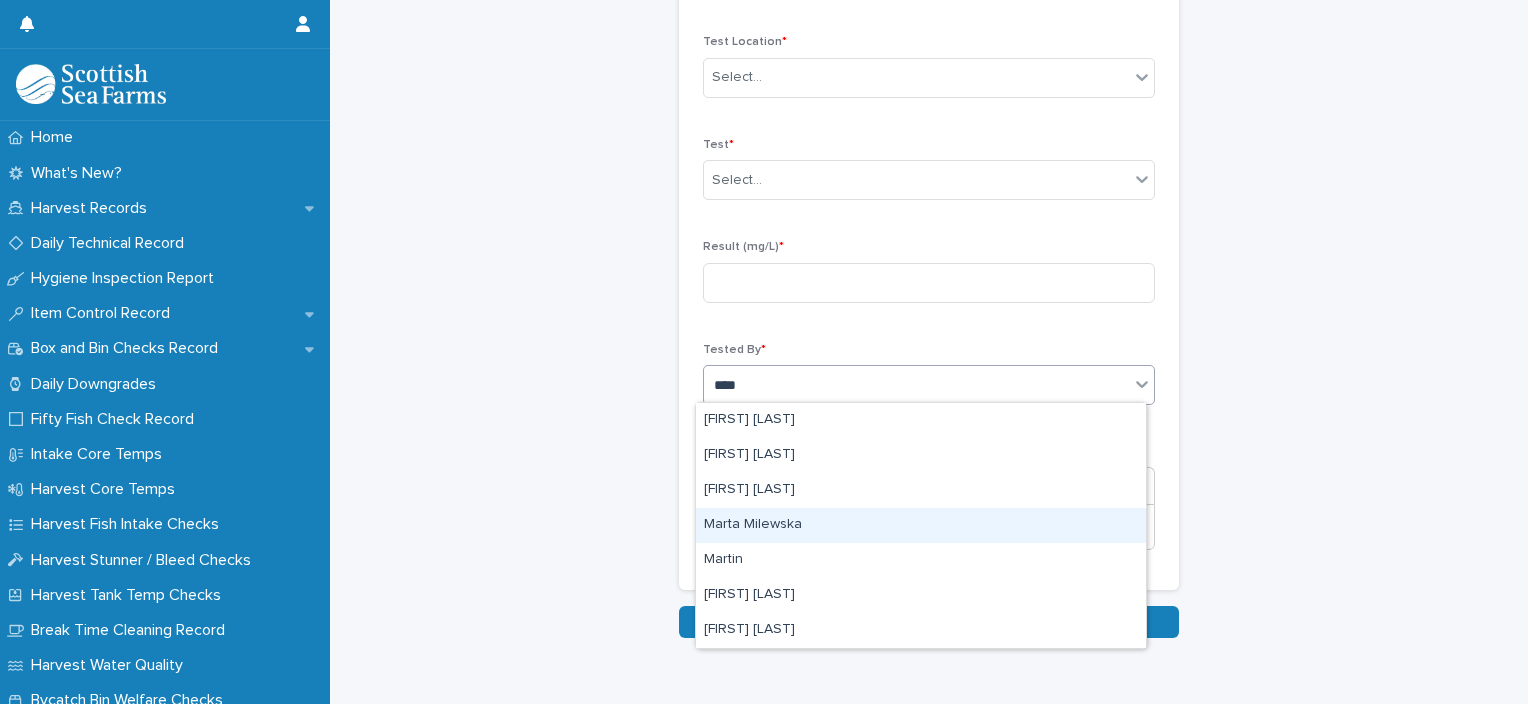 click on "Marta Milewska" at bounding box center (921, 525) 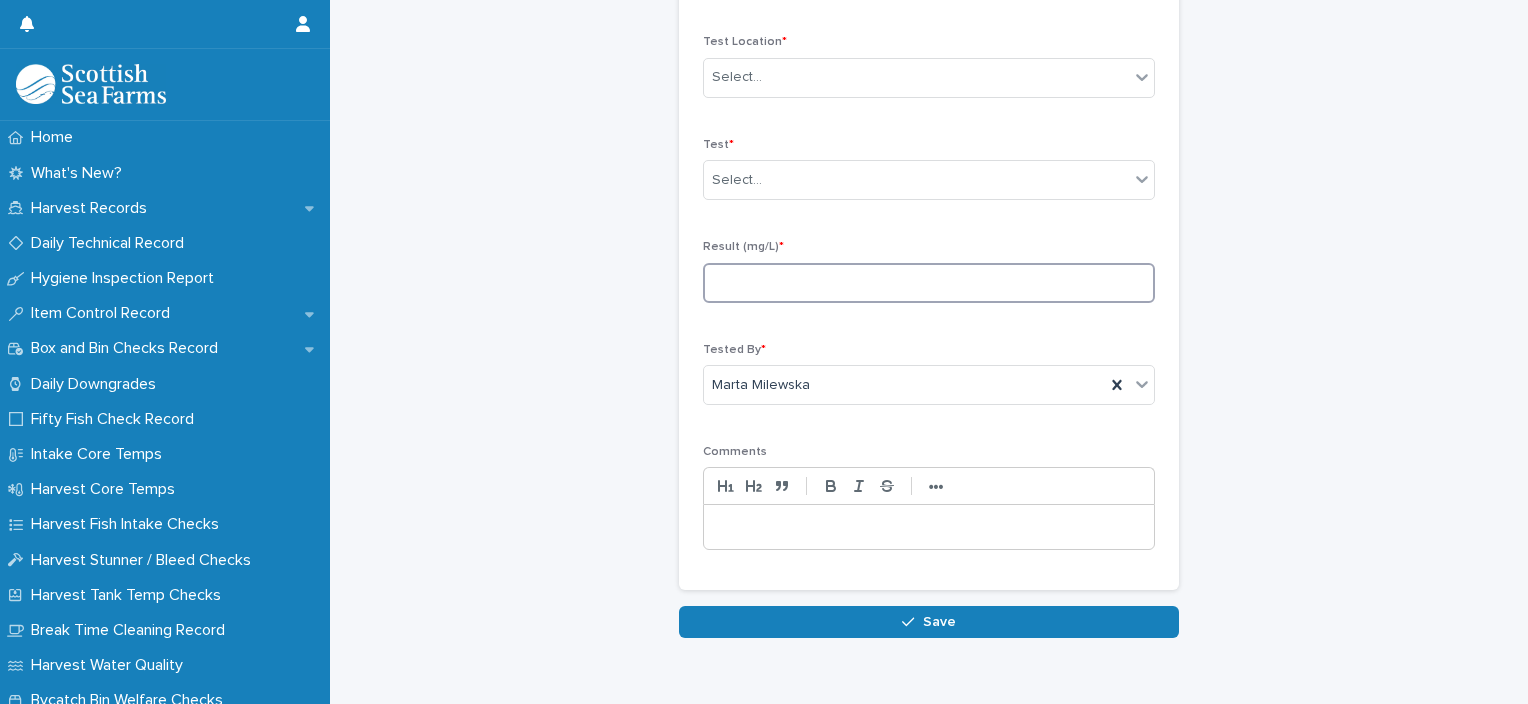 click at bounding box center (929, 283) 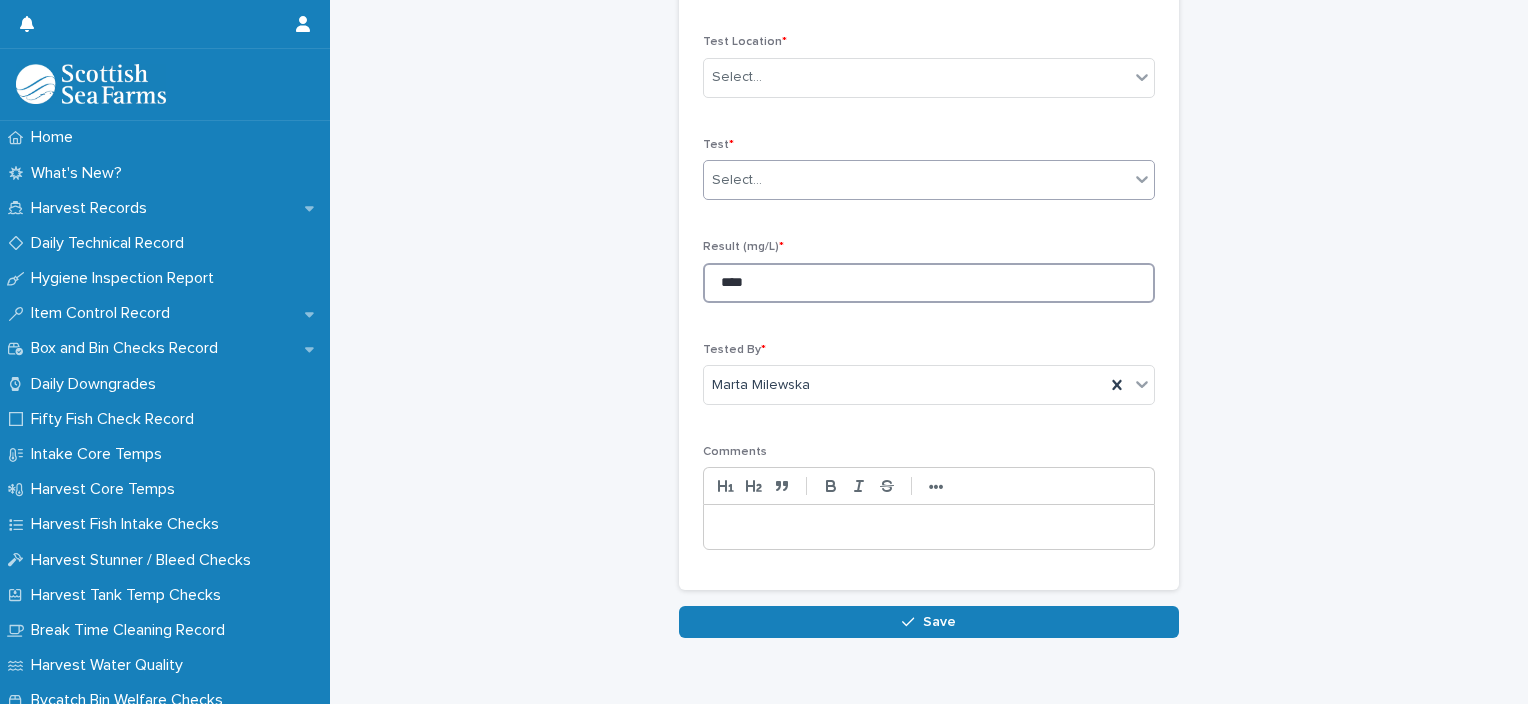 type on "****" 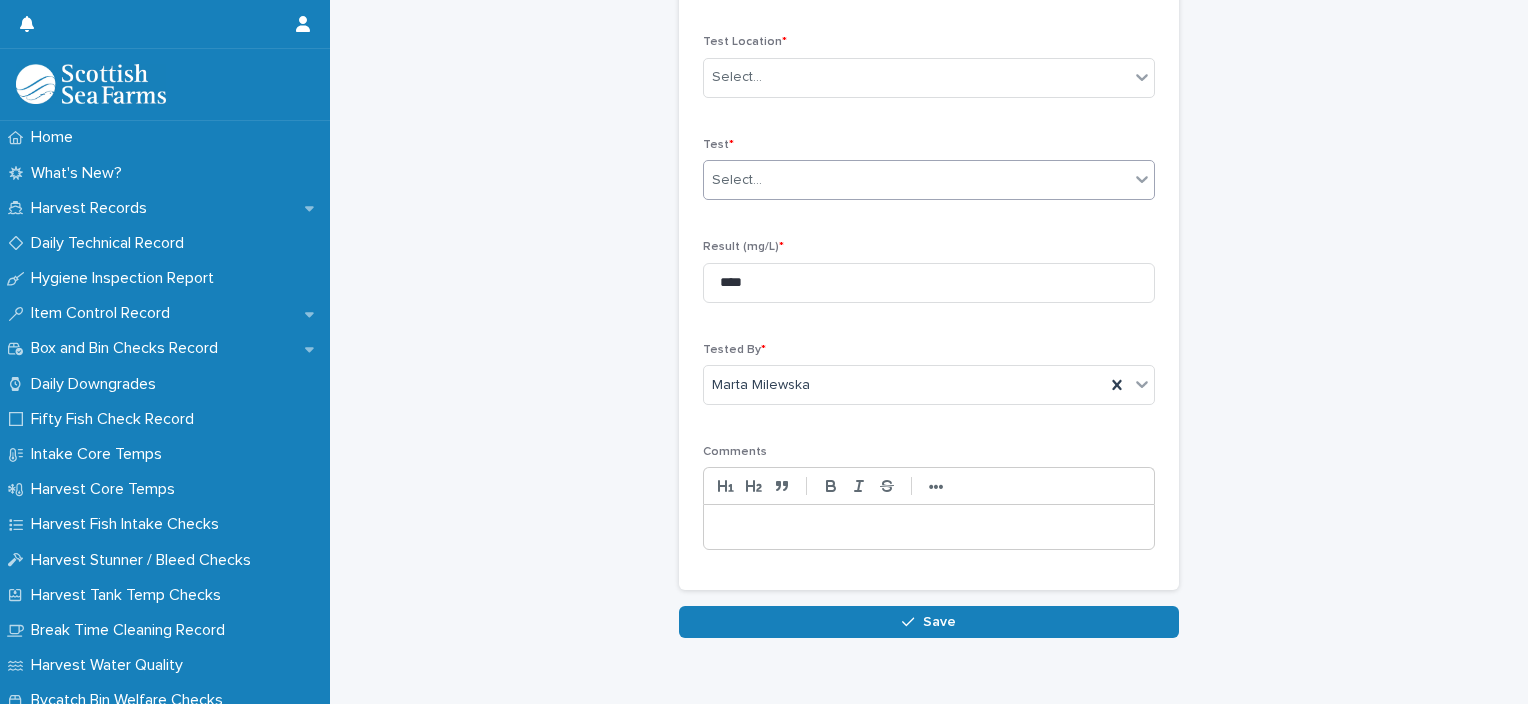 click on "Select..." at bounding box center [916, 180] 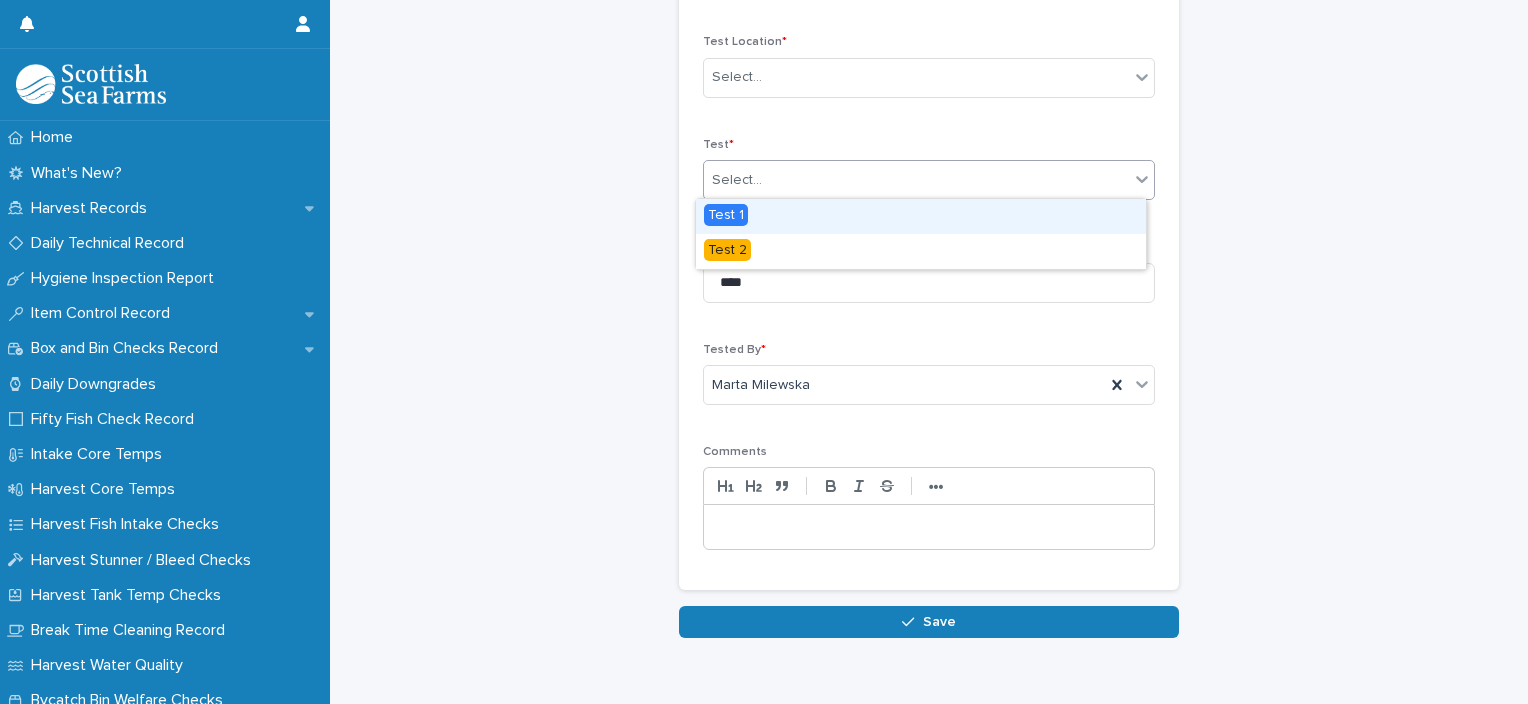 click on "Test 1" at bounding box center [921, 216] 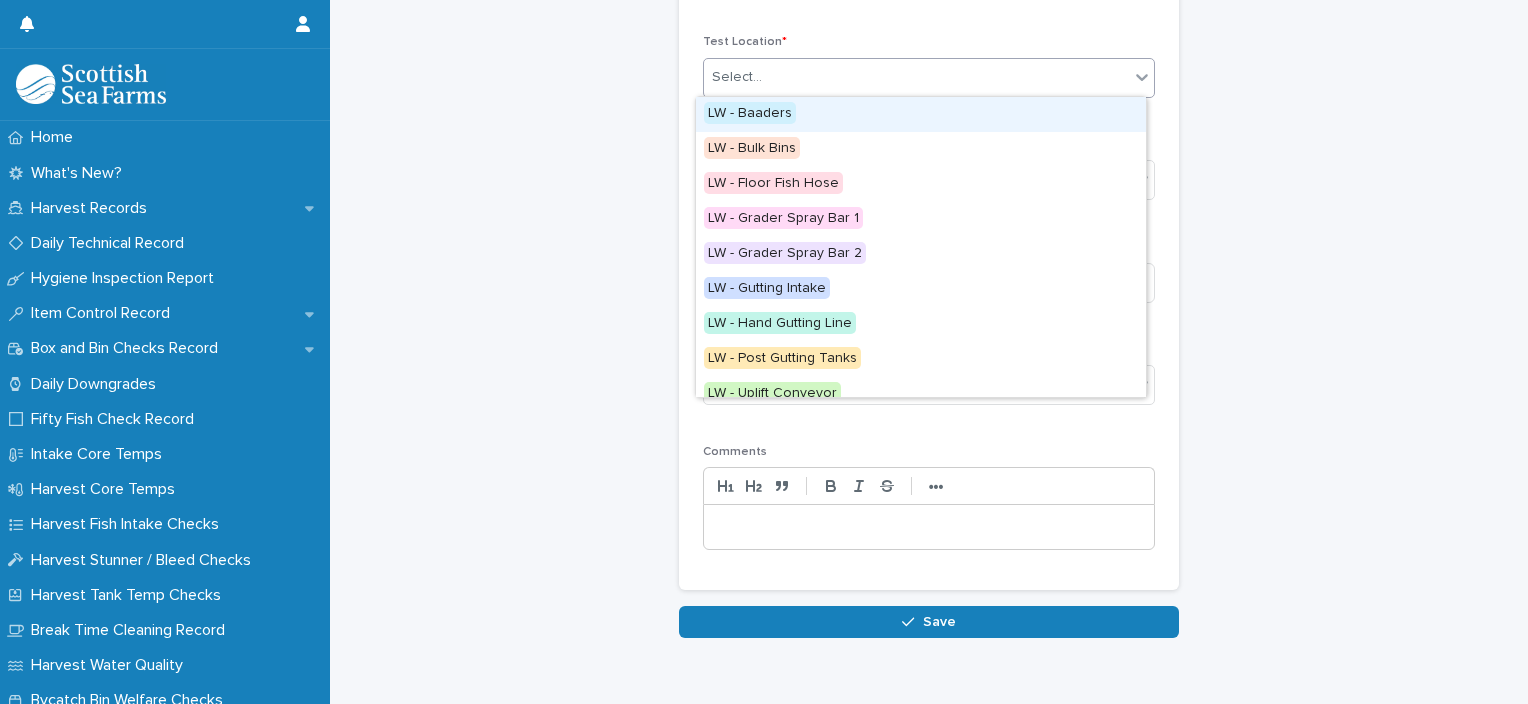 click on "Select..." at bounding box center (916, 77) 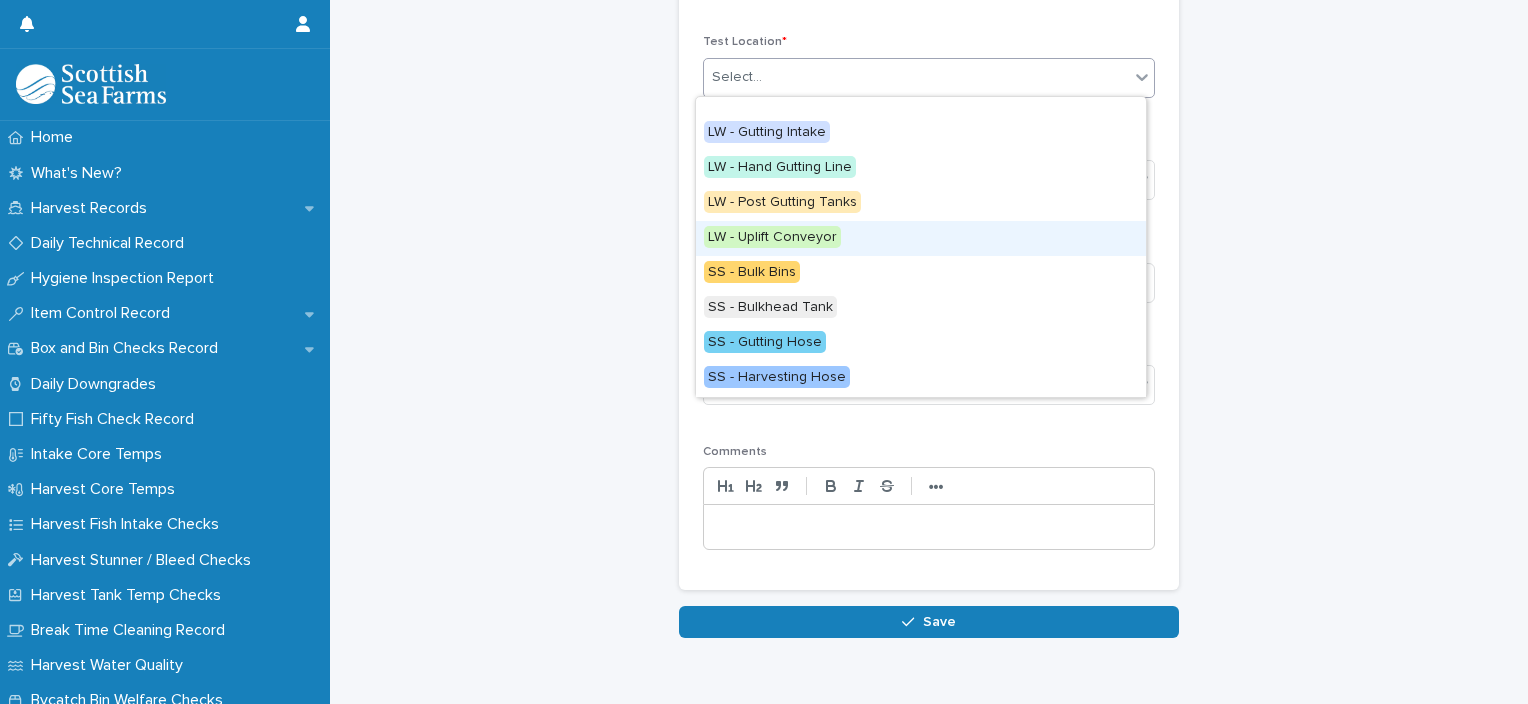 scroll, scrollTop: 224, scrollLeft: 0, axis: vertical 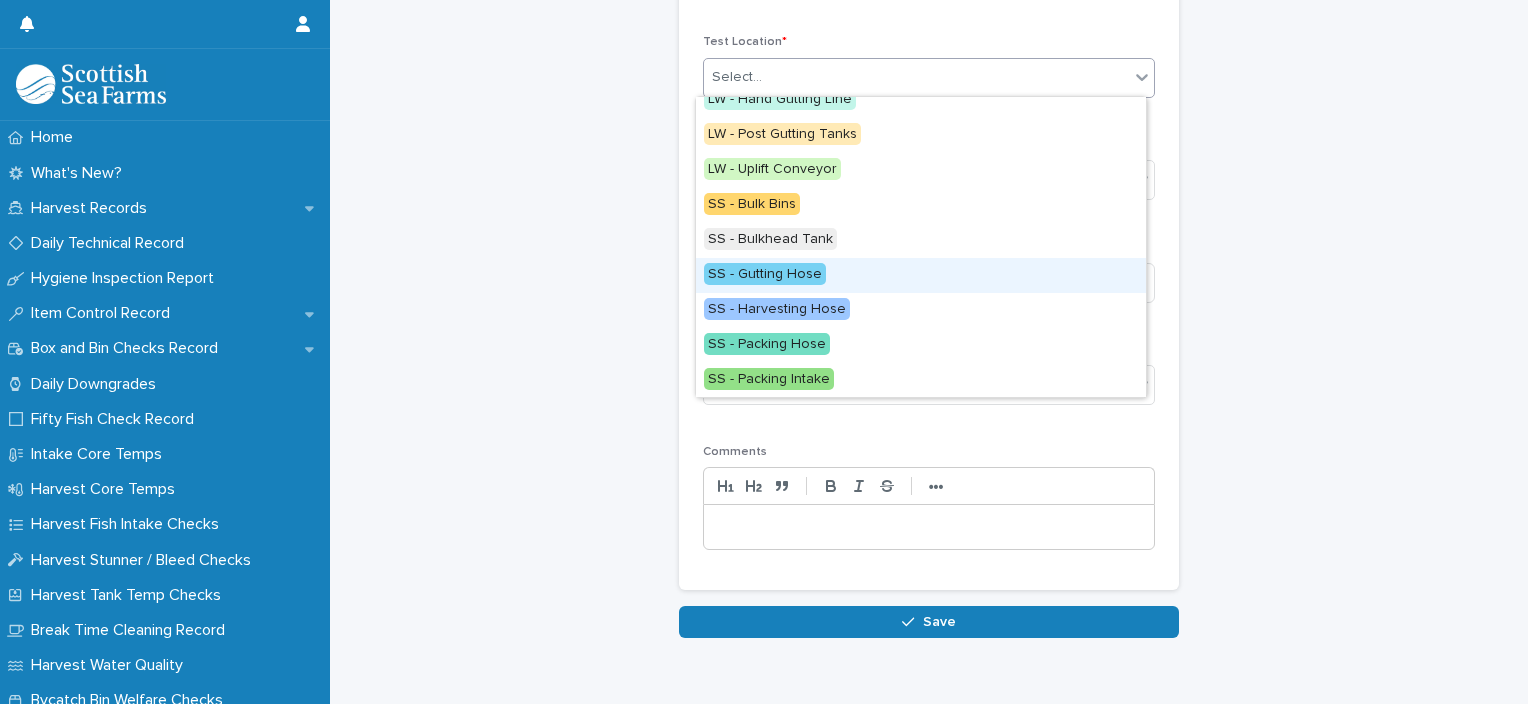 click on "SS - Gutting Hose" at bounding box center [921, 275] 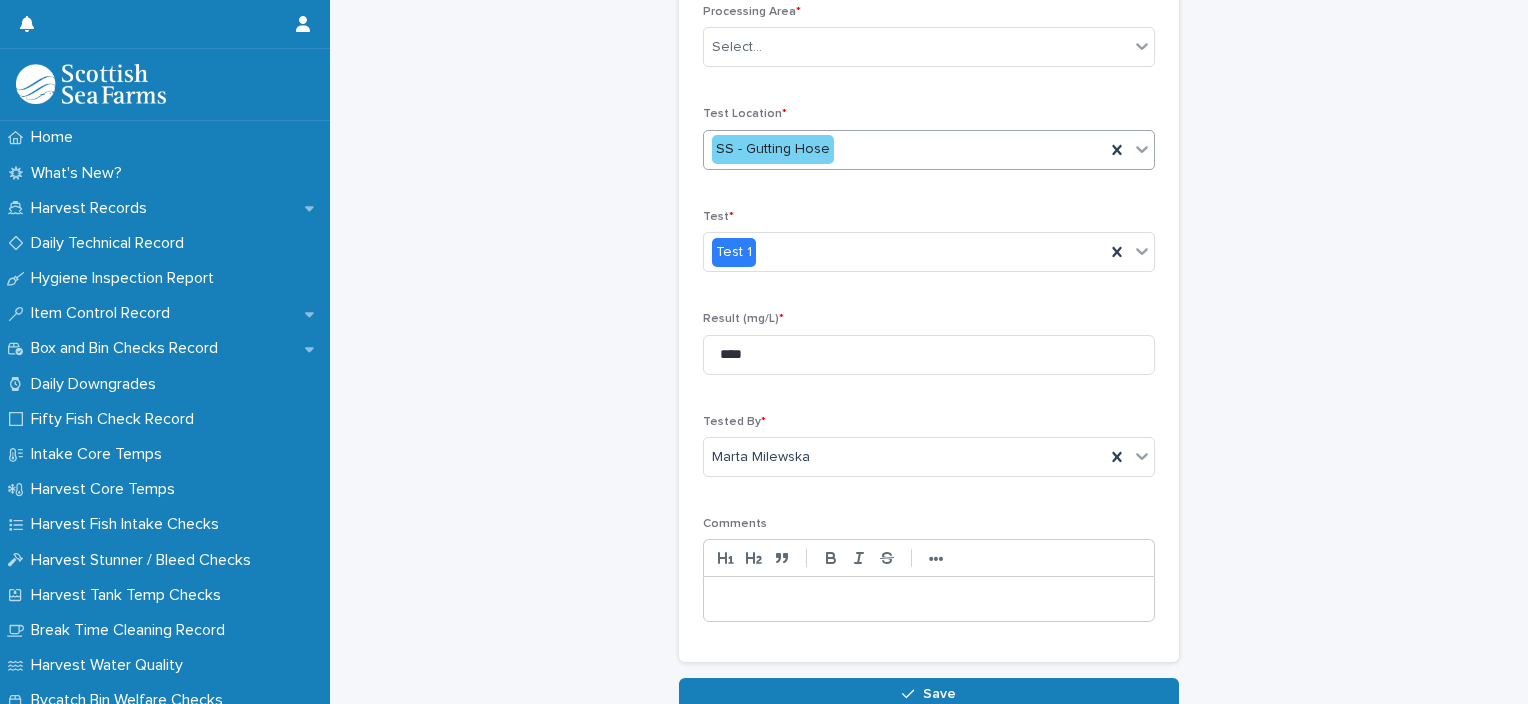 scroll, scrollTop: 8, scrollLeft: 0, axis: vertical 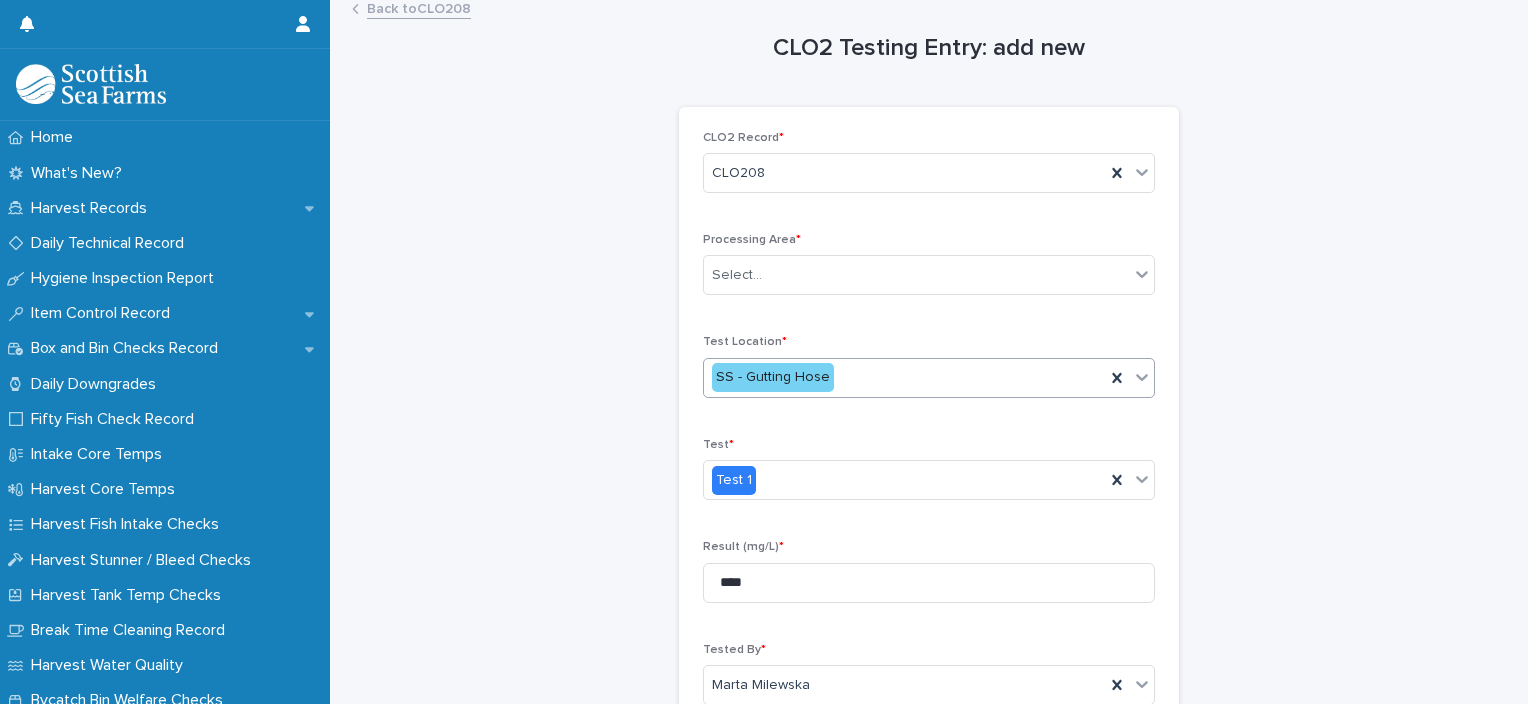 click on "Processing Area * Select..." at bounding box center [929, 272] 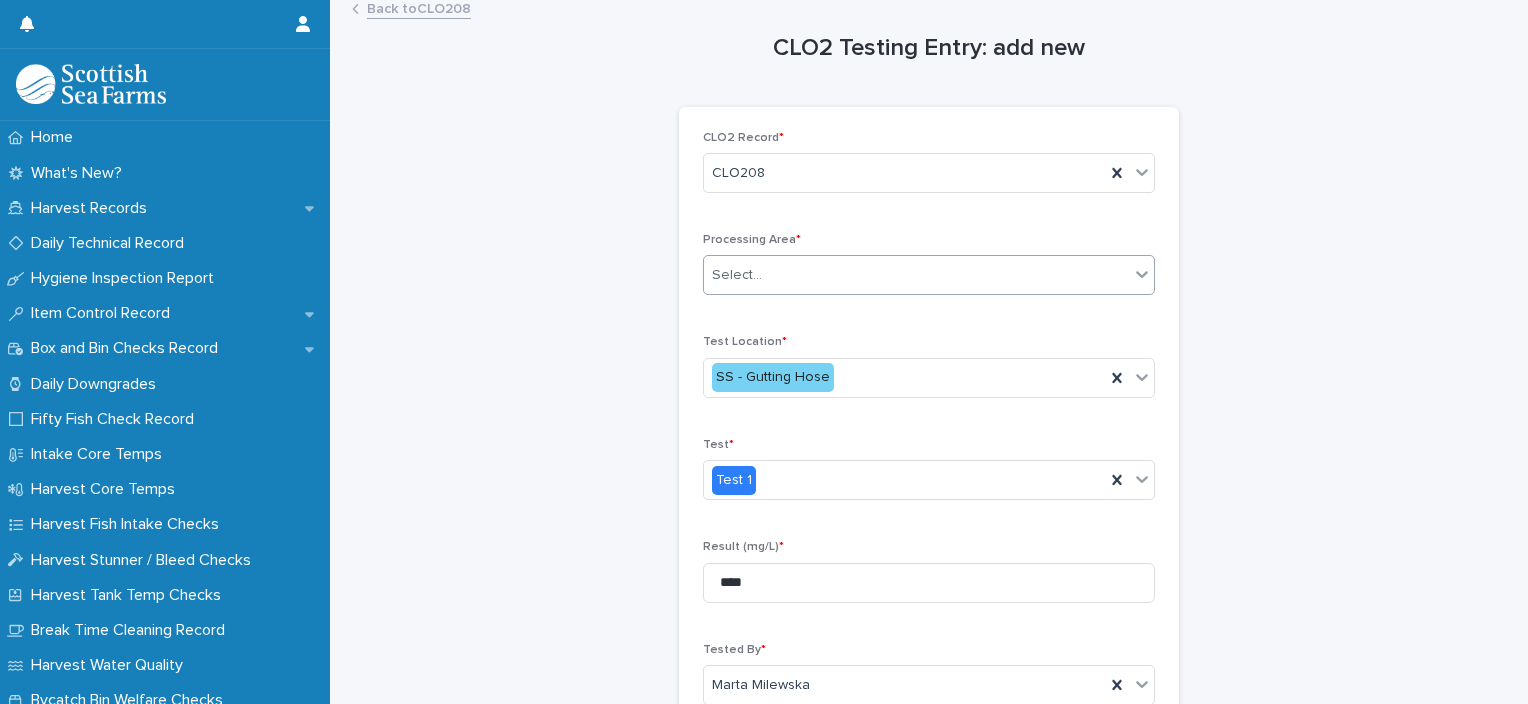 click on "Select..." at bounding box center [916, 275] 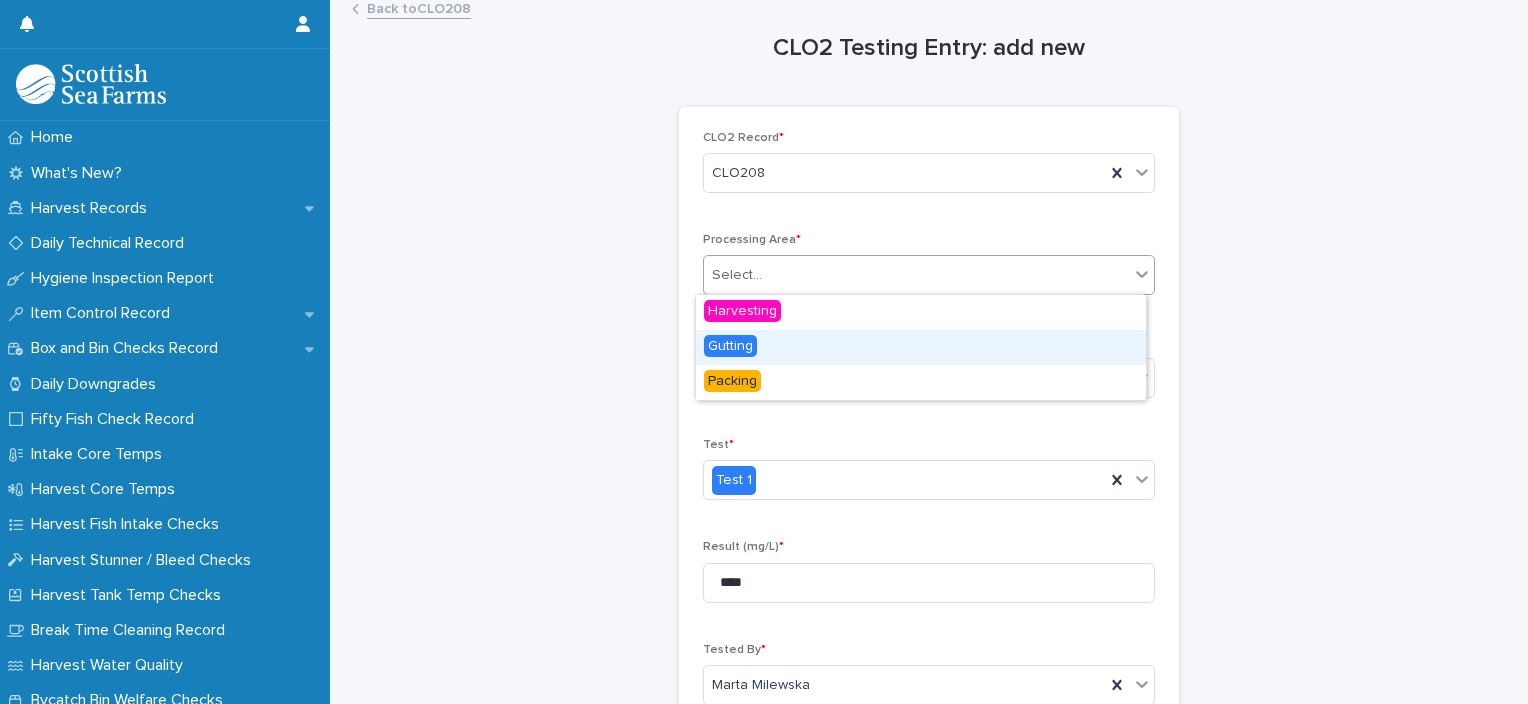 click on "Gutting" at bounding box center [921, 347] 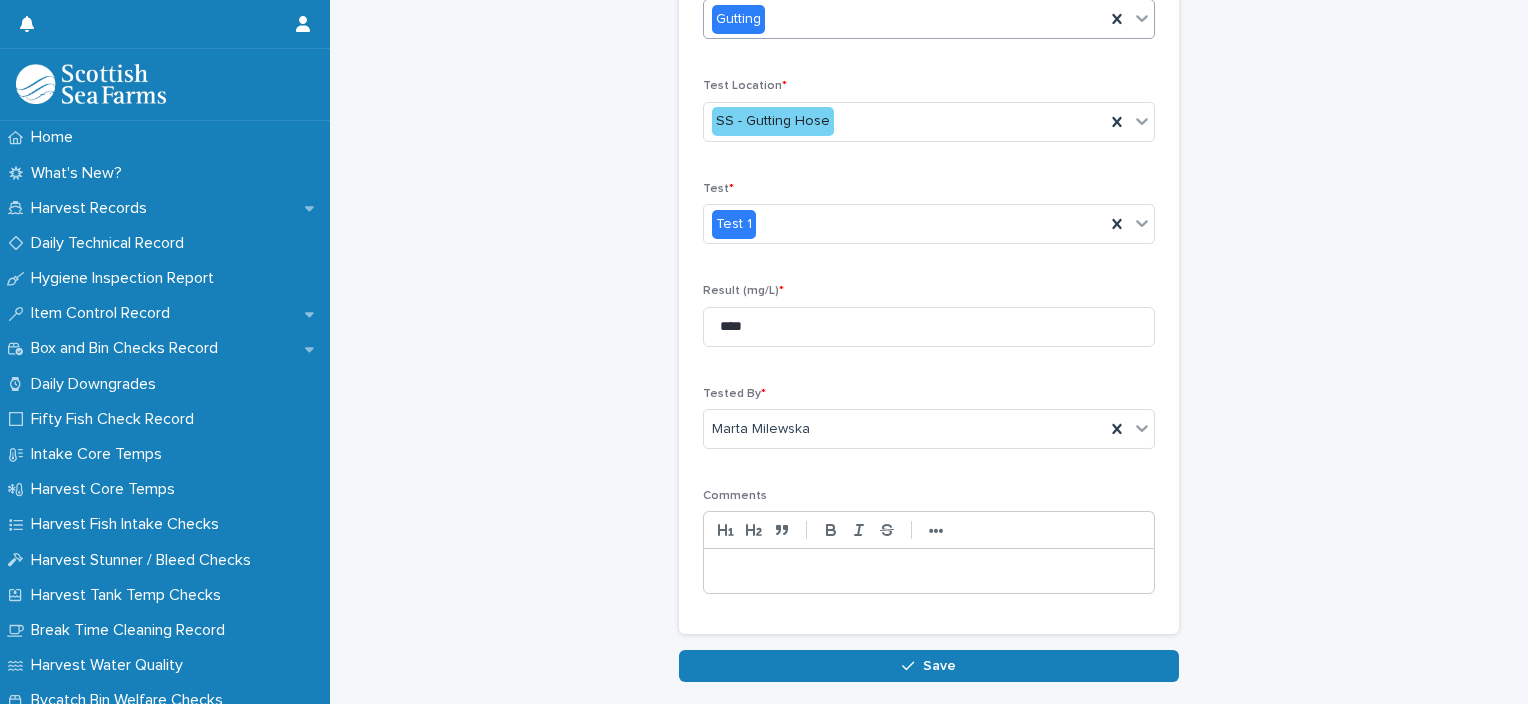 scroll, scrollTop: 308, scrollLeft: 0, axis: vertical 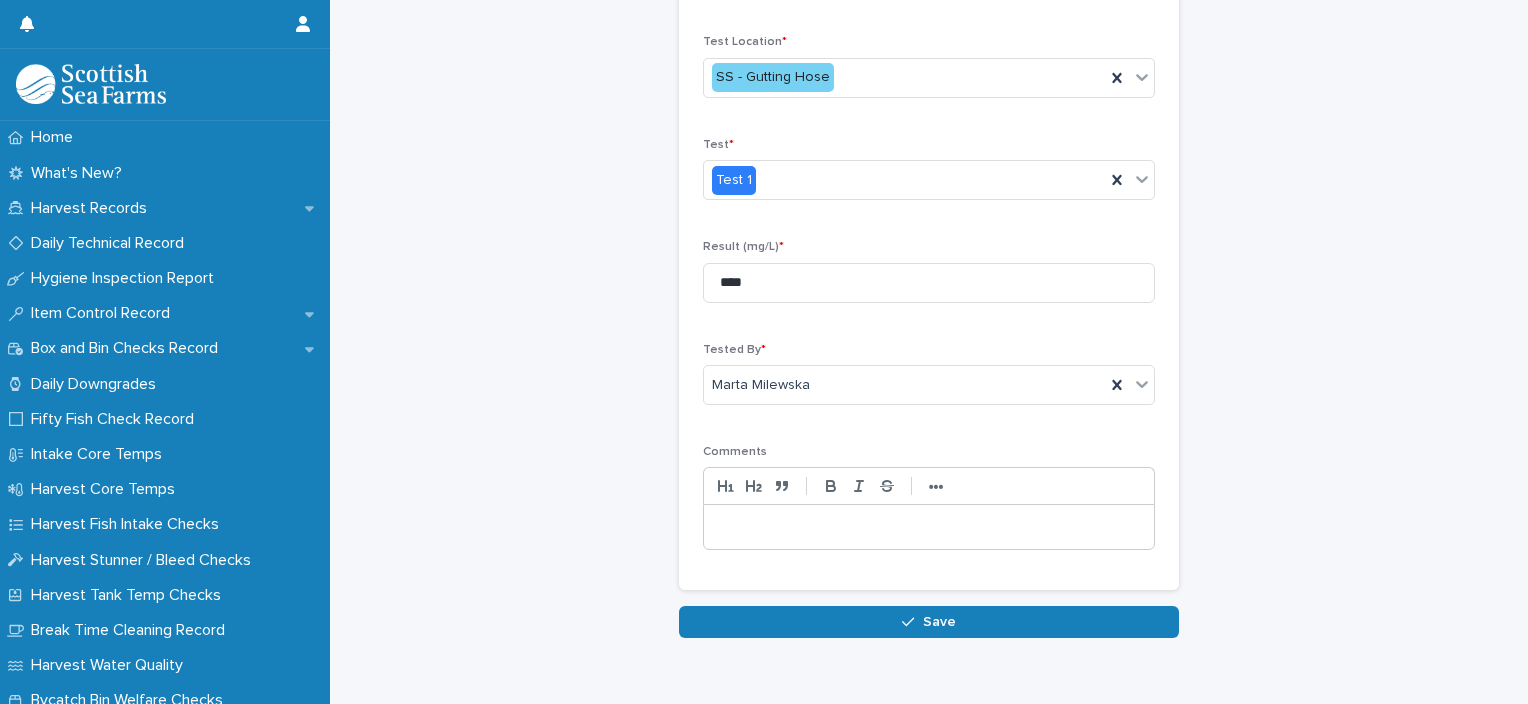 click on "Save" at bounding box center [929, 622] 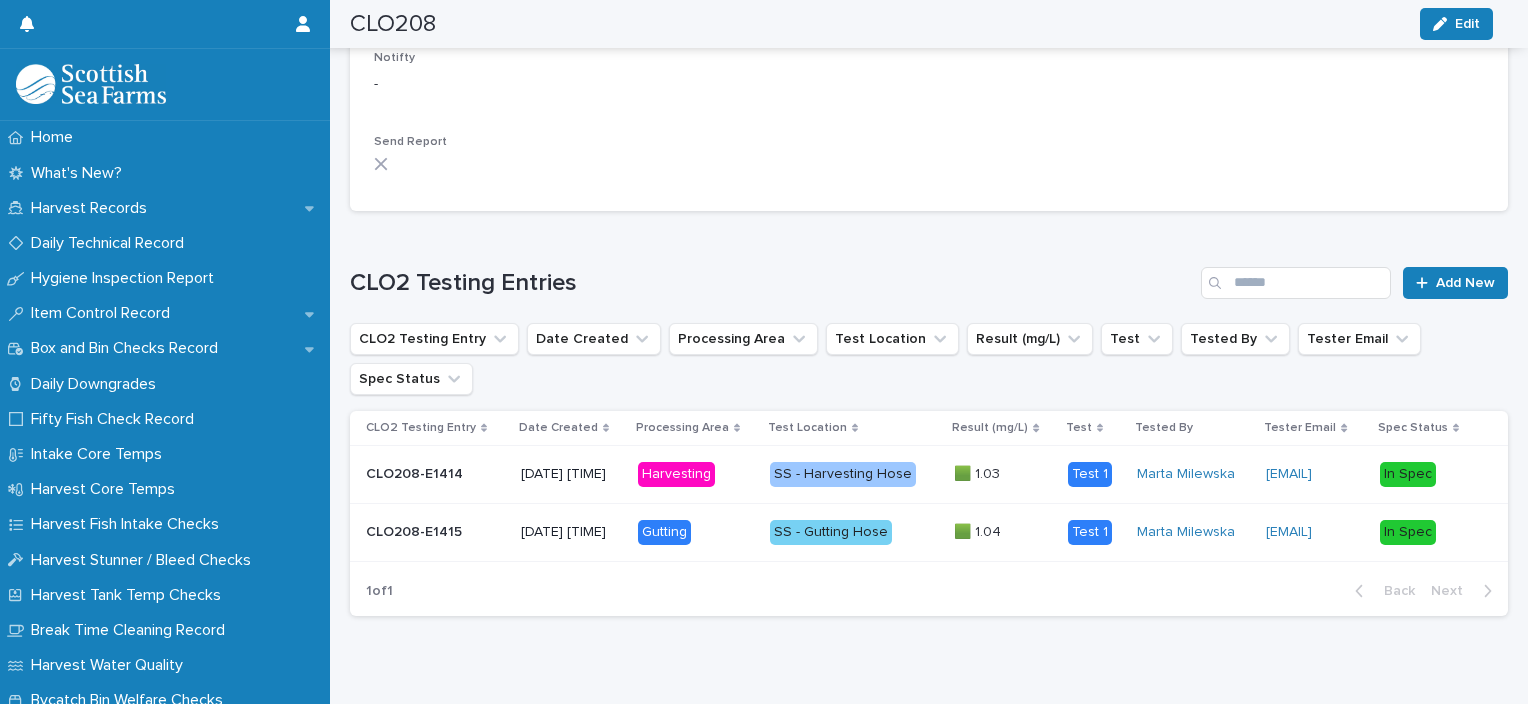 scroll, scrollTop: 612, scrollLeft: 0, axis: vertical 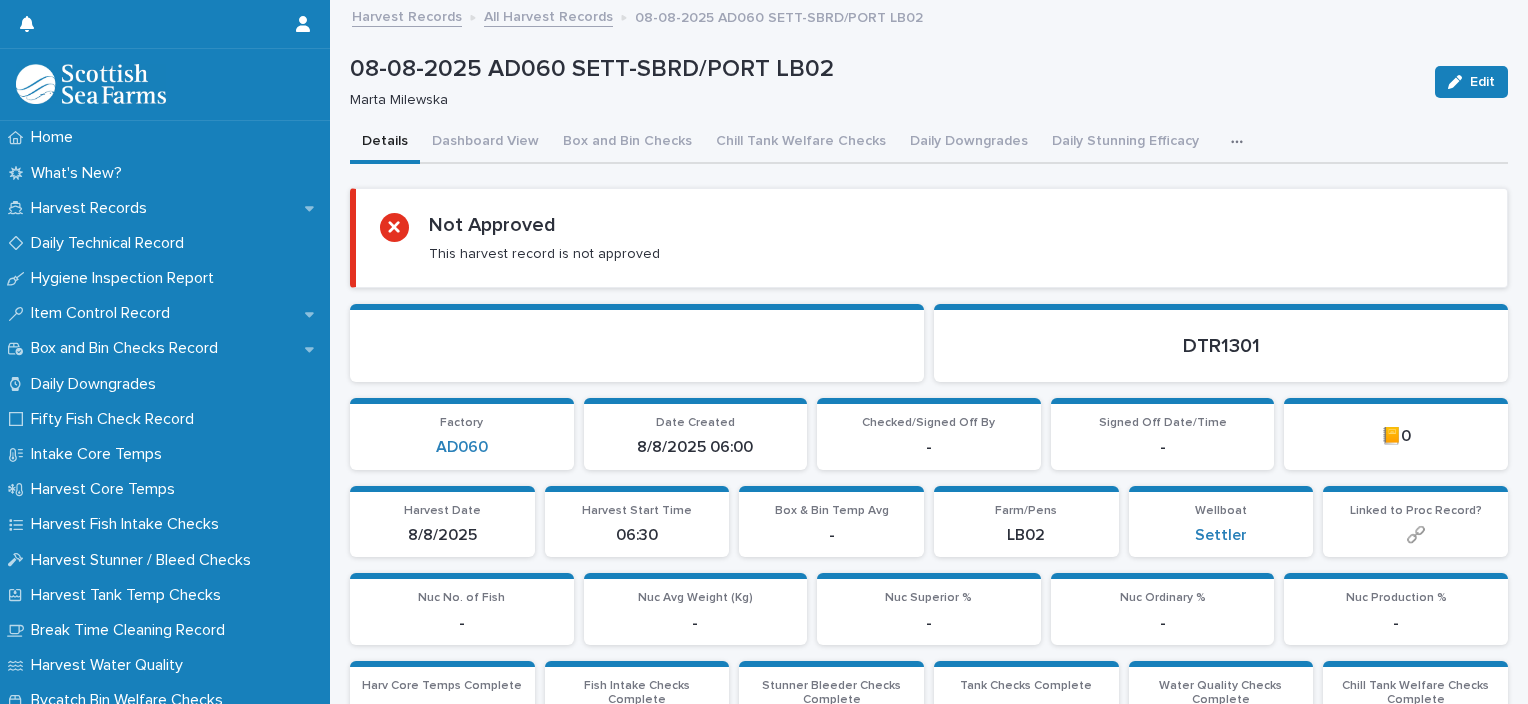 click at bounding box center [1241, 142] 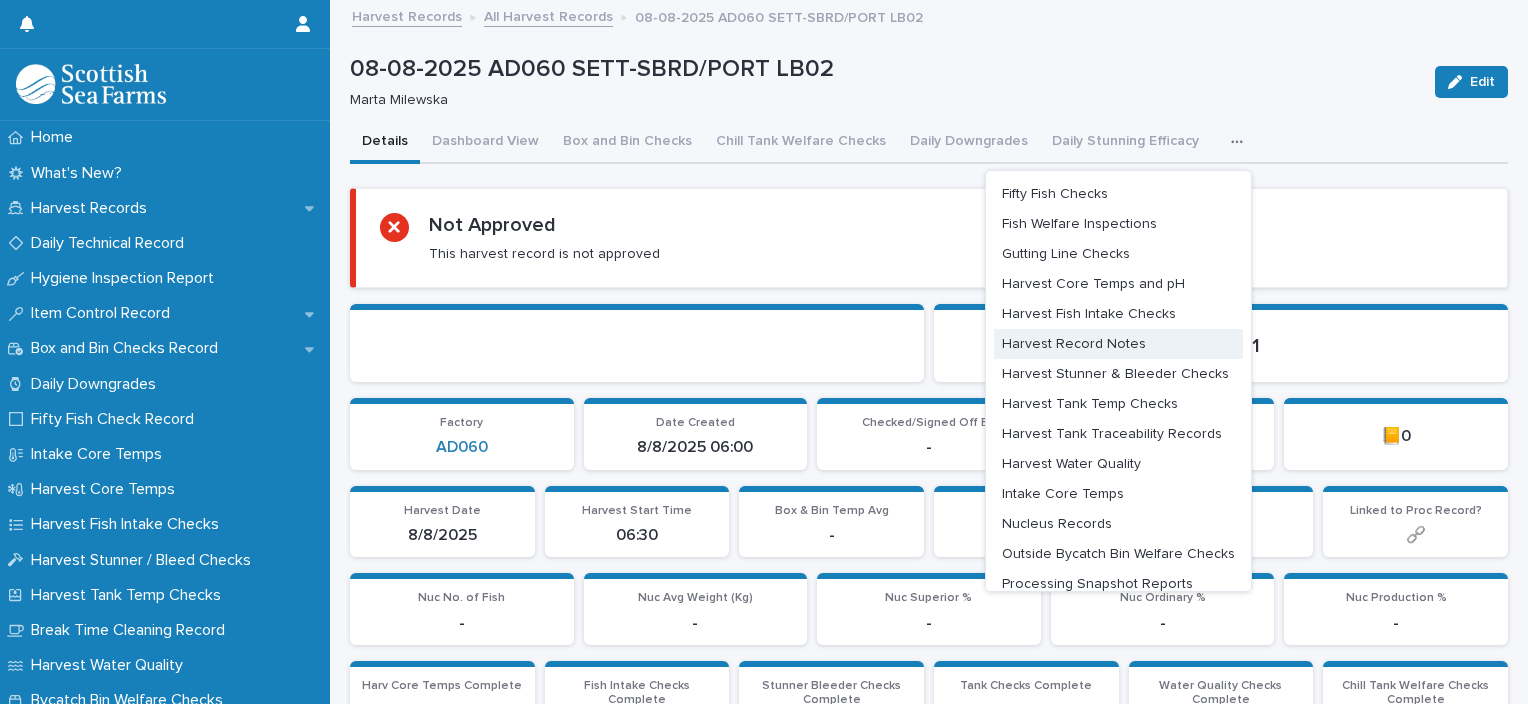 click on "Harvest Record Notes" at bounding box center [1074, 344] 